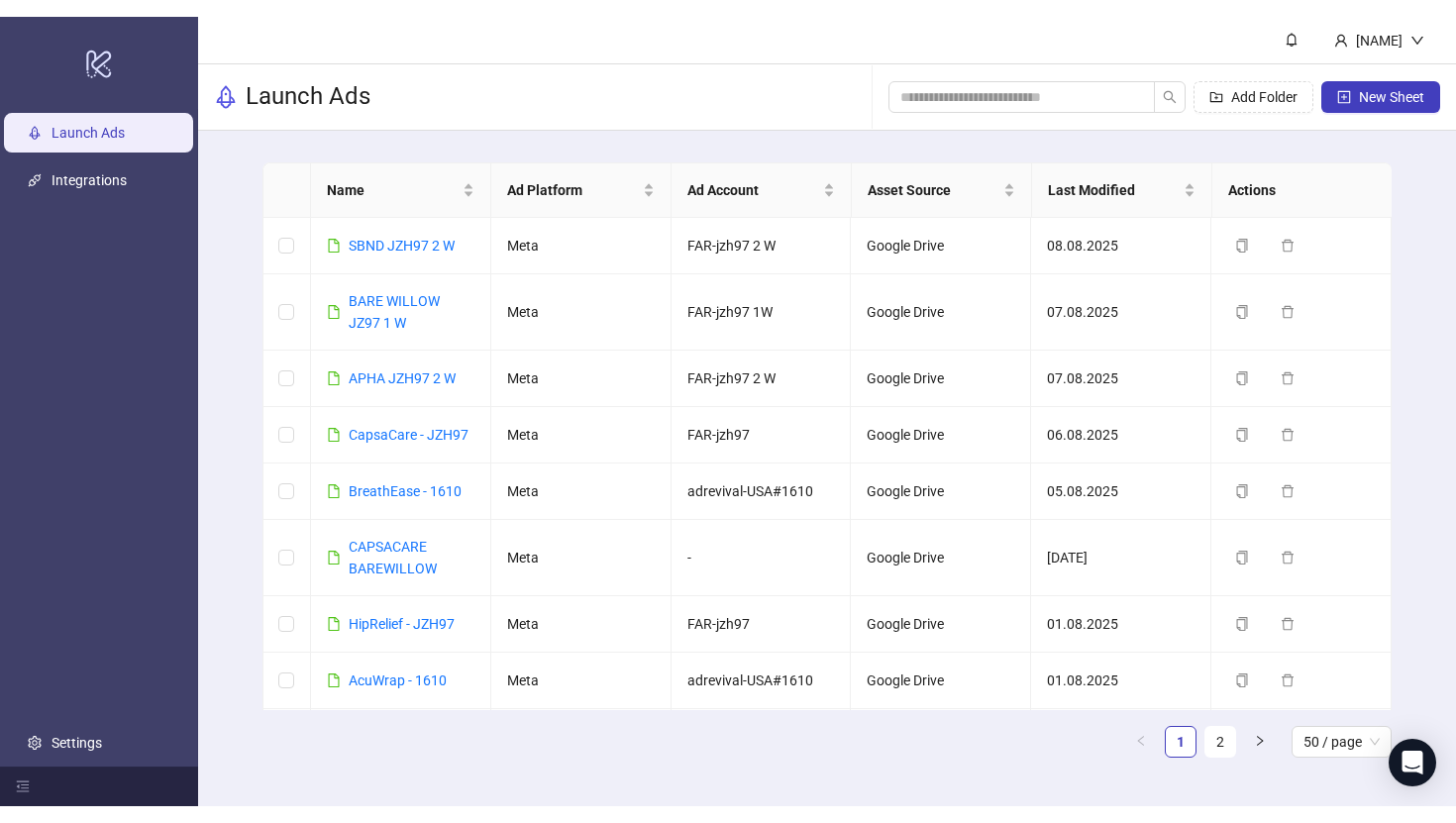 scroll, scrollTop: 0, scrollLeft: 0, axis: both 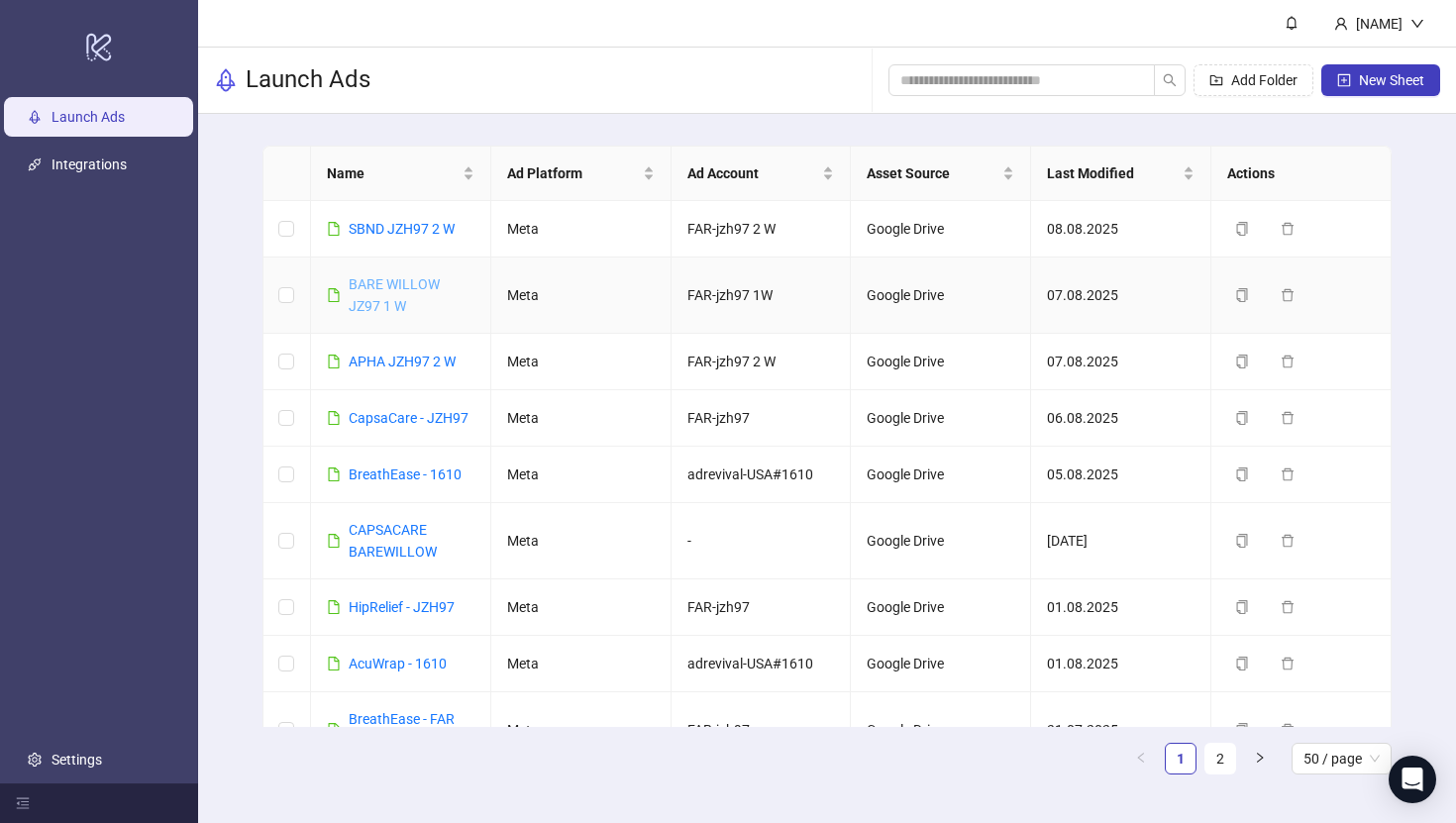 click on "BARE WILLOW JZ97 1 W" at bounding box center [394, 295] 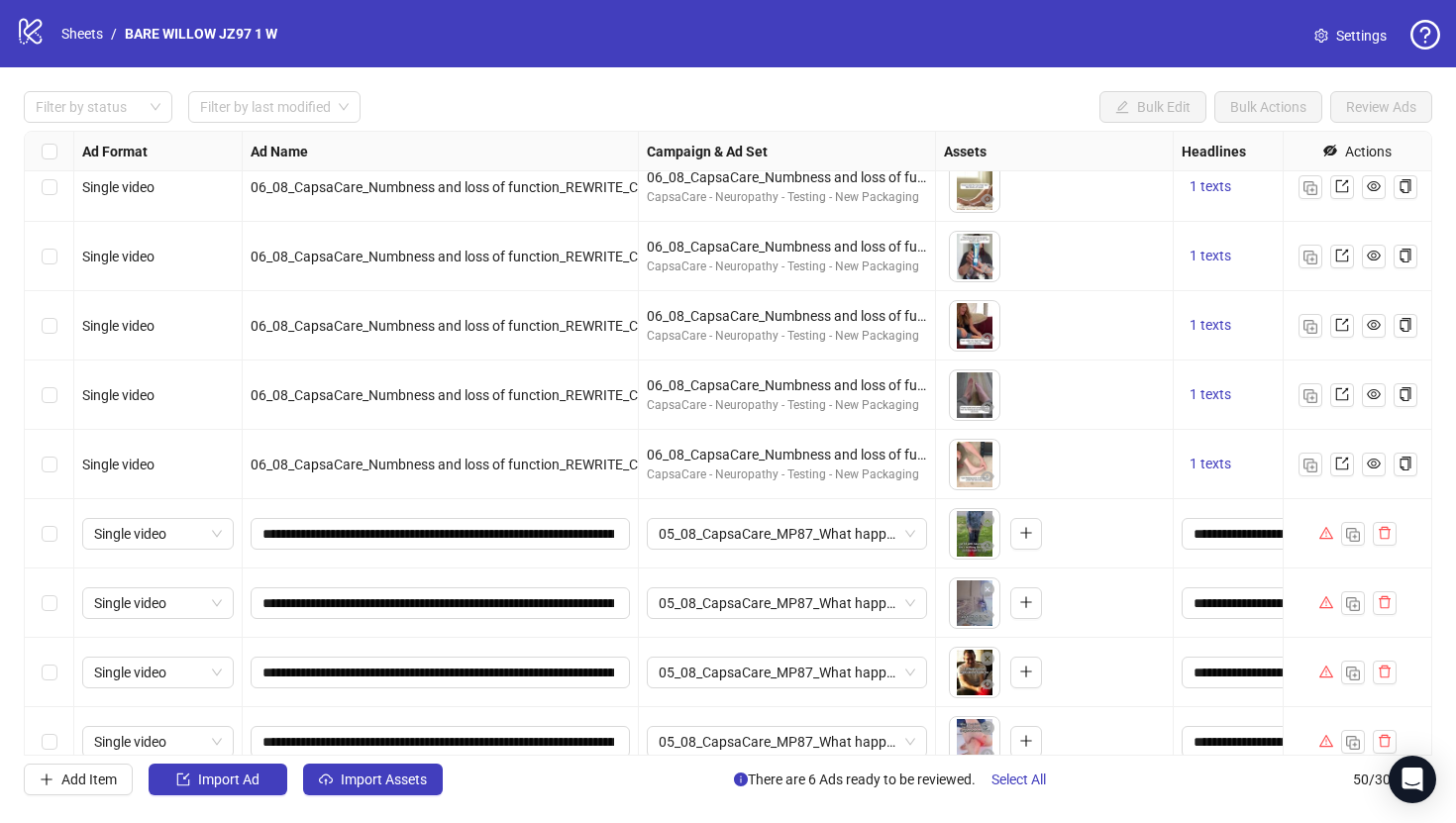 scroll, scrollTop: 2883, scrollLeft: 0, axis: vertical 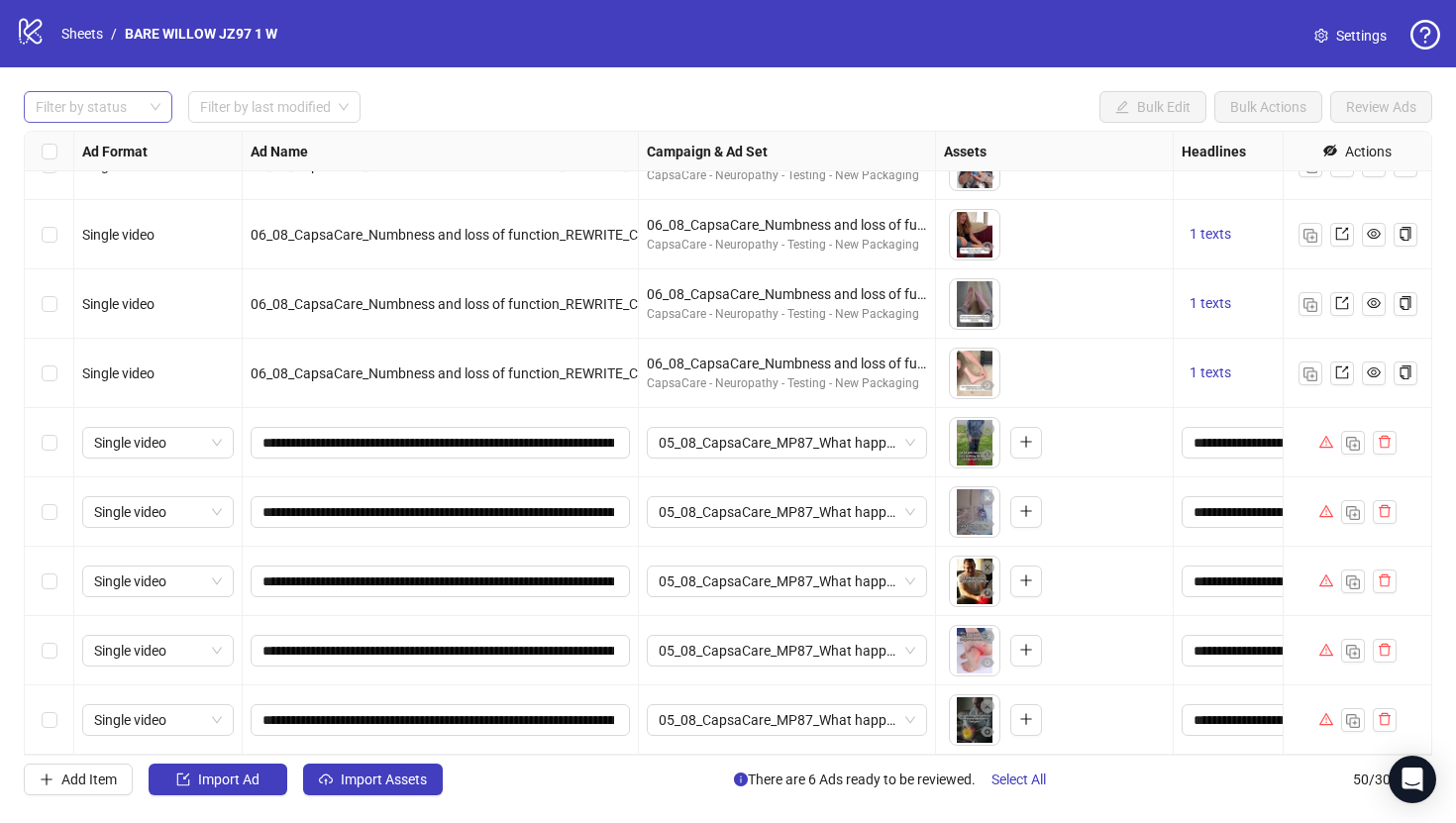 click at bounding box center [87, 107] 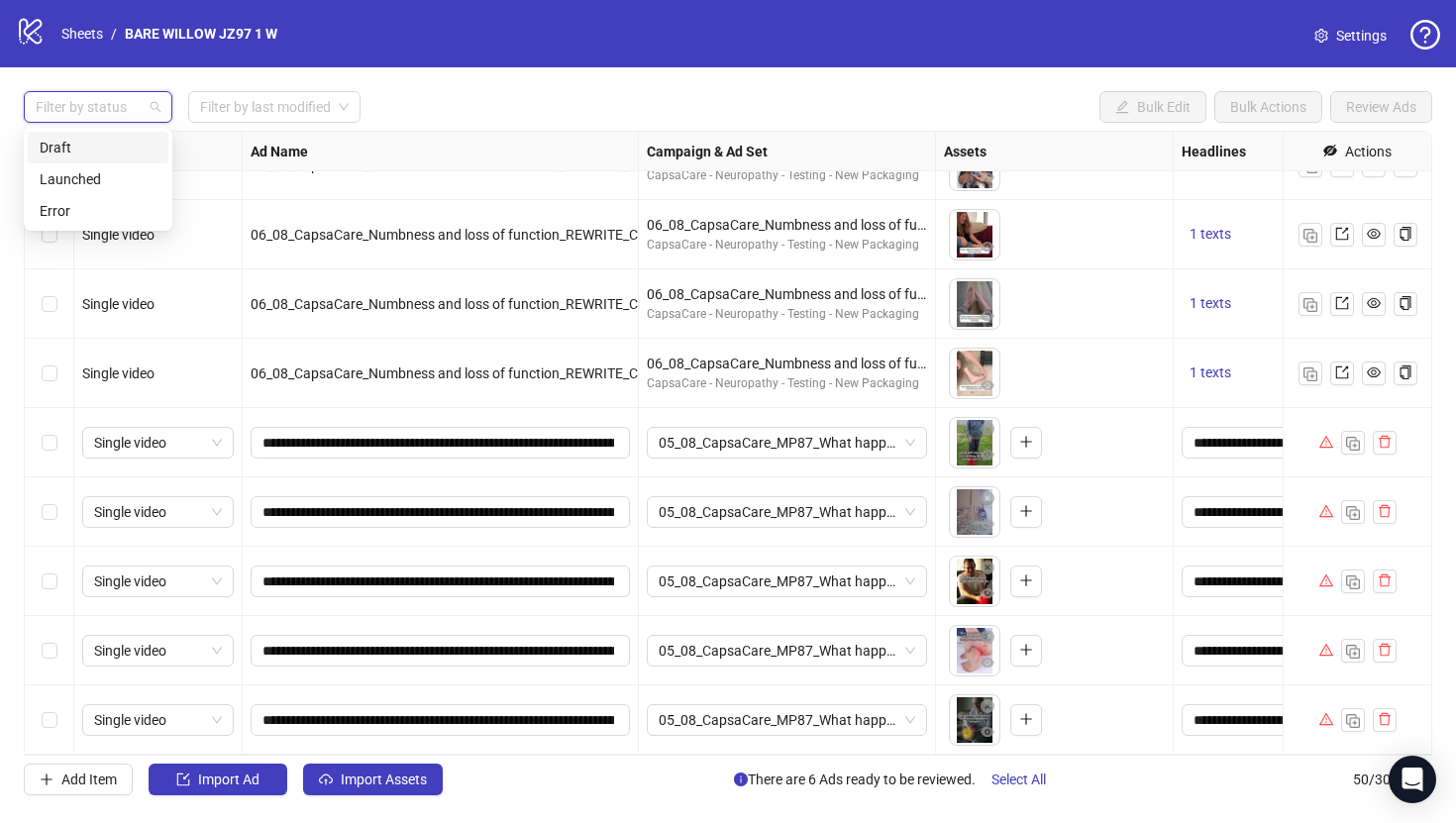 click on "Draft" at bounding box center [98, 148] 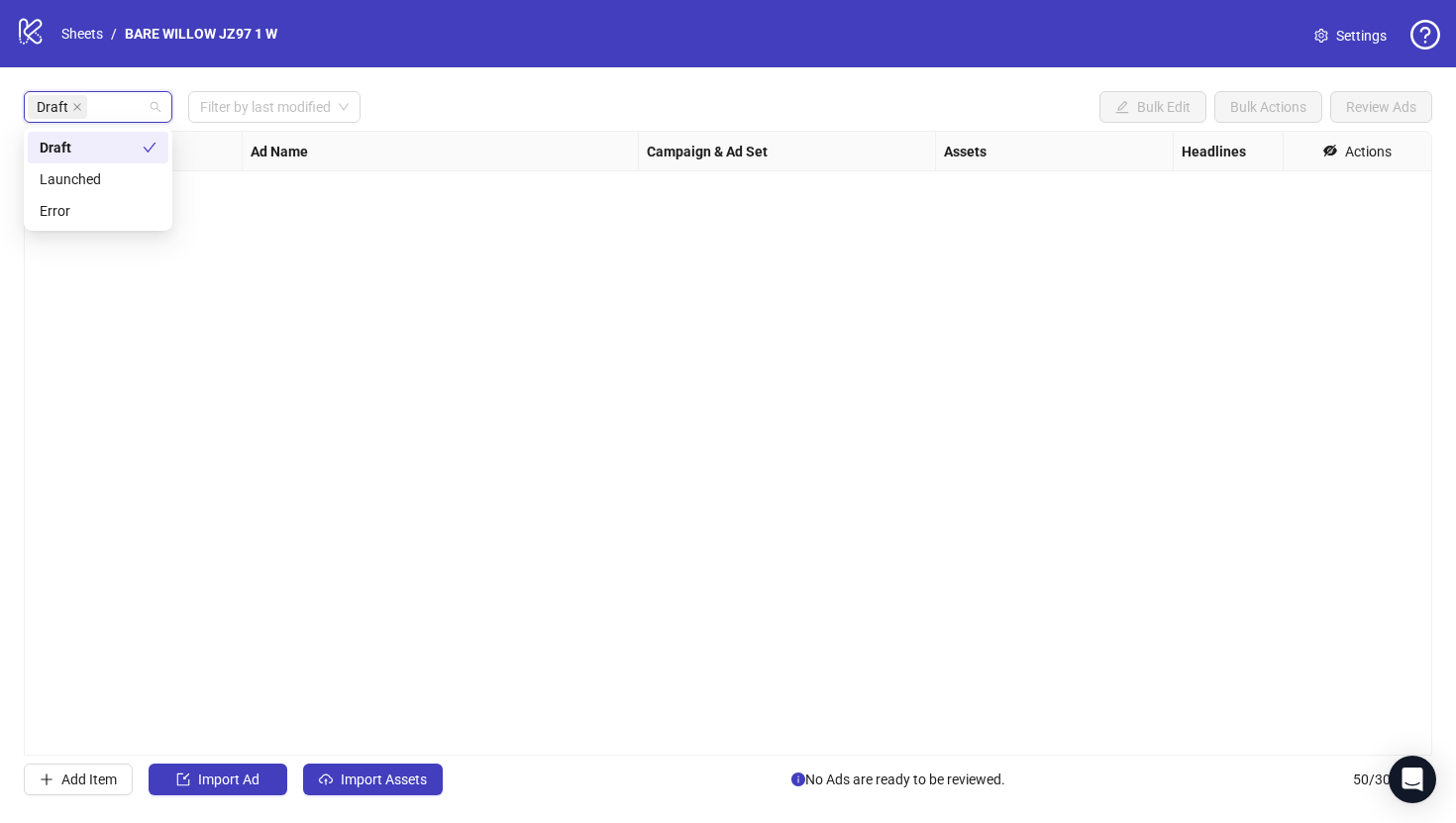 scroll, scrollTop: 0, scrollLeft: 0, axis: both 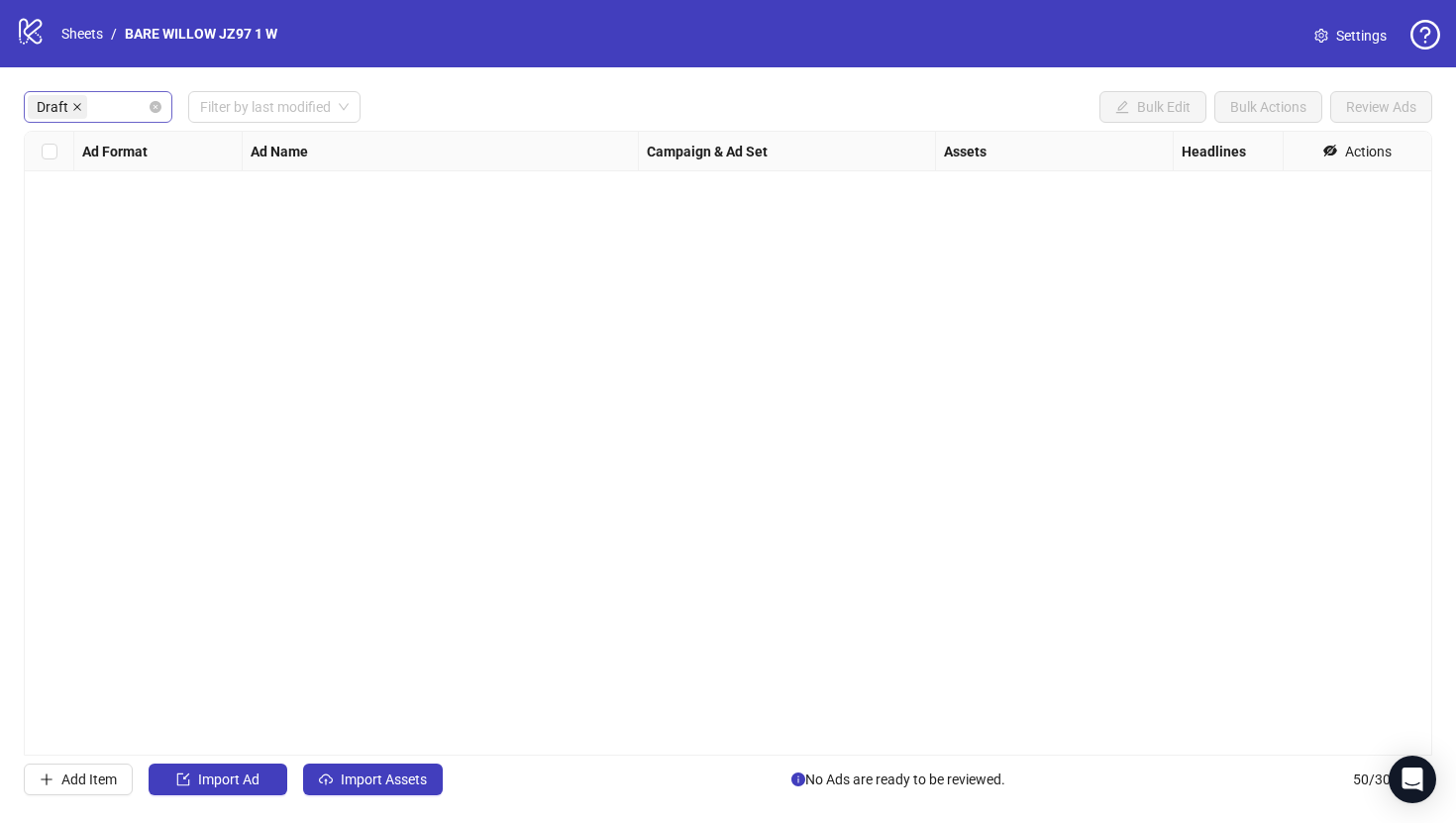 click at bounding box center [77, 107] 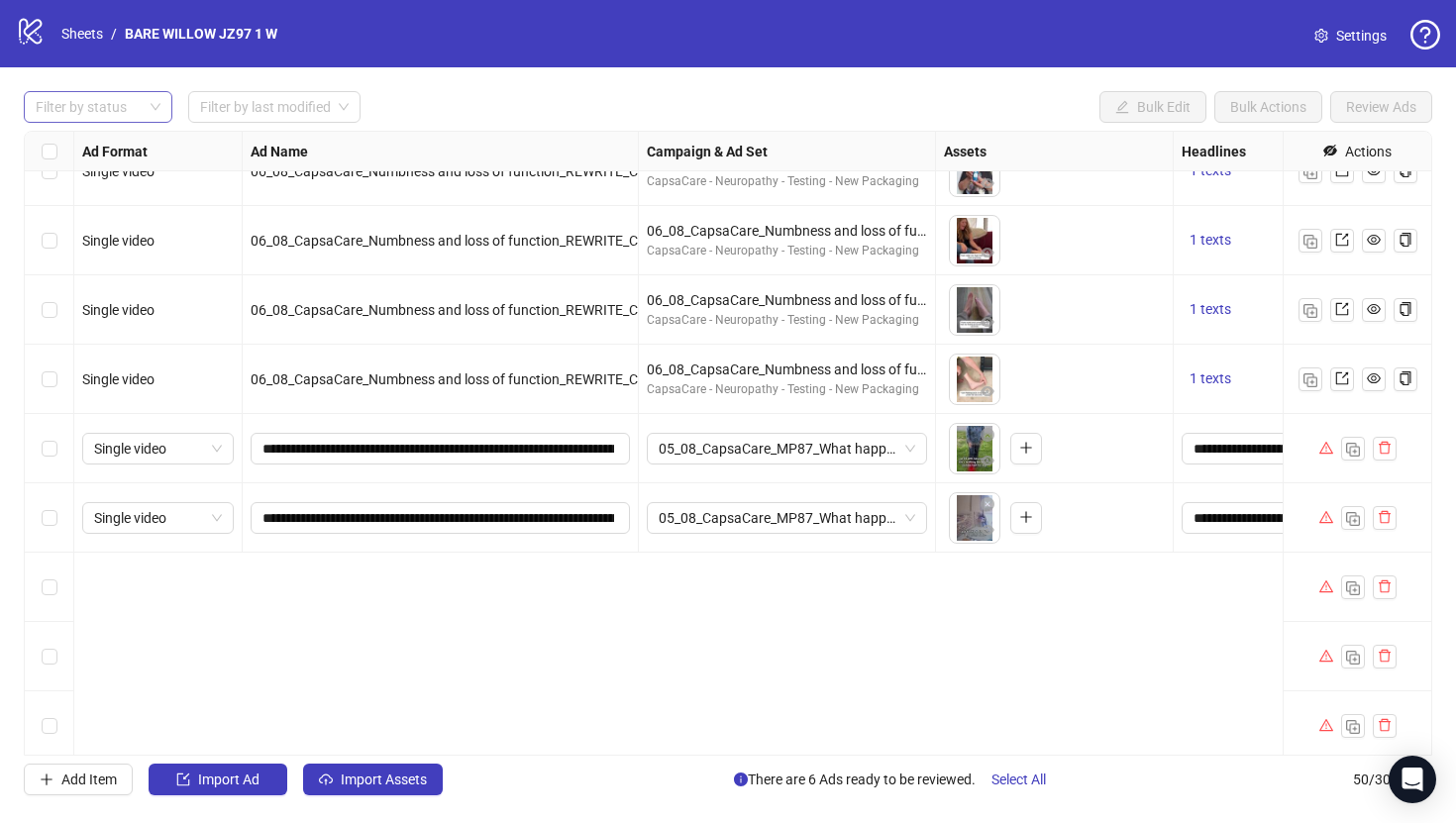 scroll, scrollTop: 2883, scrollLeft: 0, axis: vertical 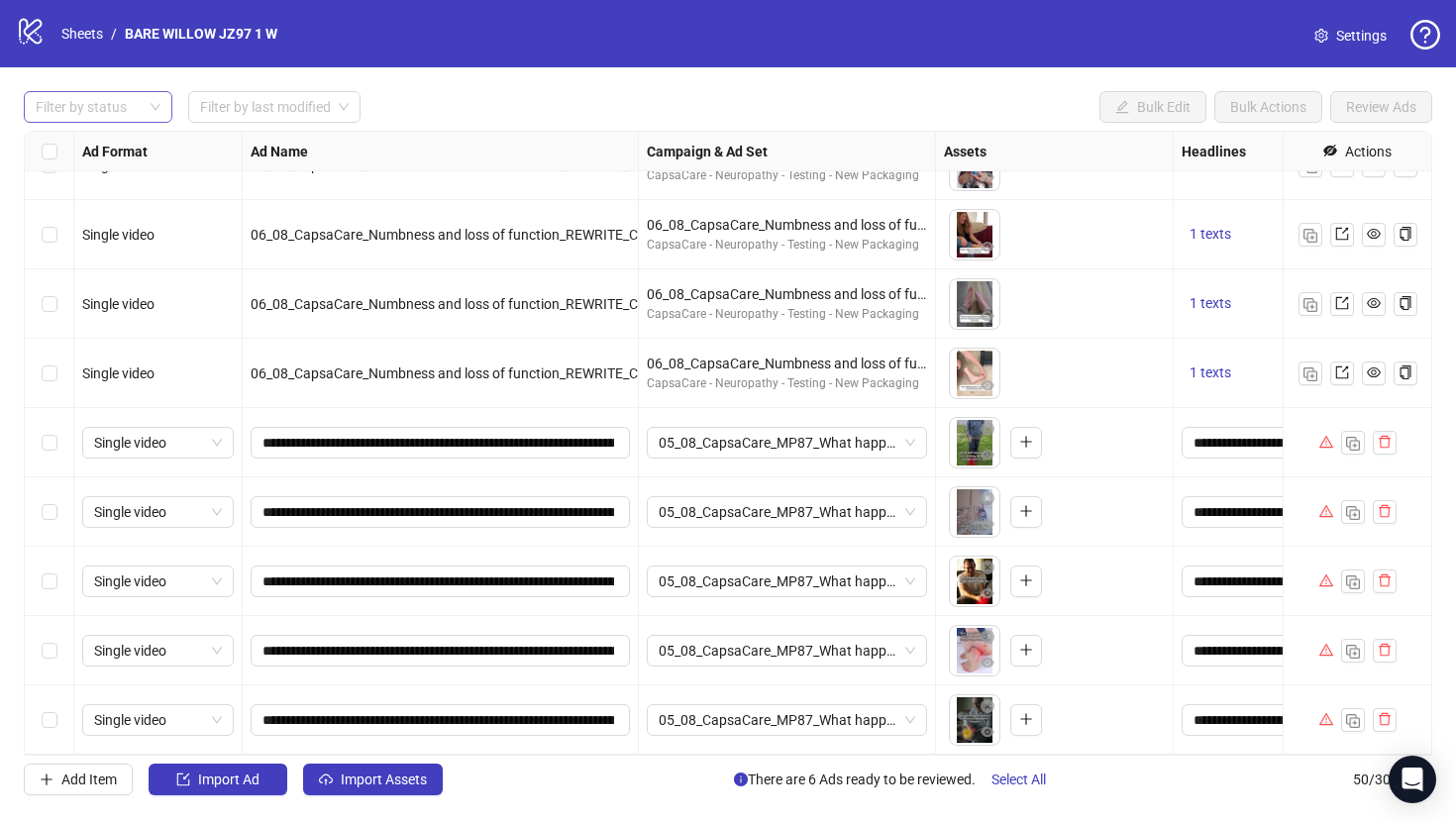 click at bounding box center (50, 443) 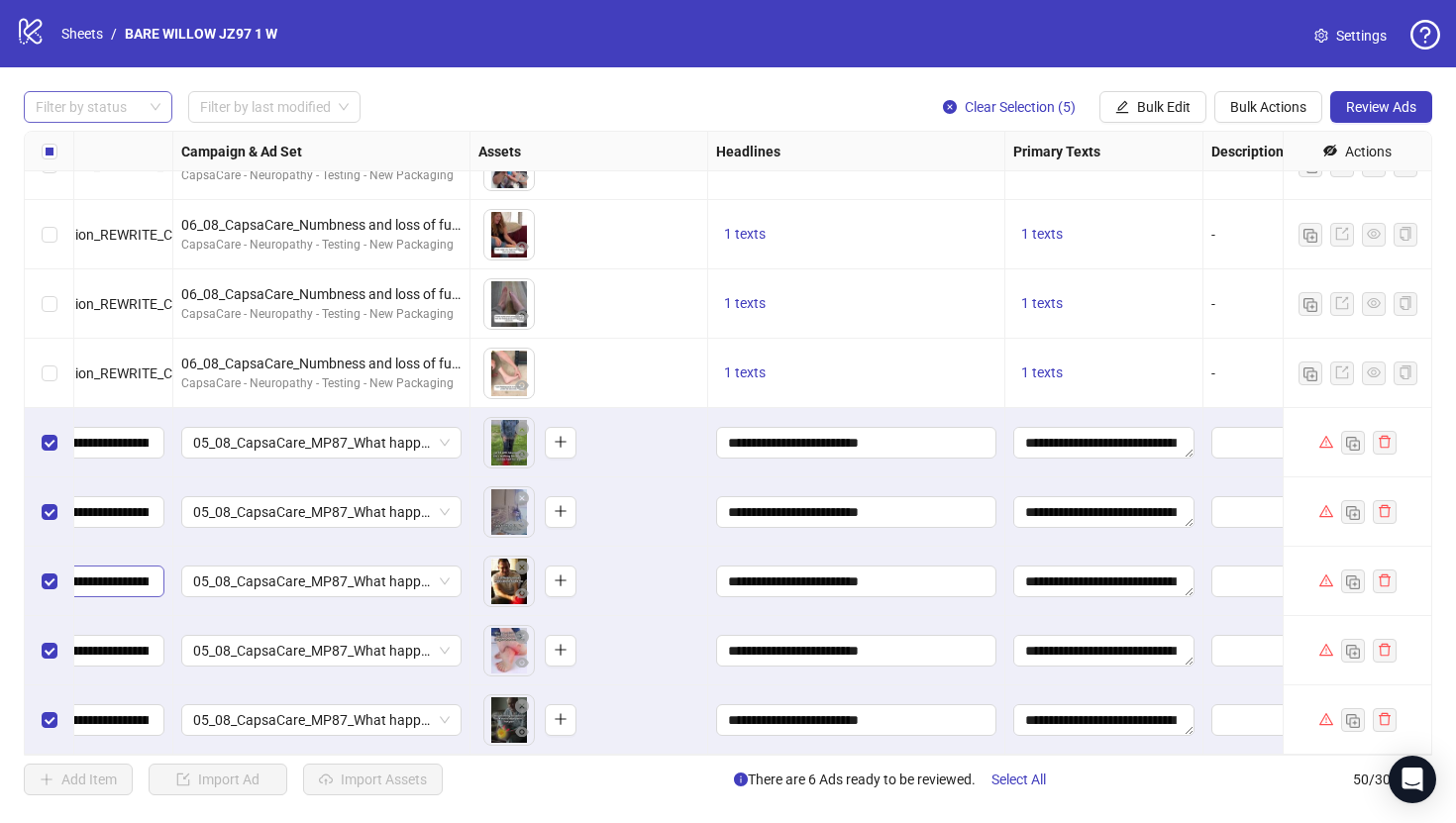 scroll, scrollTop: 2883, scrollLeft: 0, axis: vertical 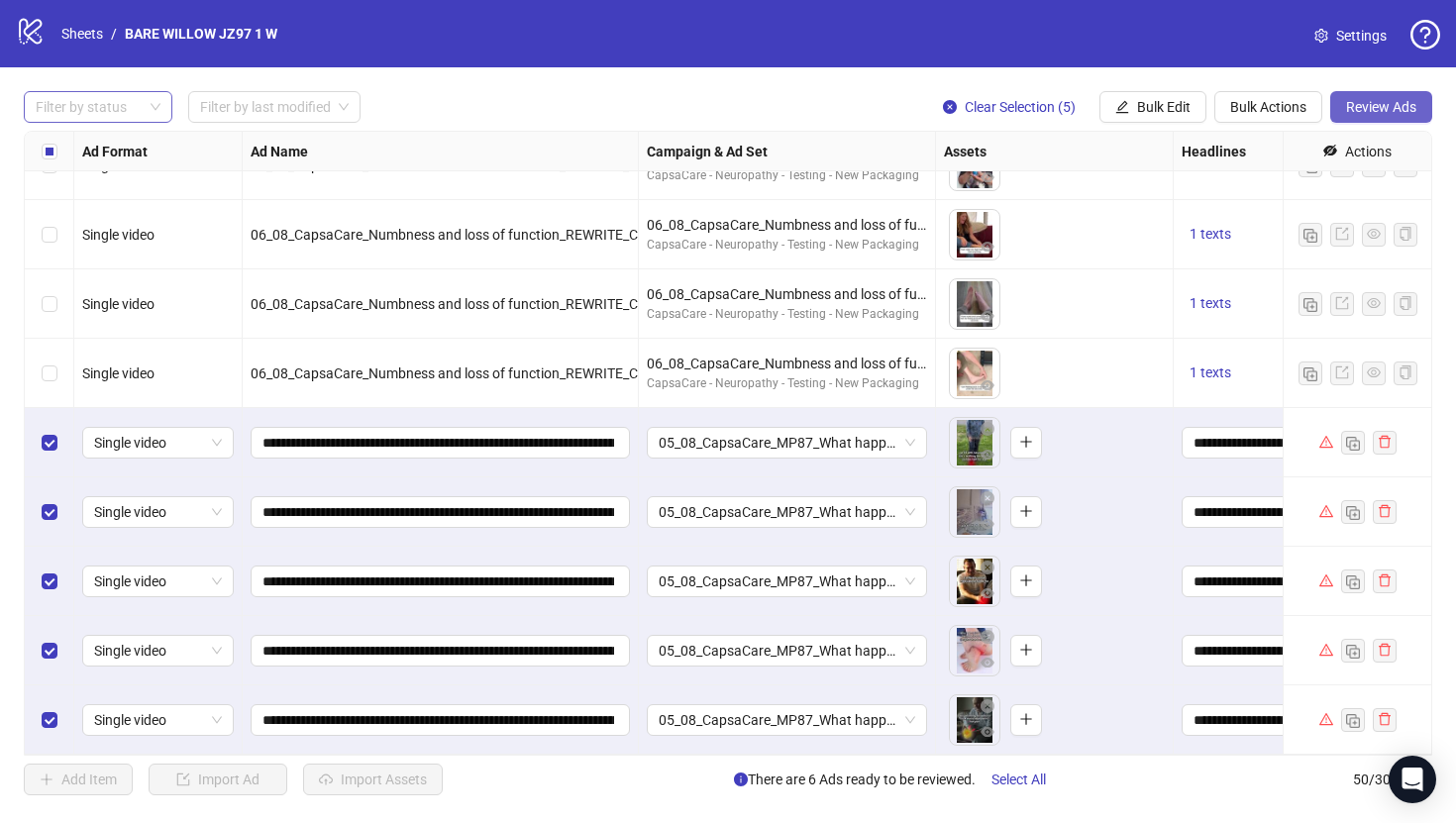 click on "Review Ads" at bounding box center [1381, 107] 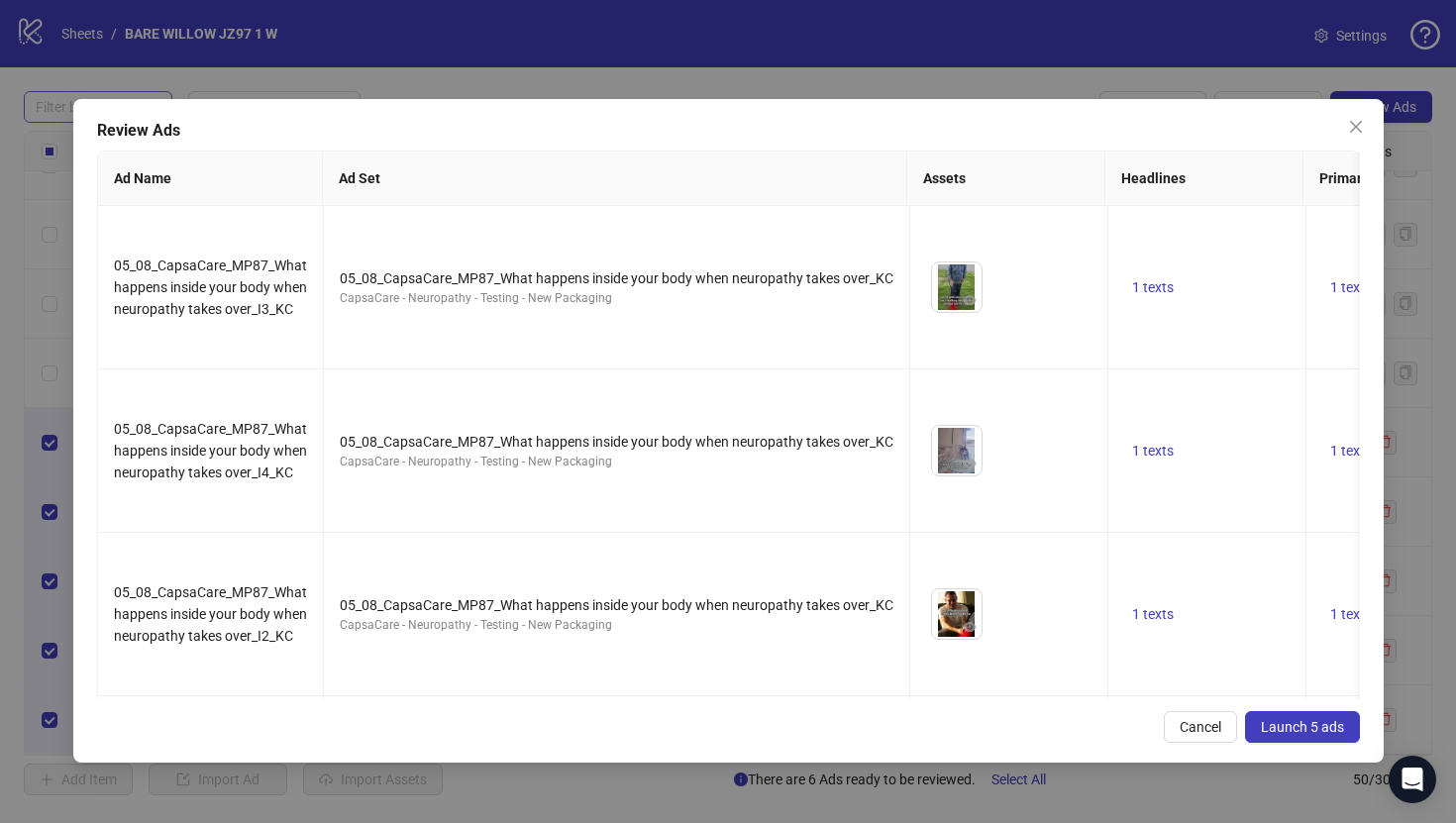 click on "Launch 5 ads" at bounding box center (1302, 727) 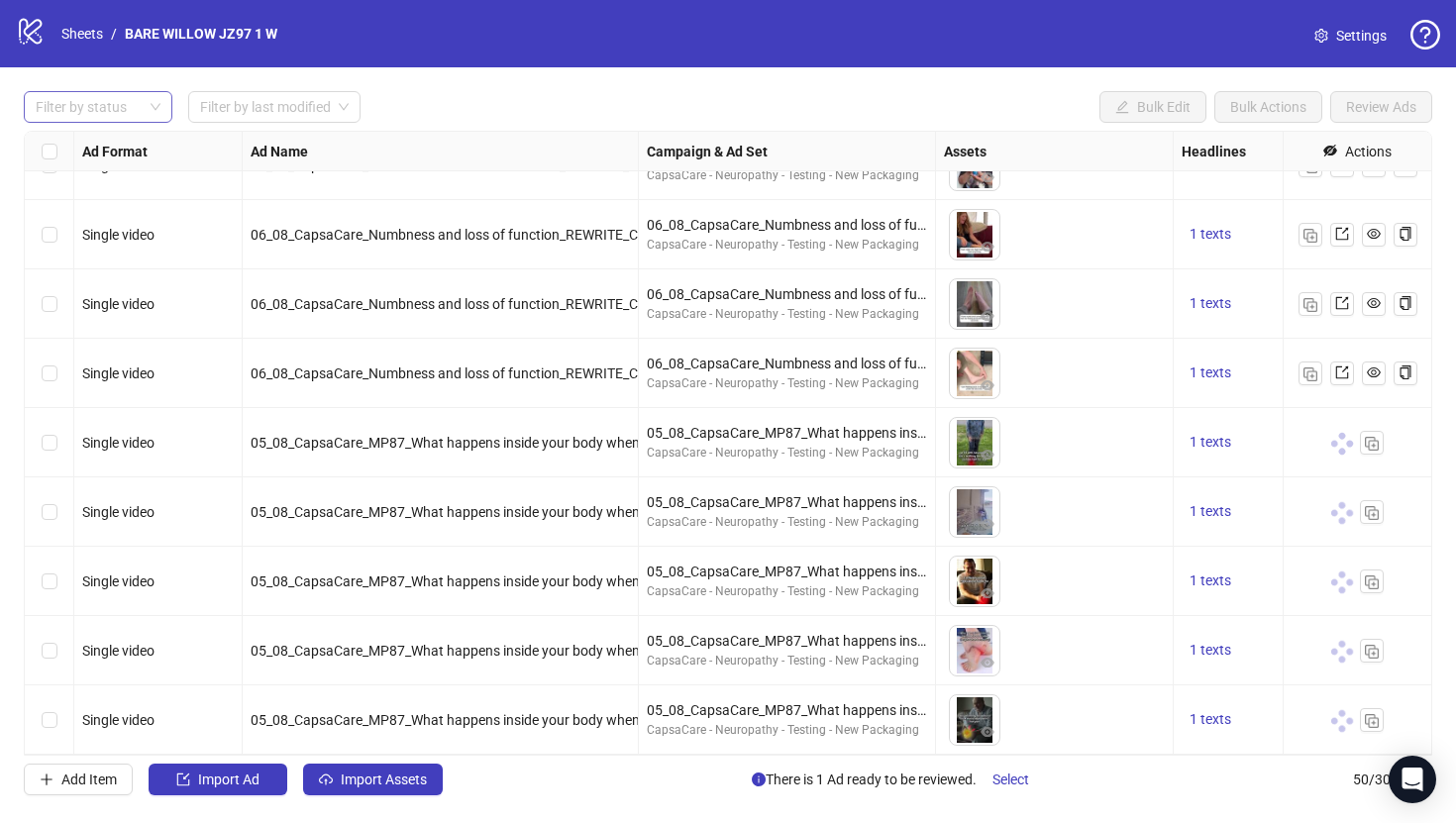 click at bounding box center (1357, 443) 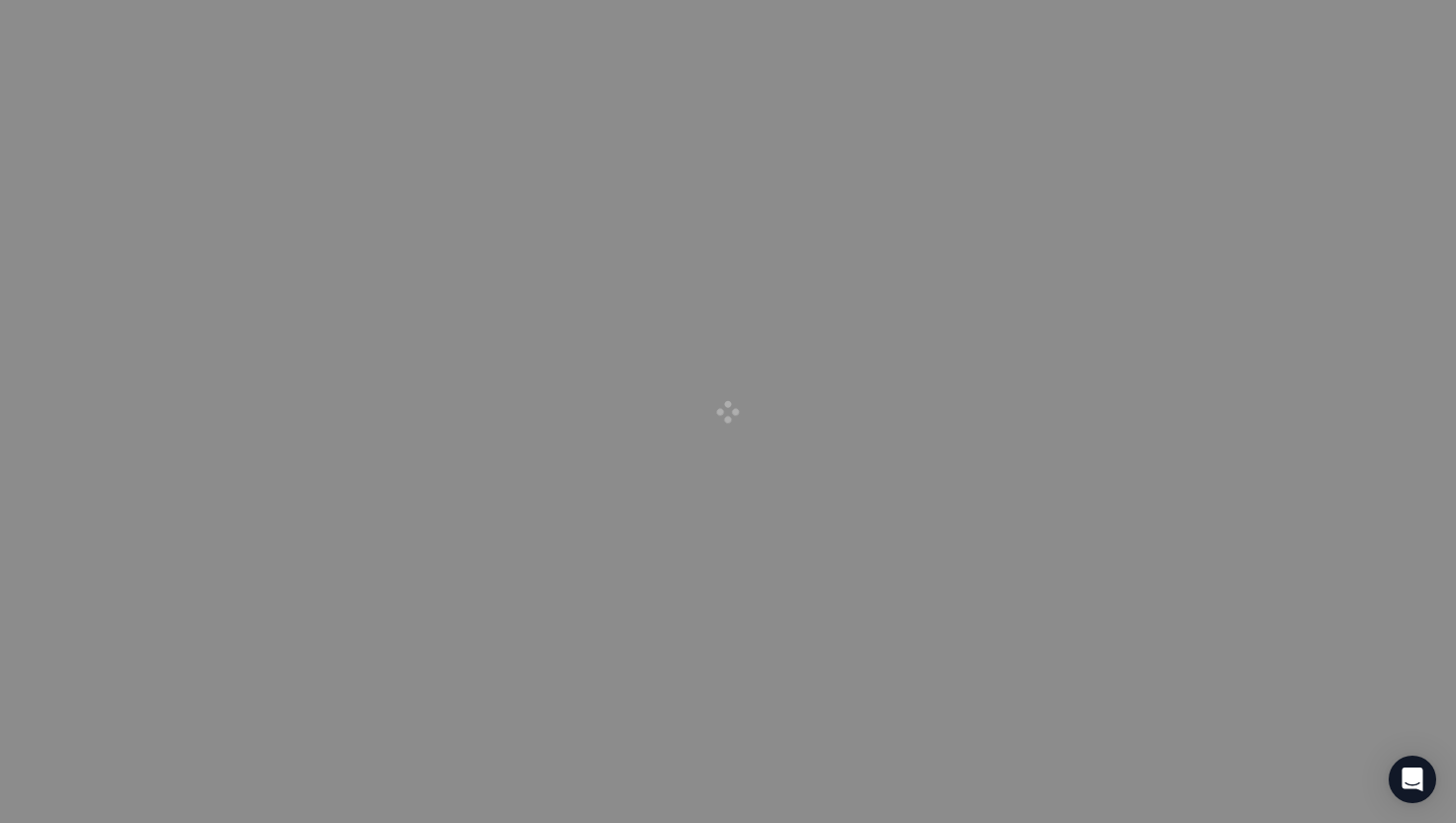 scroll, scrollTop: 0, scrollLeft: 0, axis: both 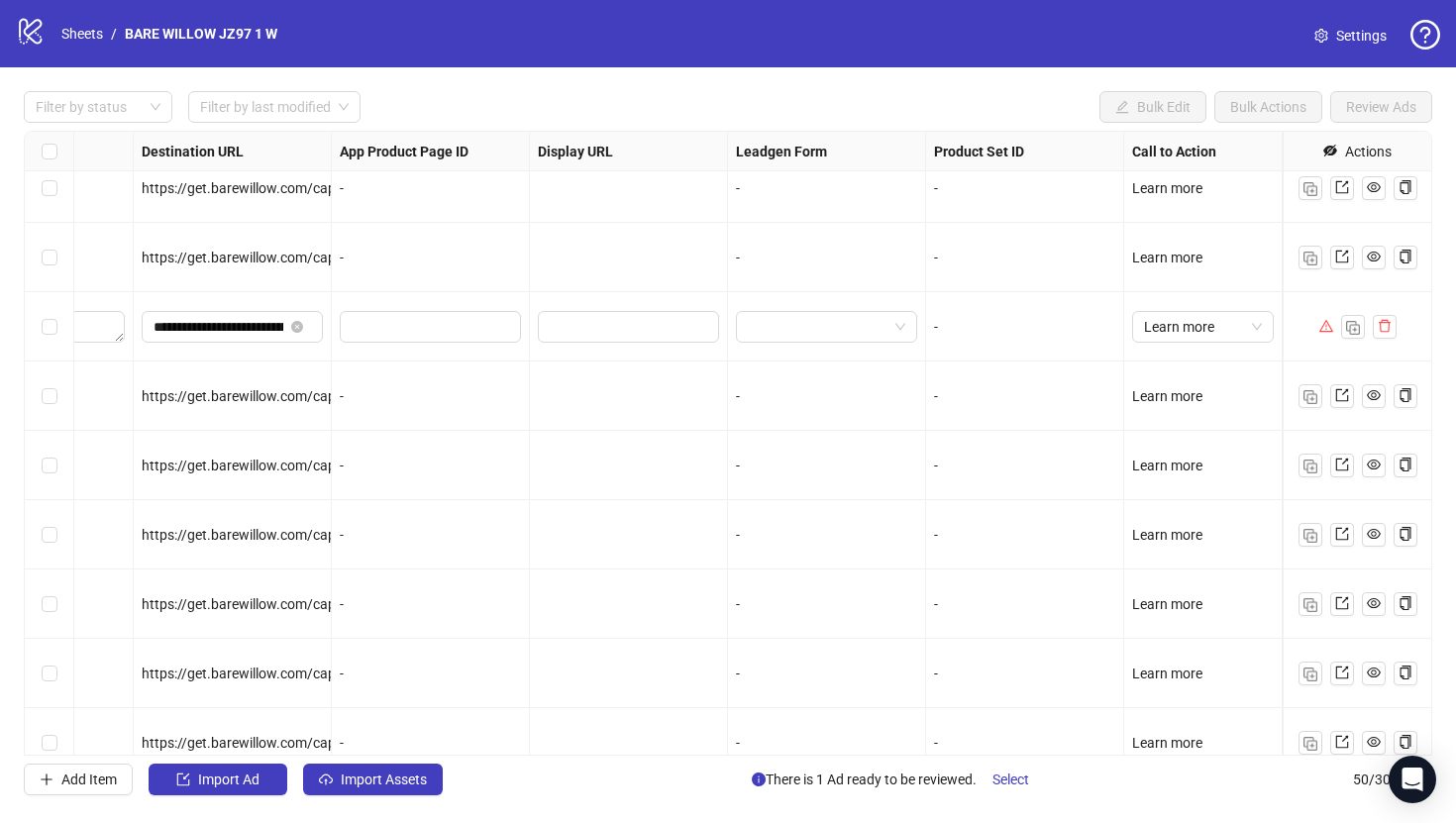 click at bounding box center (50, 327) 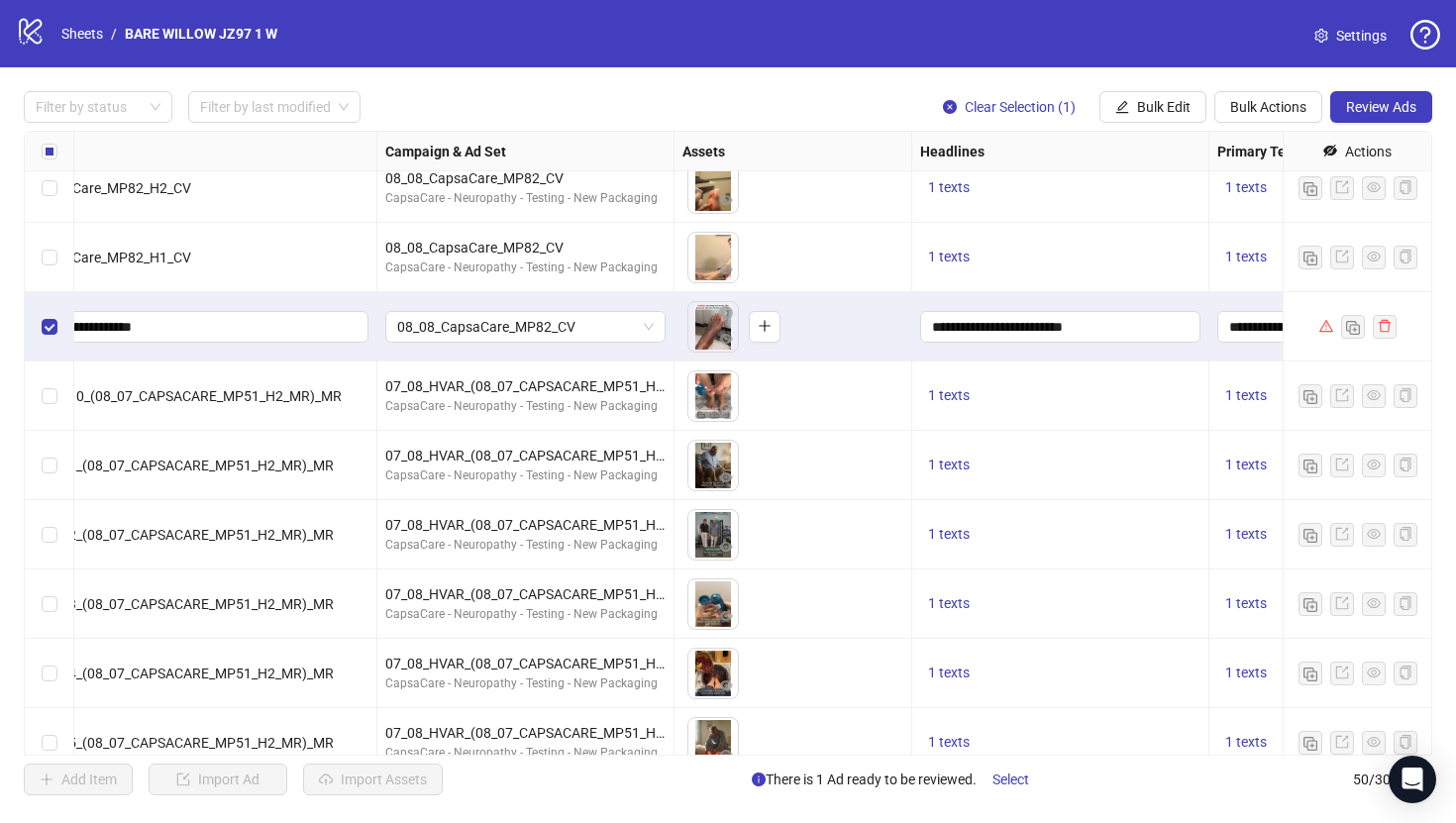 scroll, scrollTop: 1543, scrollLeft: 0, axis: vertical 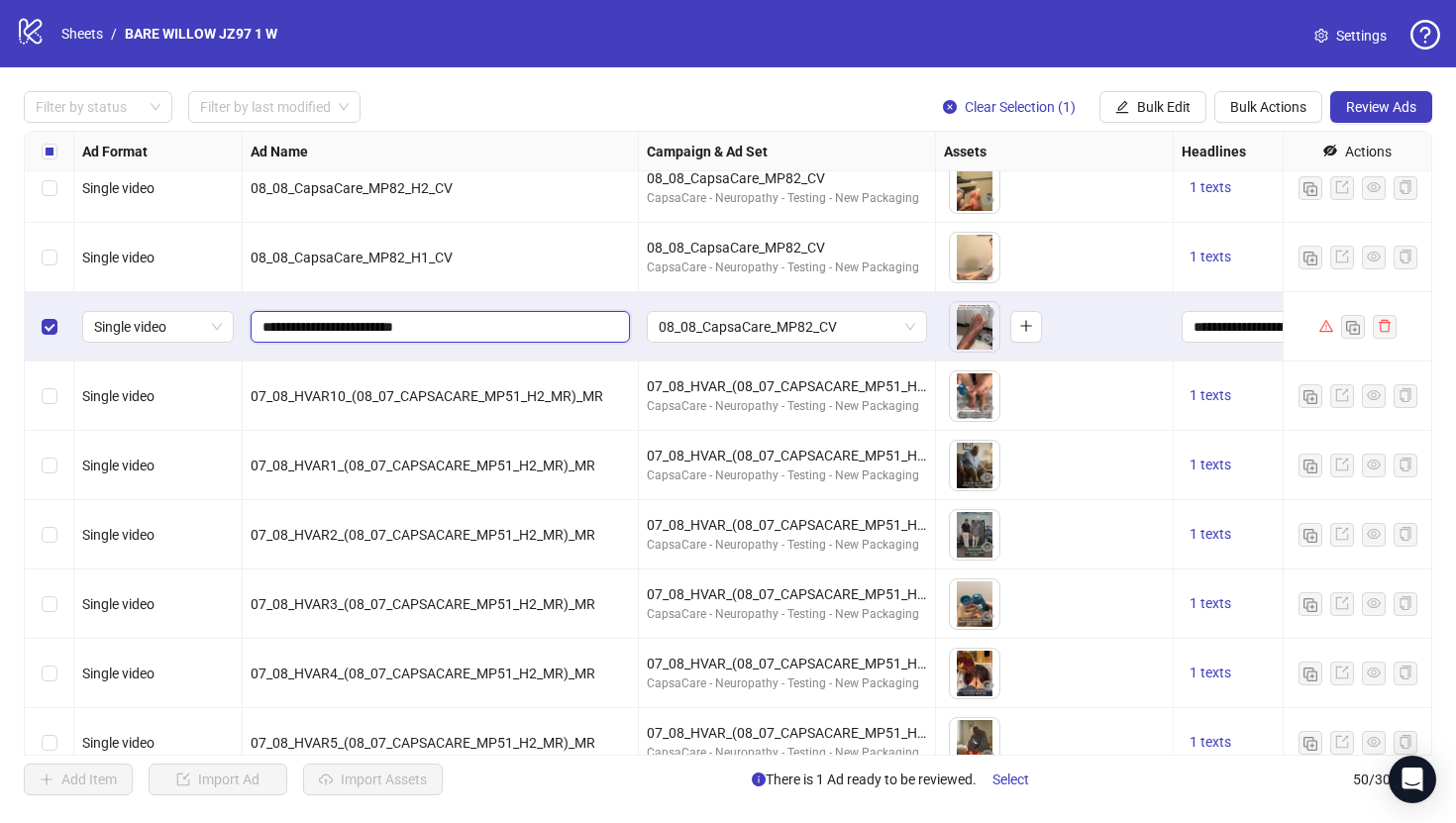 click on "**********" at bounding box center [438, 327] 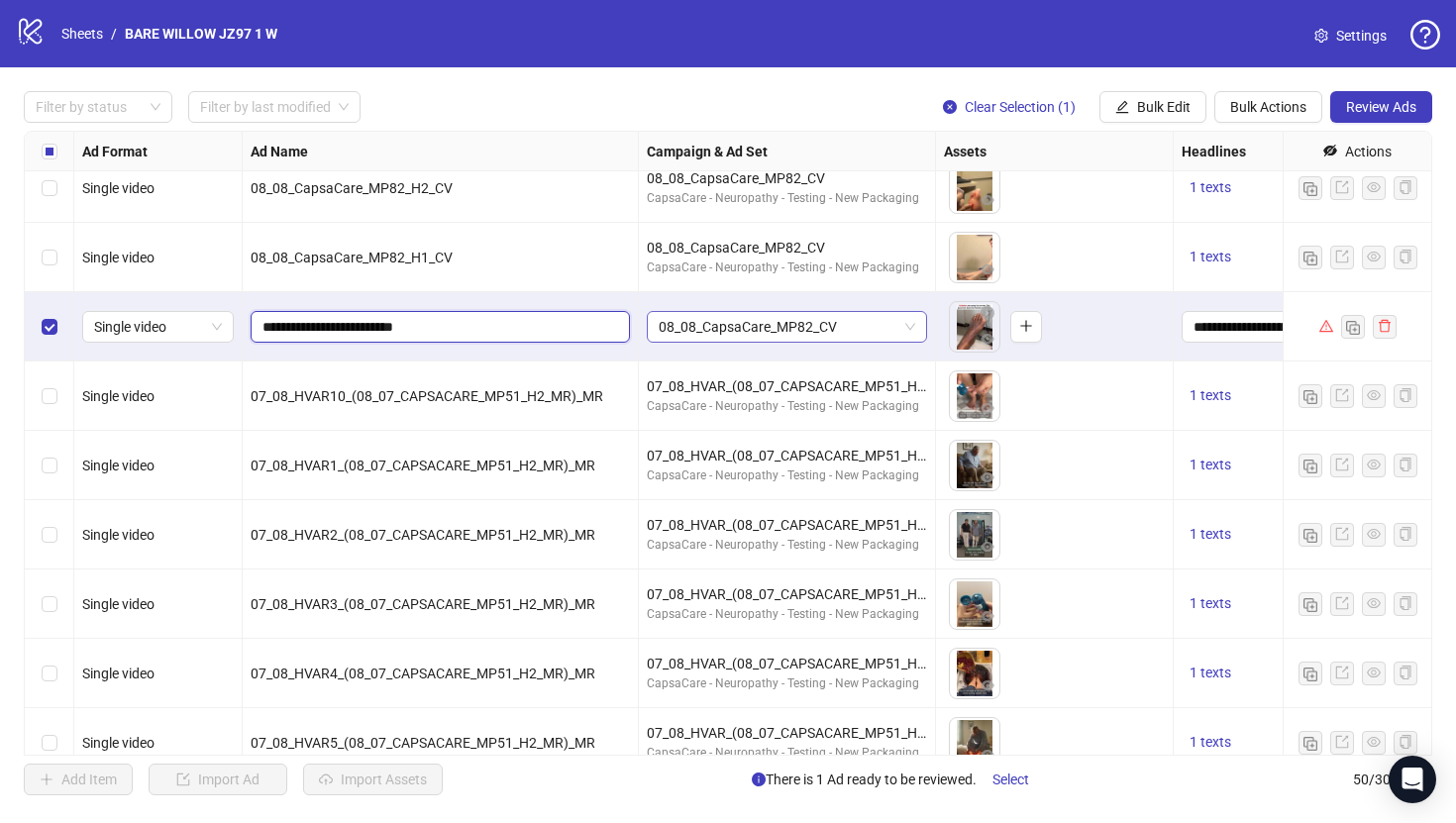 click on "08_08_CapsaCare_MP82_CV" at bounding box center (786, 327) 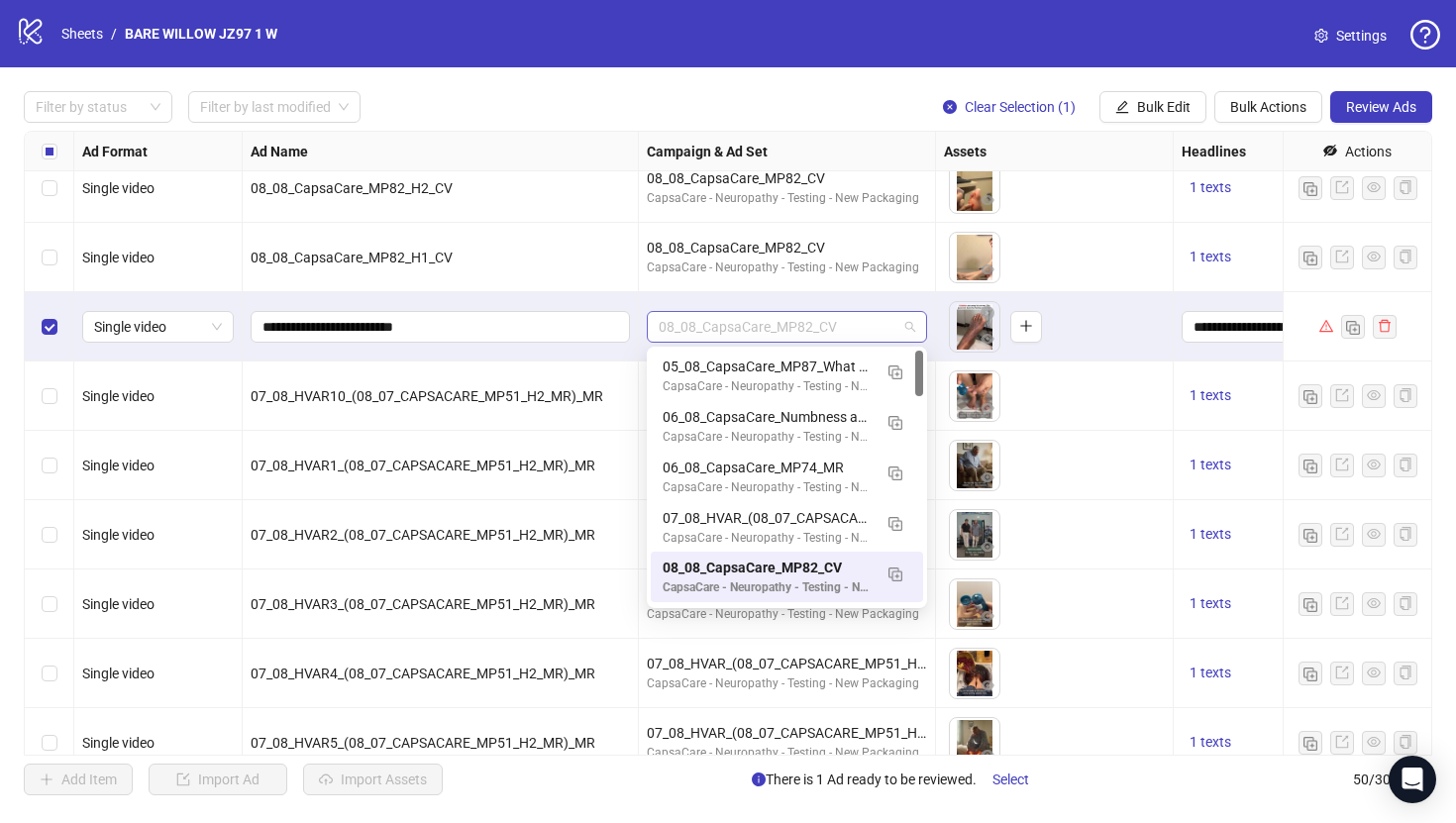 click on "08_08_CapsaCare_MP82_CV" at bounding box center (786, 327) 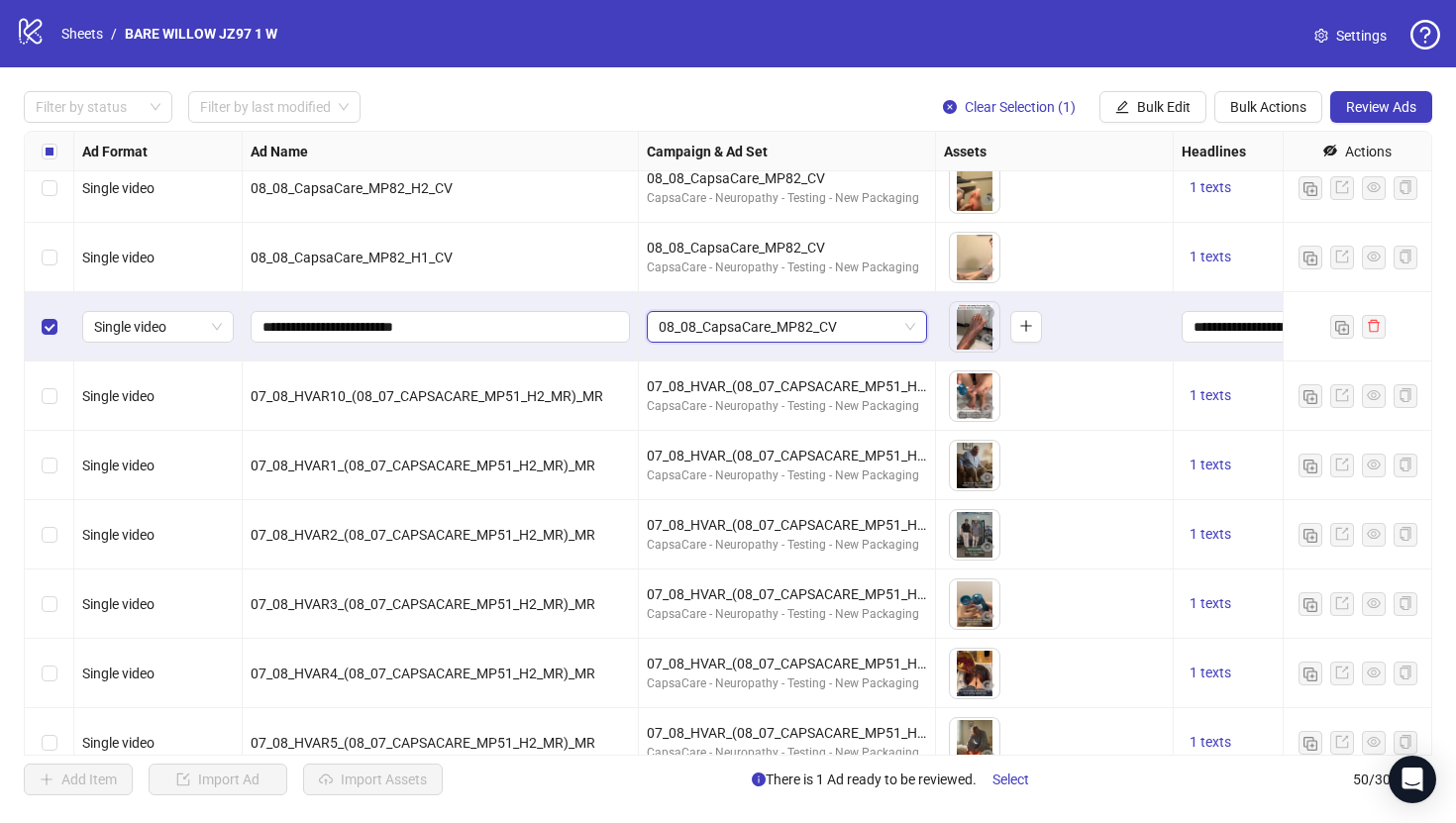 click on "08_08_CapsaCare_MP82_CV" at bounding box center [786, 327] 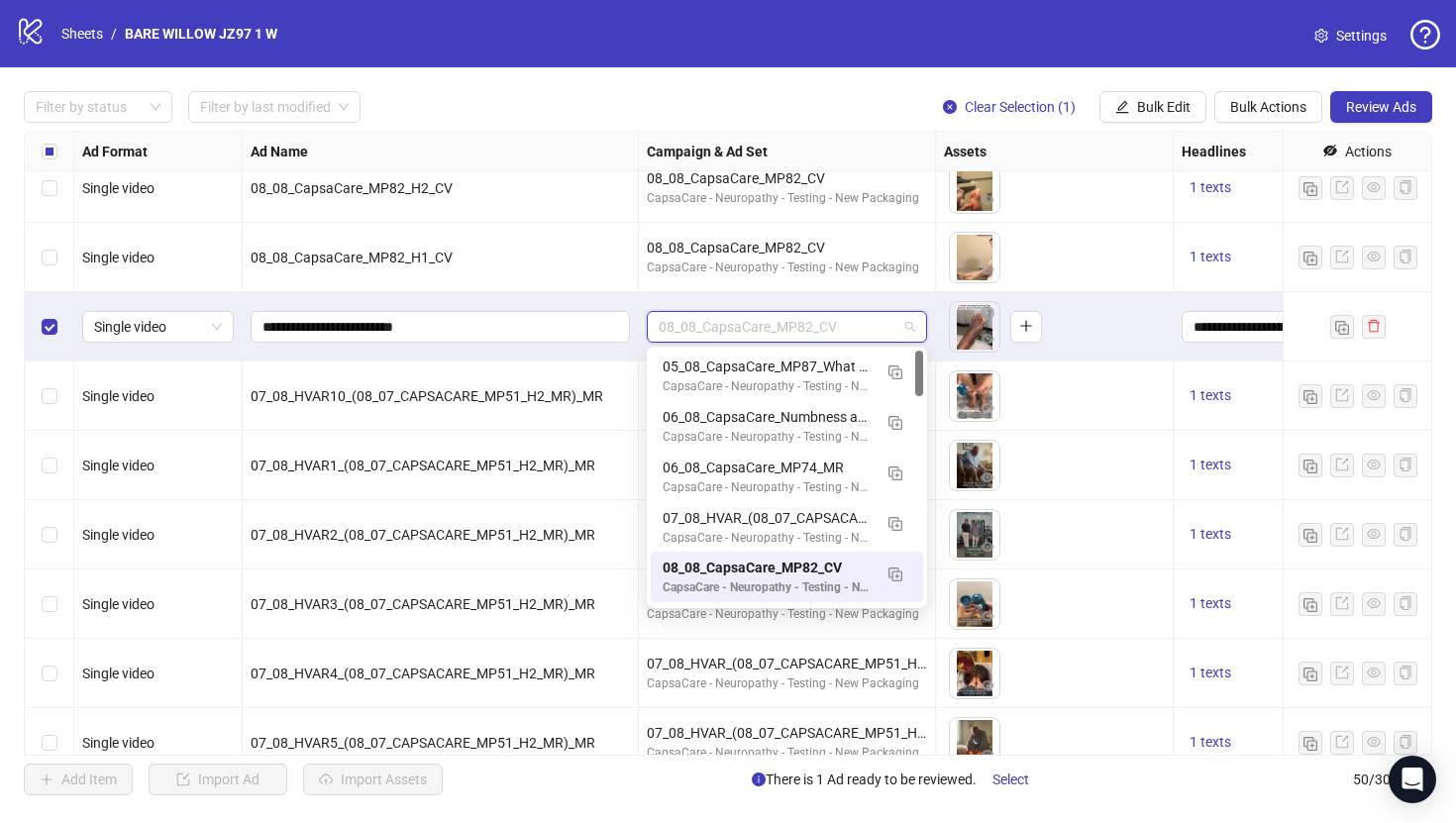 drag, startPoint x: 847, startPoint y: 324, endPoint x: 677, endPoint y: 323, distance: 170.00294 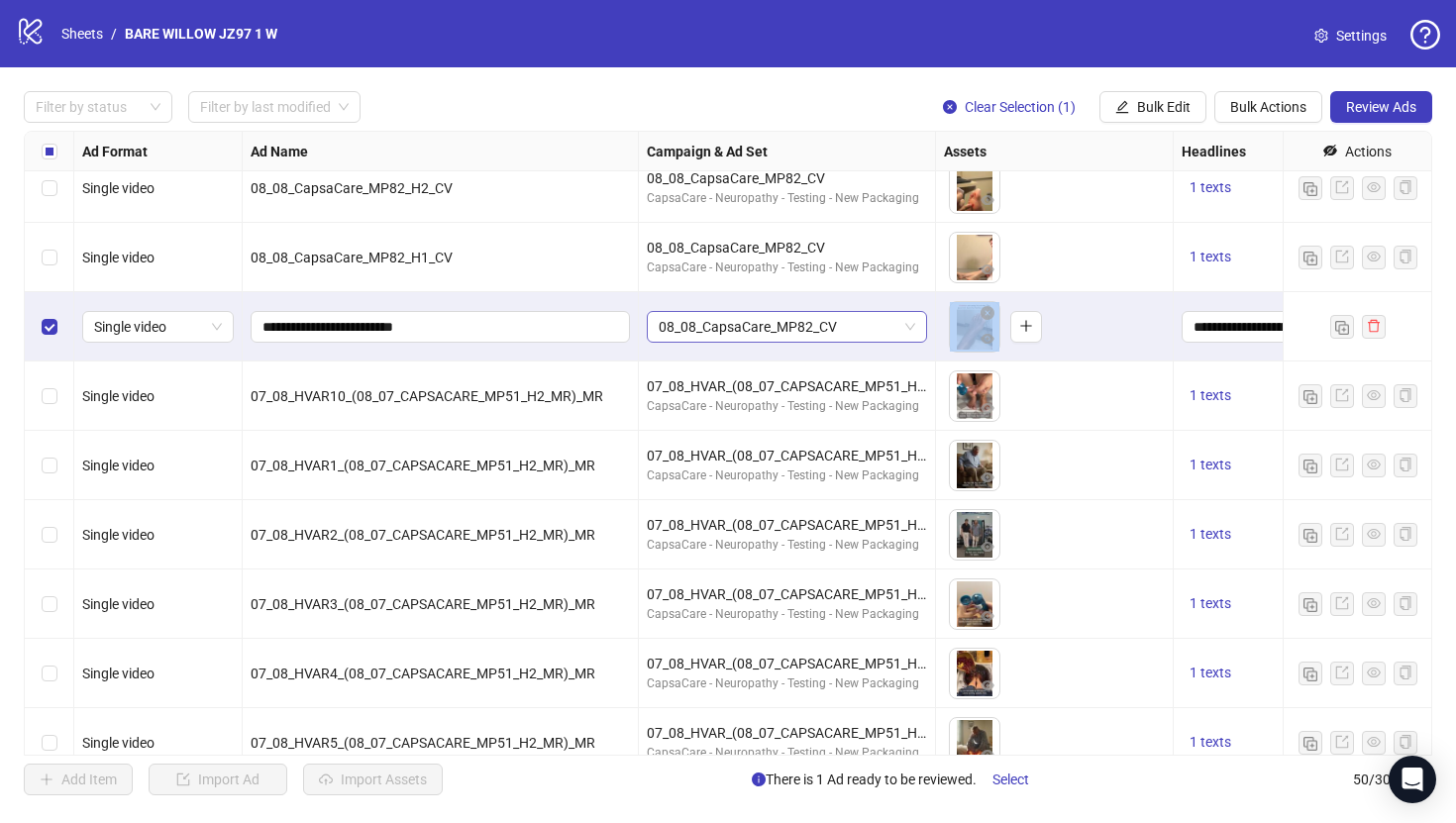 drag, startPoint x: 641, startPoint y: 314, endPoint x: 750, endPoint y: 332, distance: 110.476 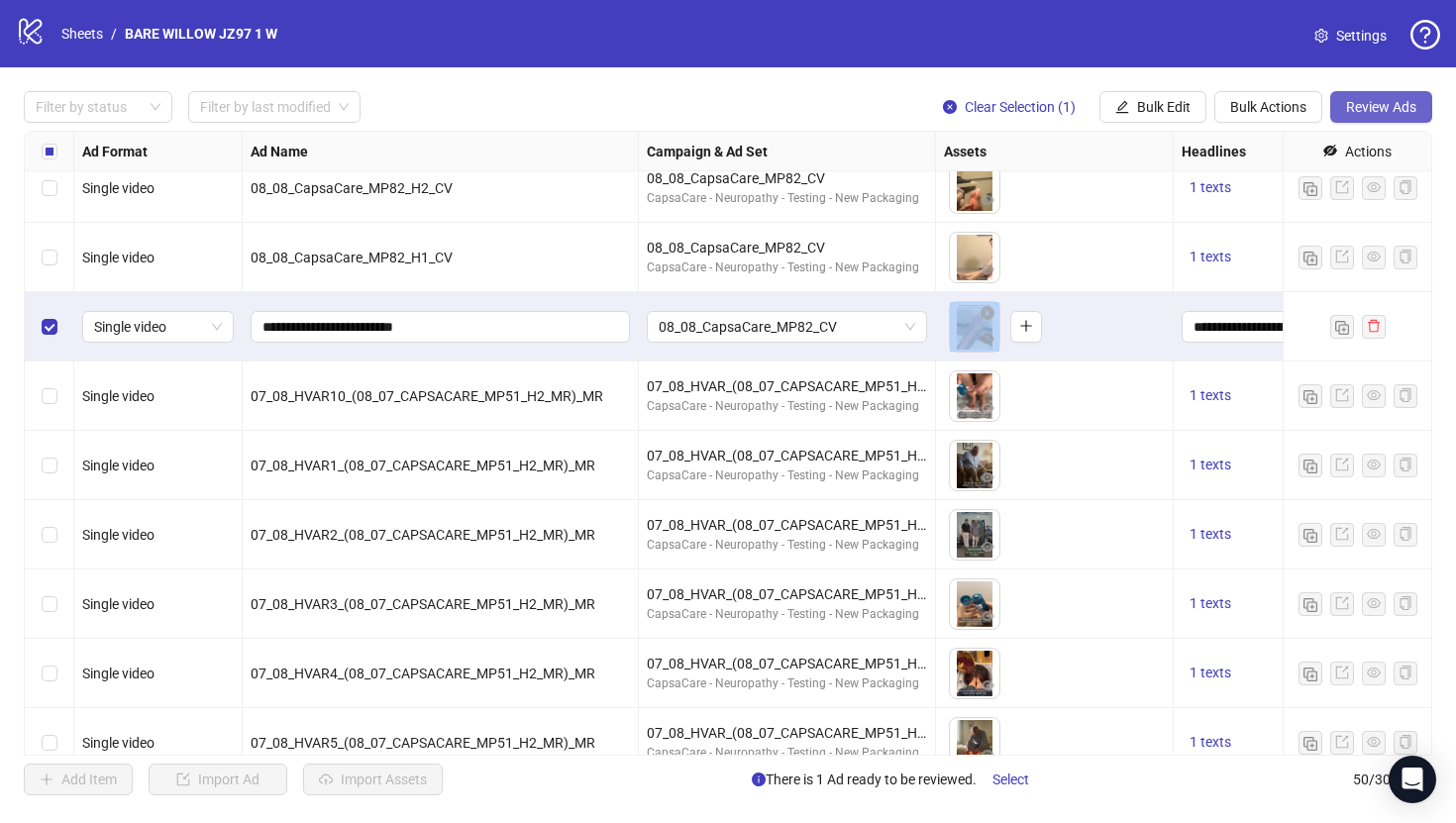 click on "Review Ads" at bounding box center (1381, 107) 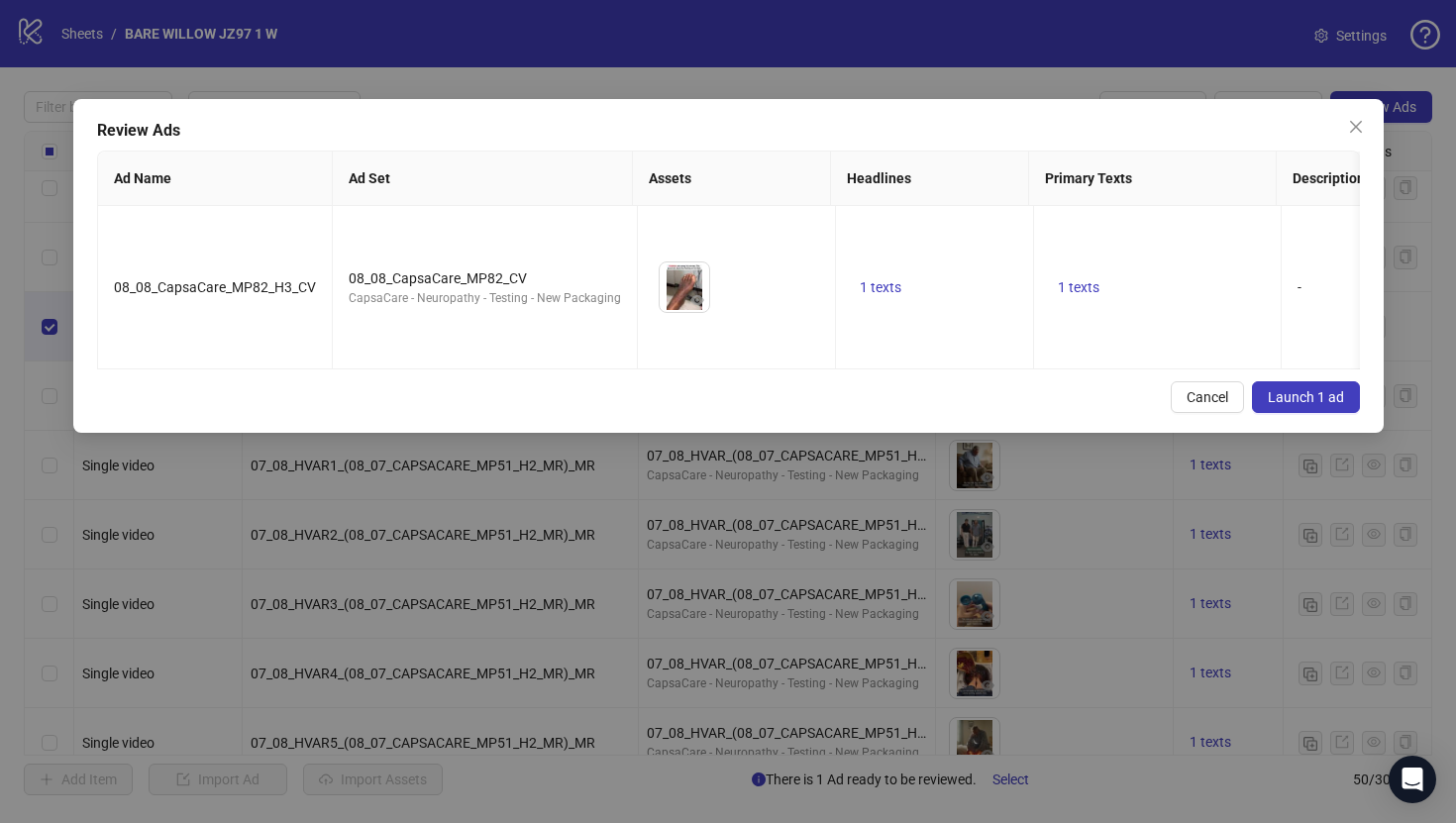 type 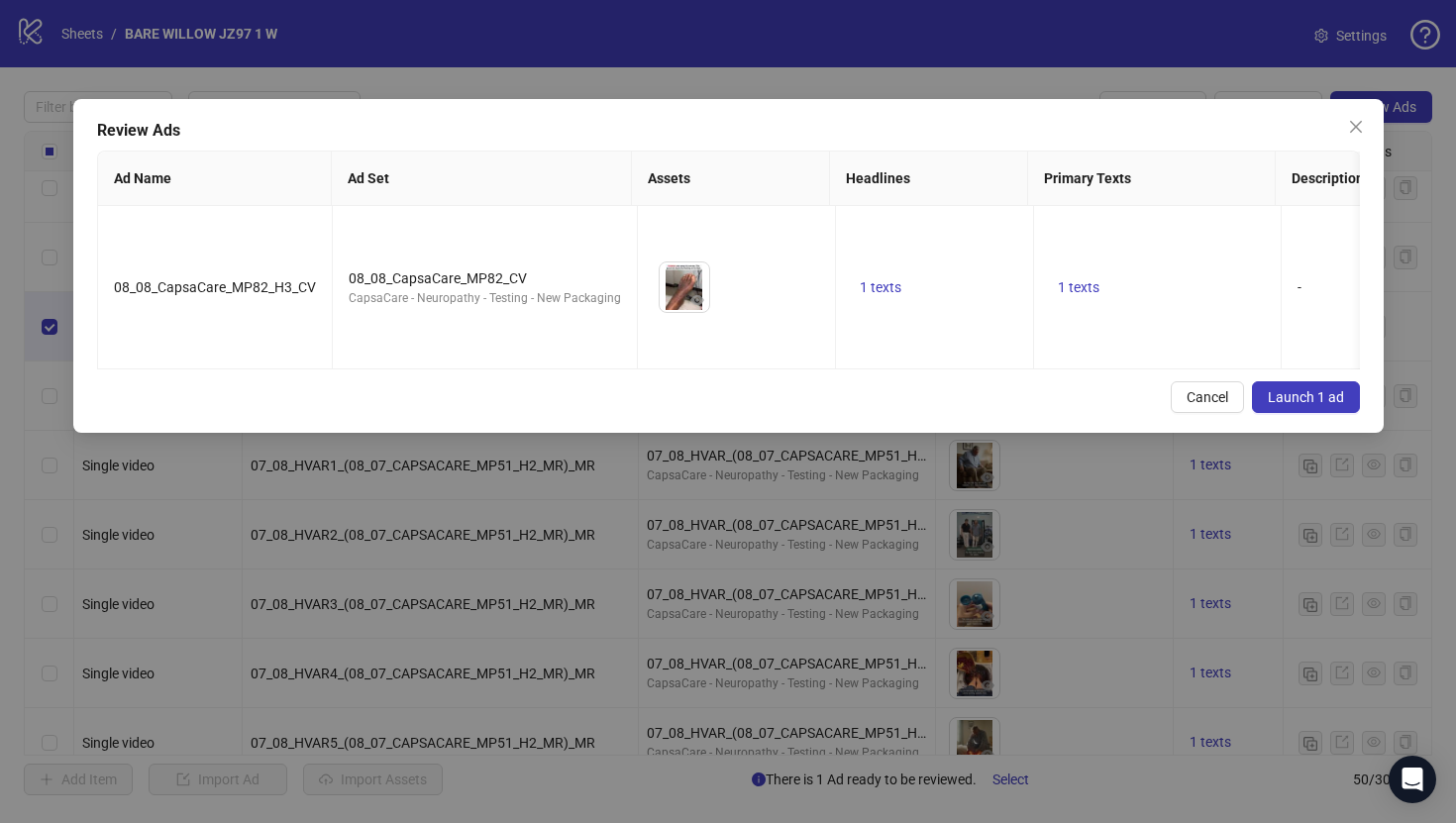 click on "Launch 1 ad" at bounding box center [1305, 397] 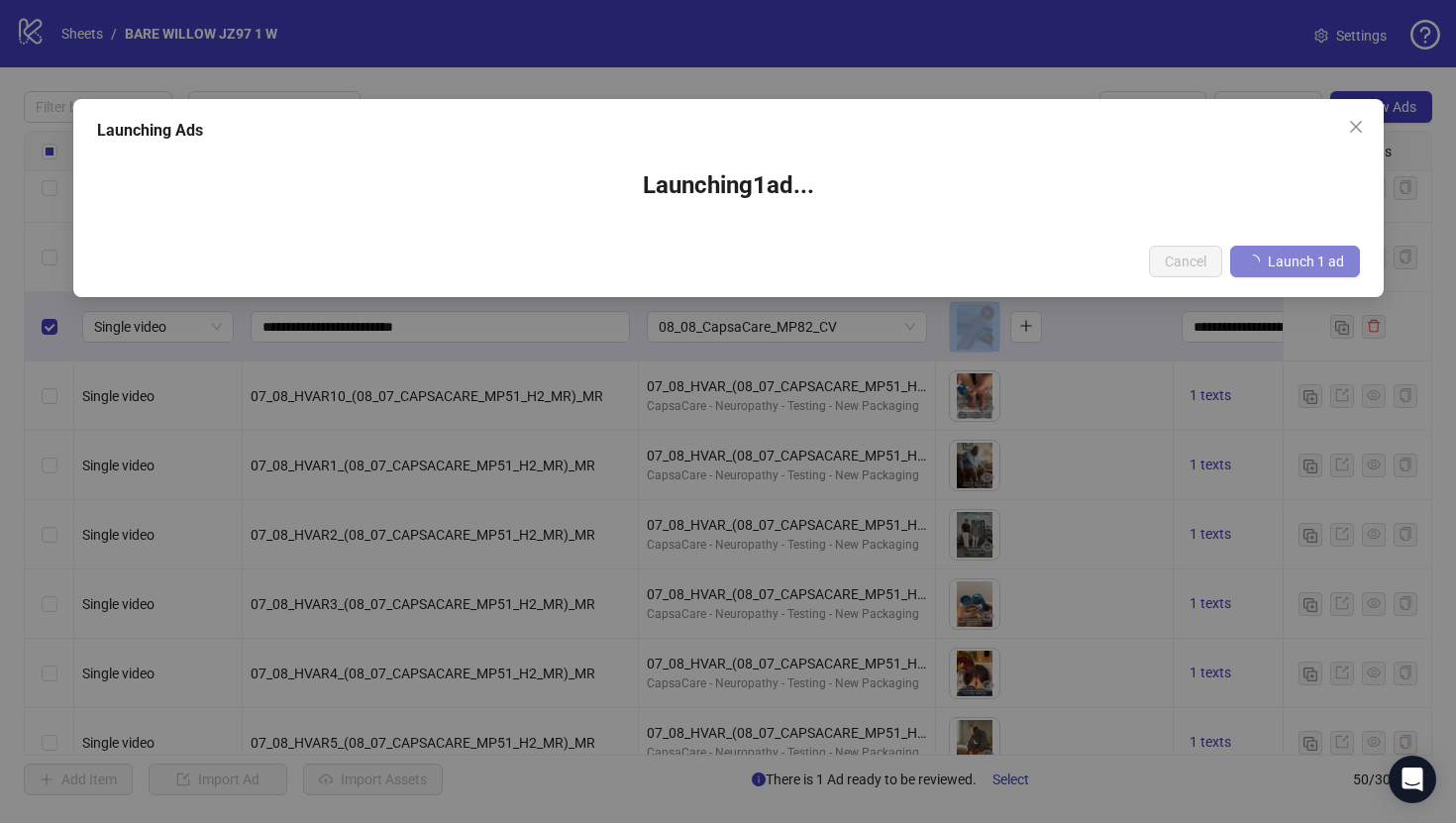 type 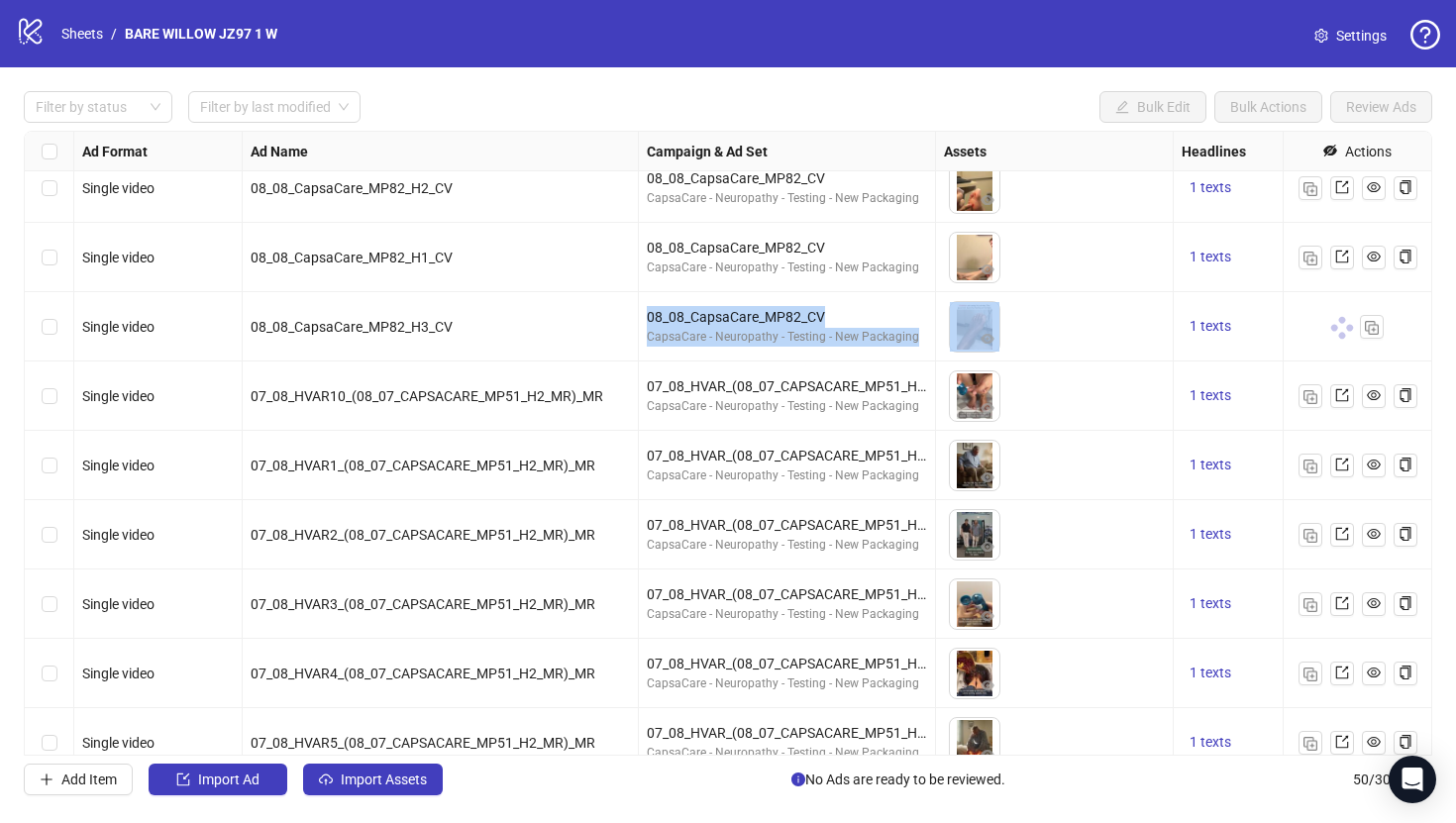 click on "08_08_CapsaCare_MP82_CV CapsaCare - Neuropathy - Testing - New Packaging" at bounding box center (787, 327) 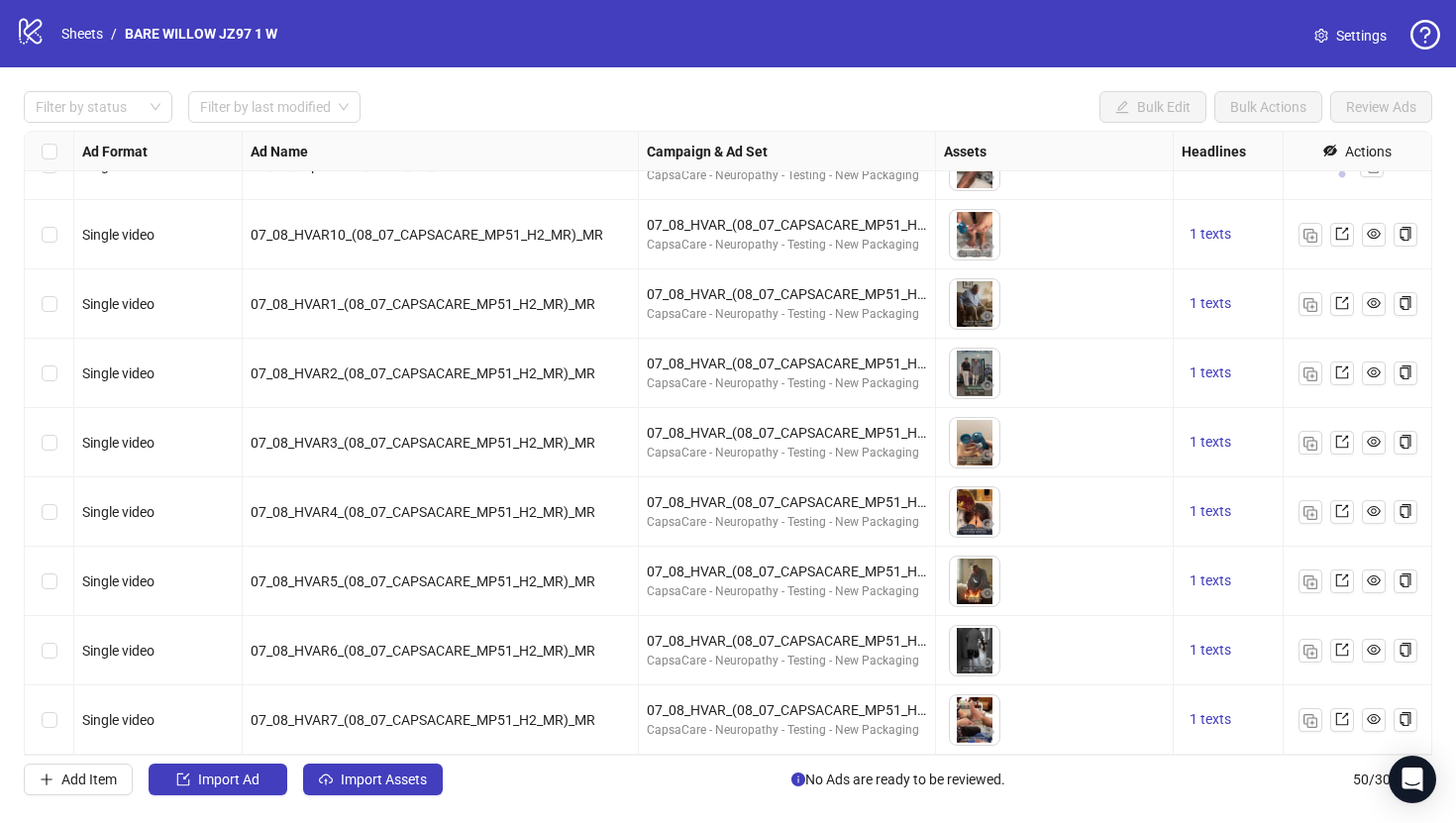scroll, scrollTop: 1739, scrollLeft: 0, axis: vertical 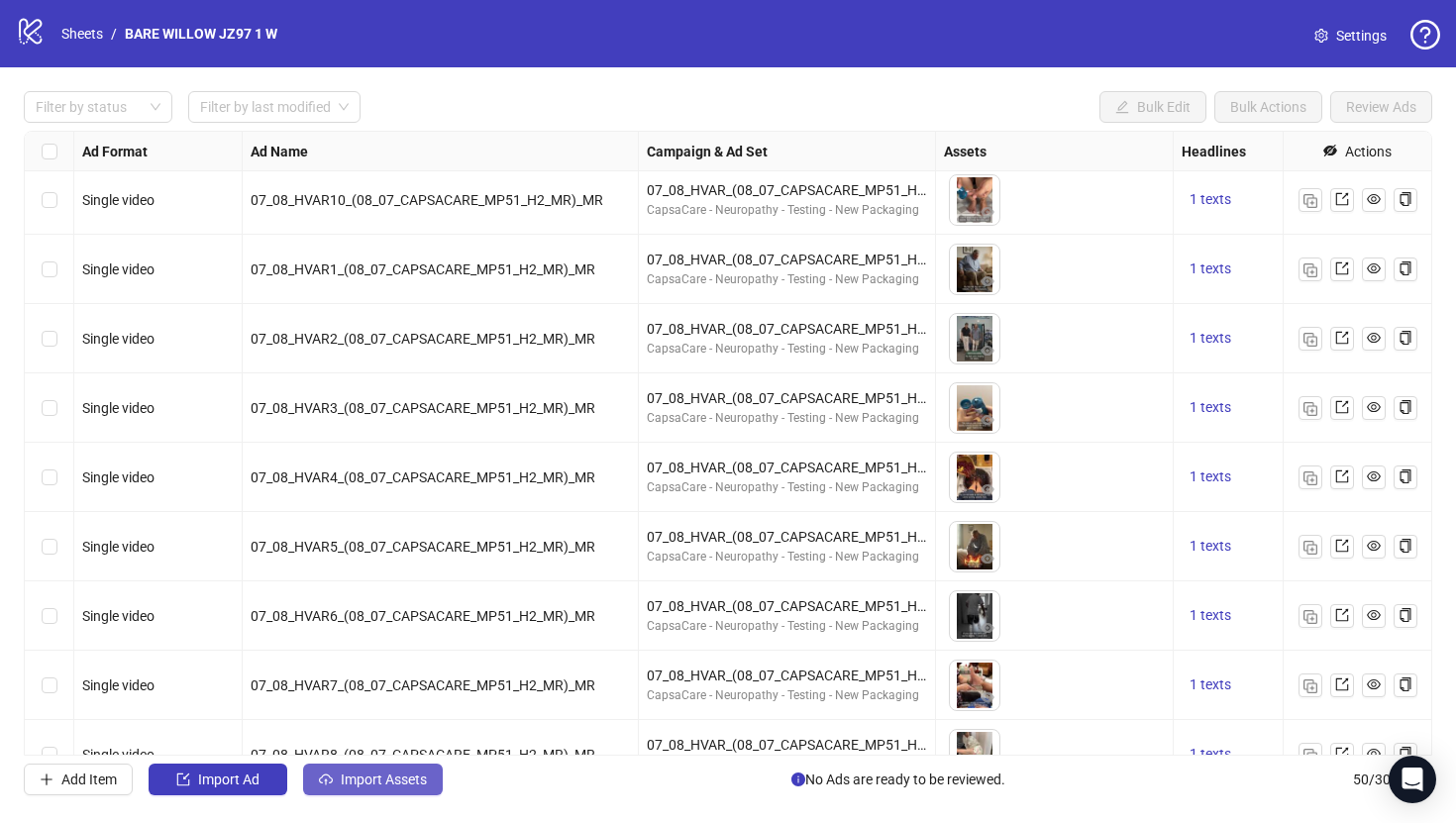 click on "Import Assets" at bounding box center (383, 779) 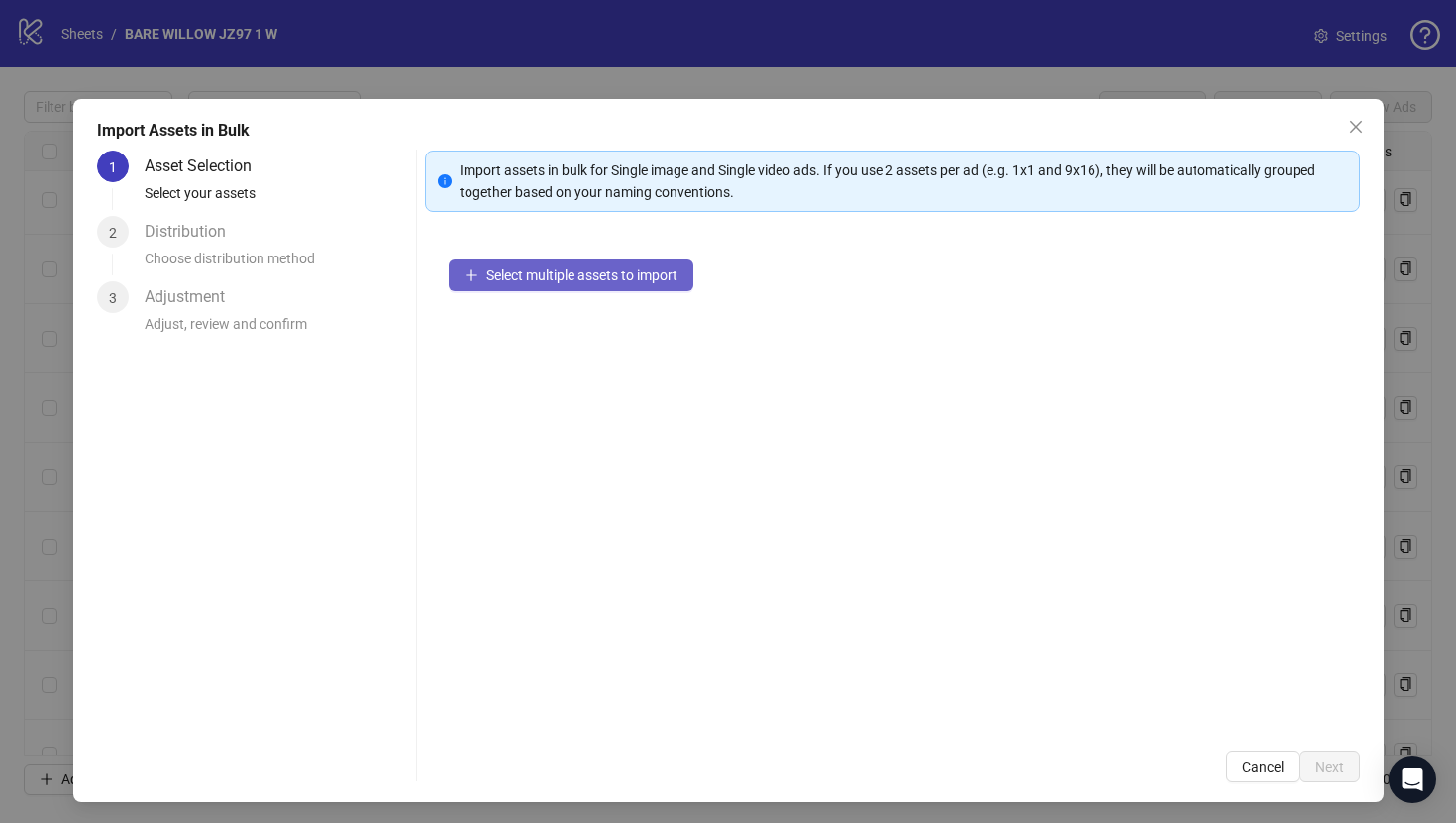click on "Select multiple assets to import" at bounding box center (581, 275) 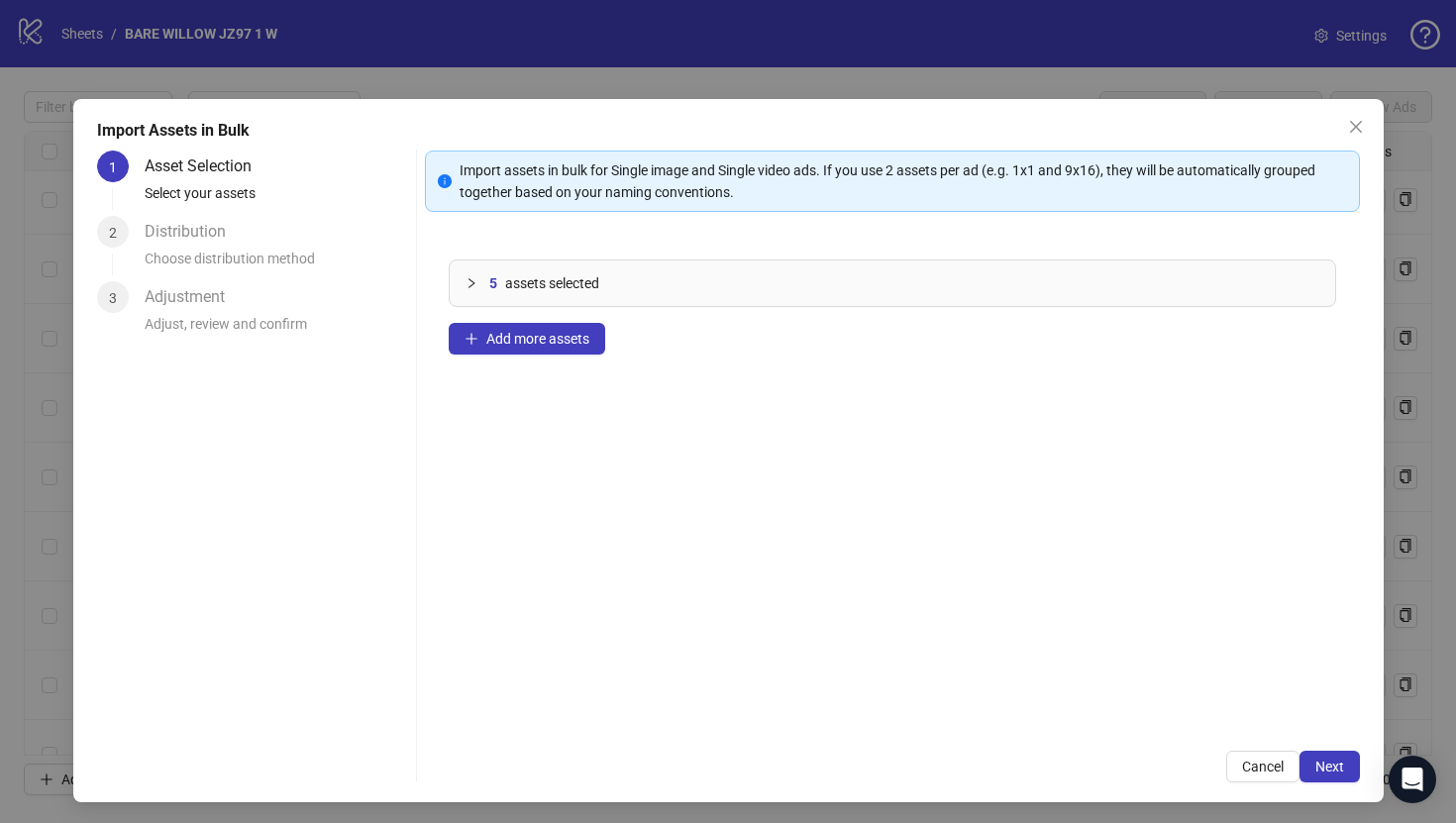 type 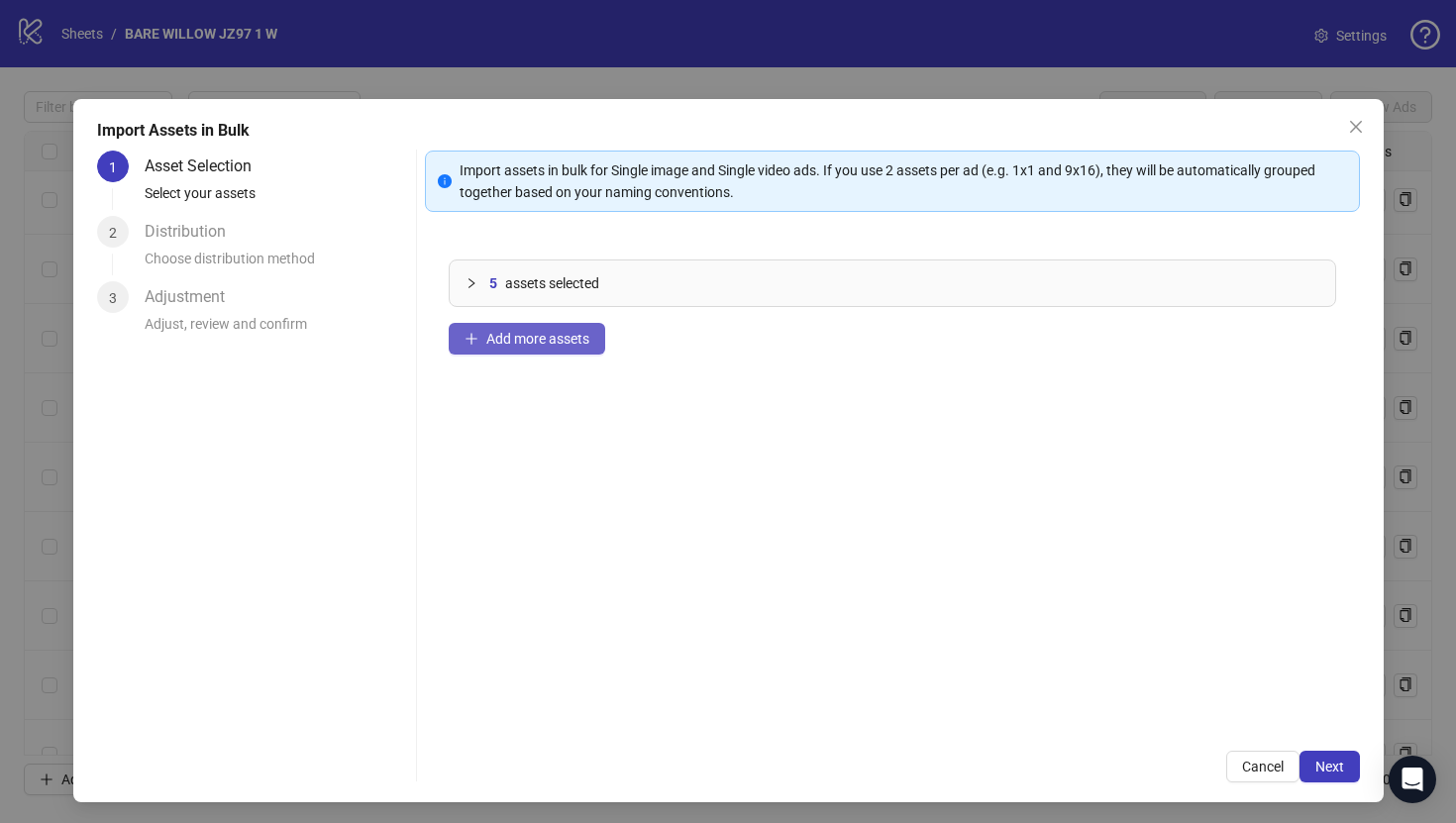 click on "Add more assets" at bounding box center [538, 339] 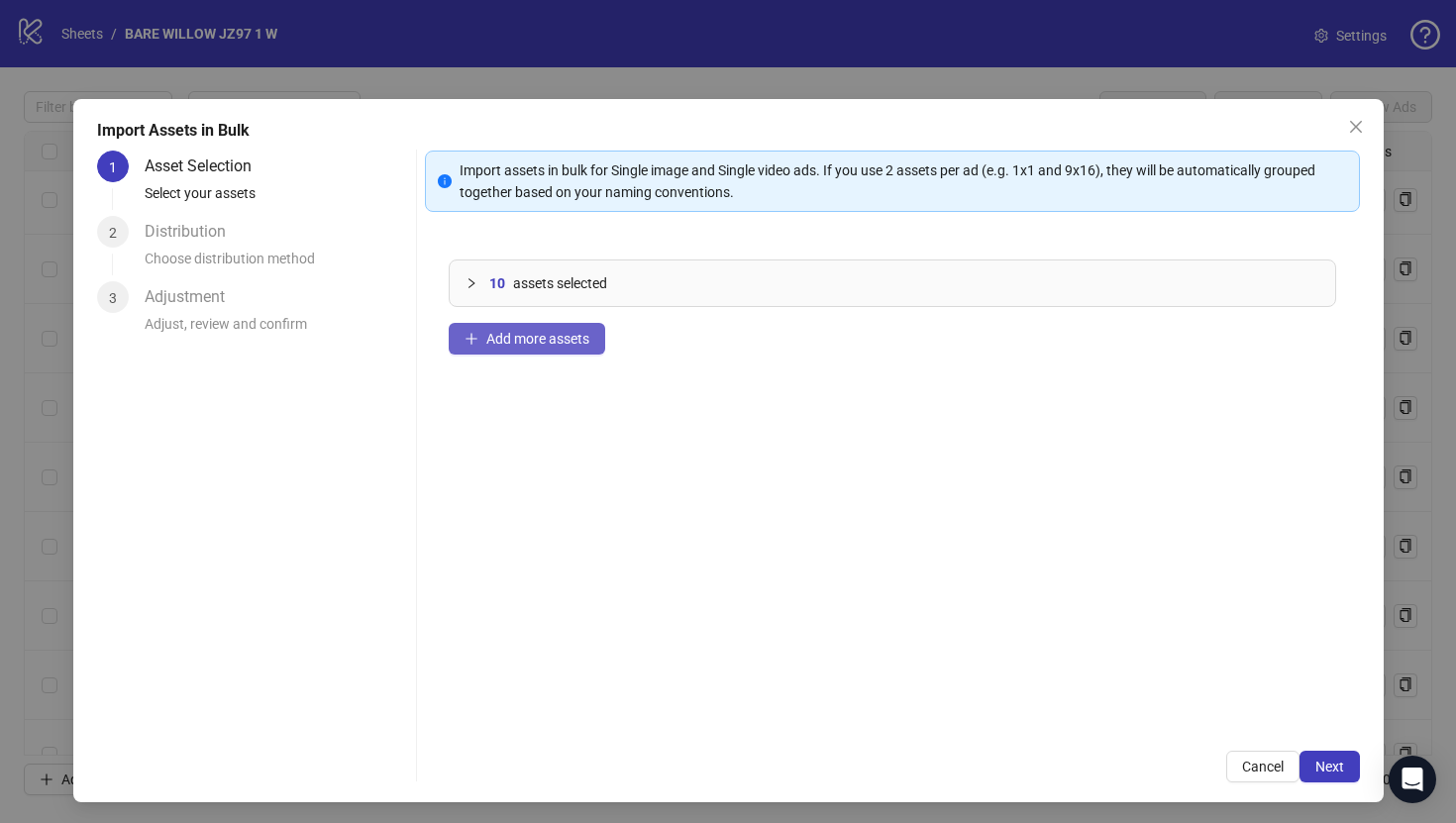 click on "Add more assets" at bounding box center (527, 339) 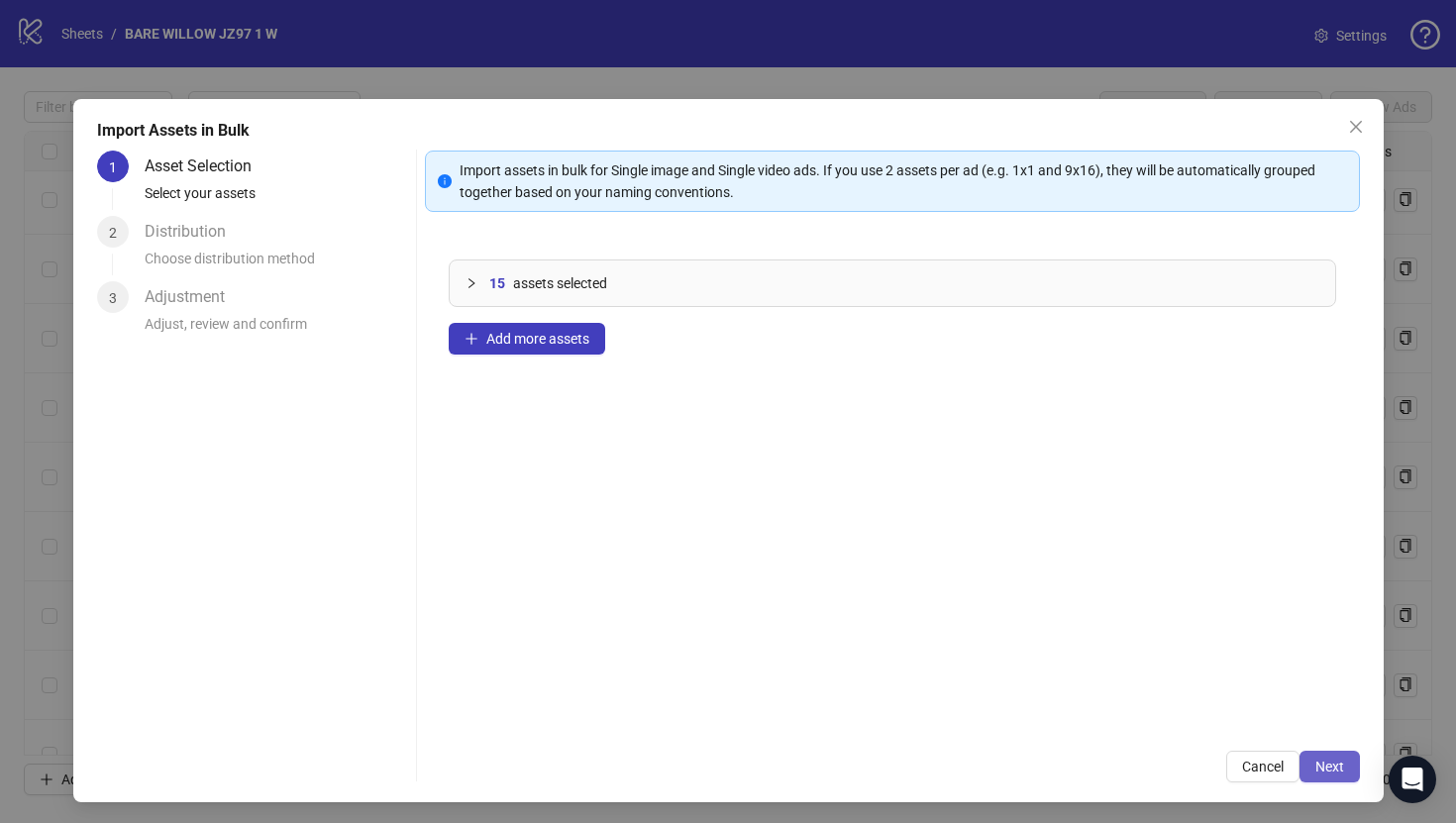 click on "Next" at bounding box center [1329, 767] 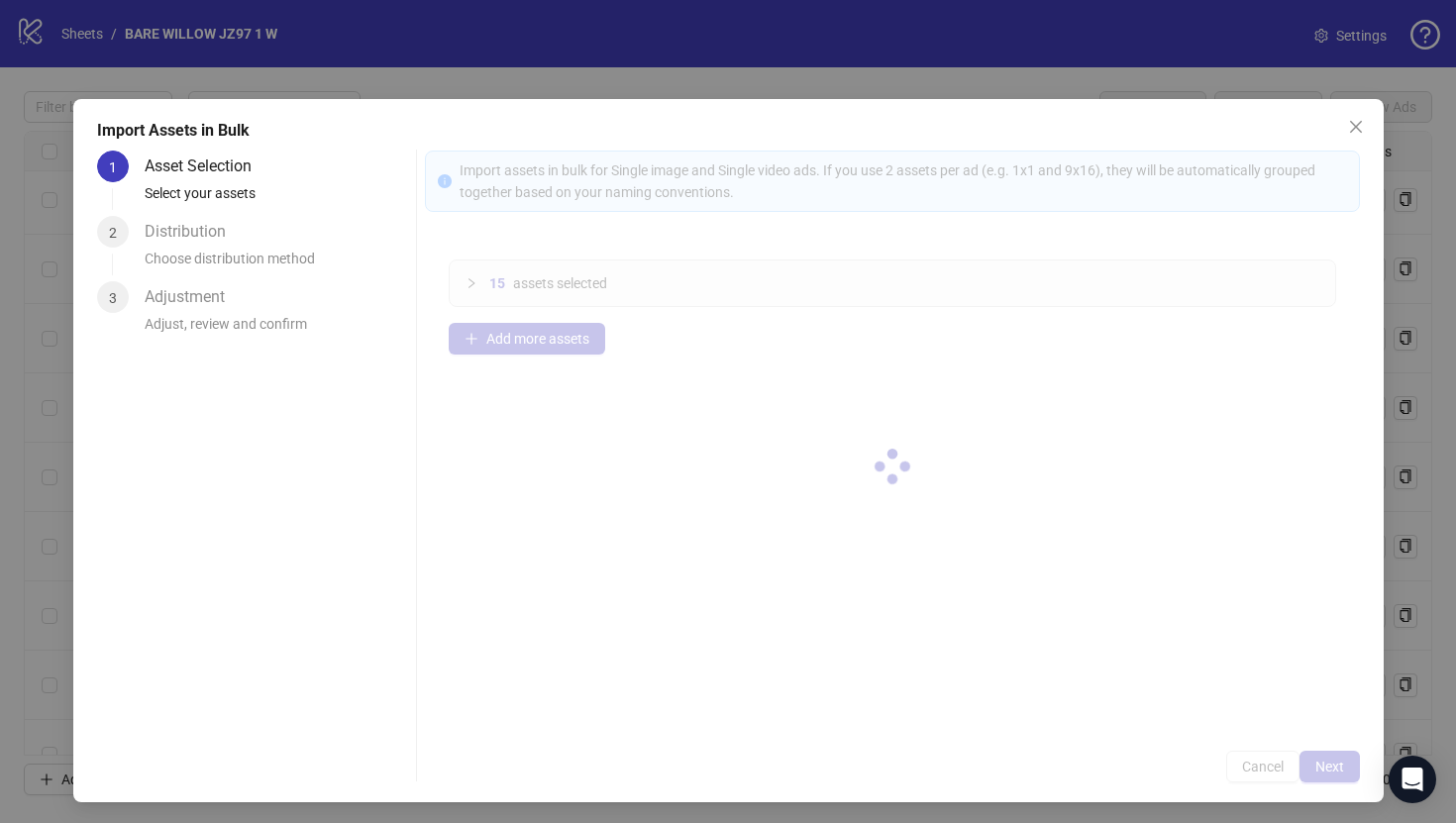 type 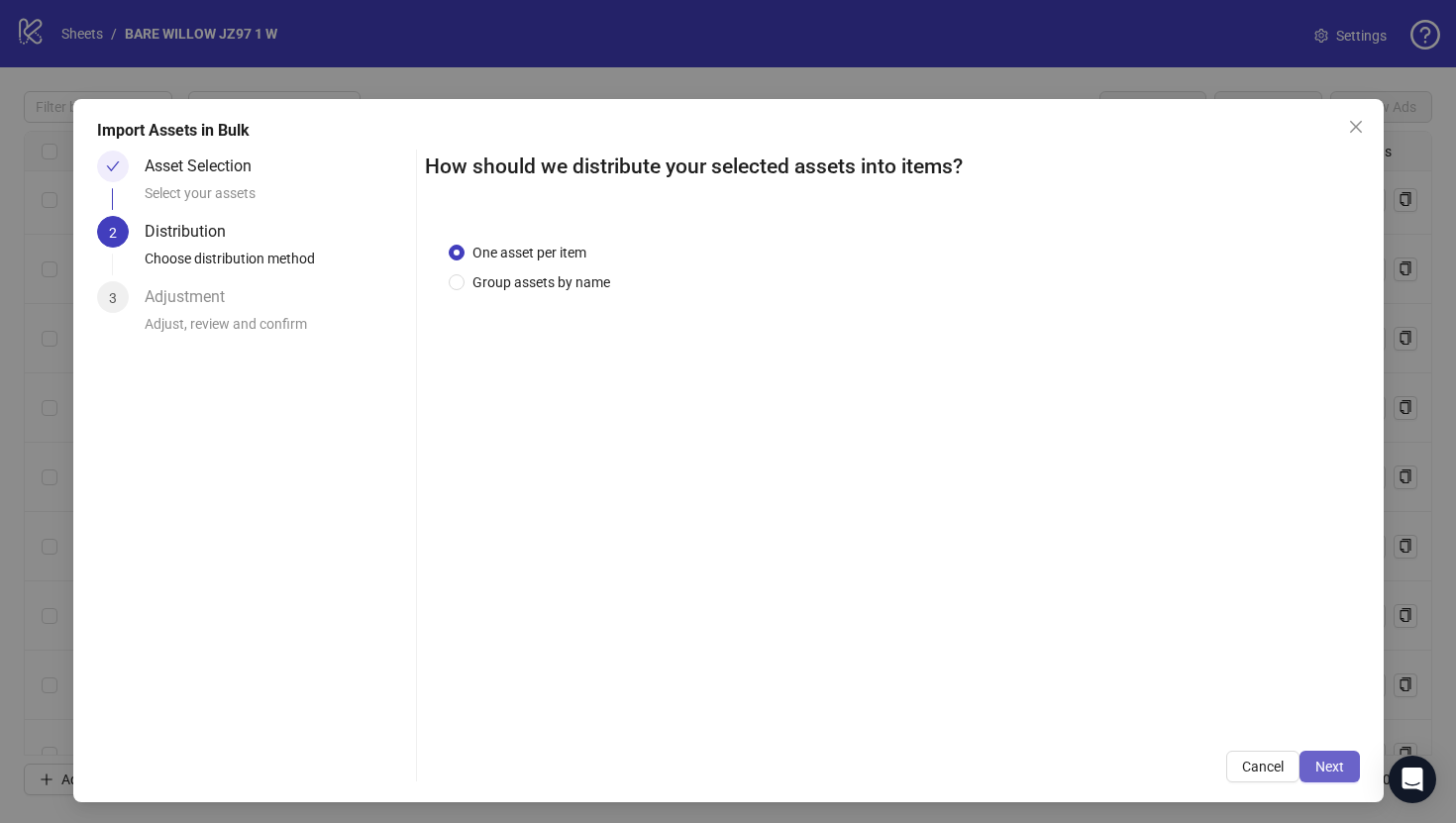click on "Next" at bounding box center [1329, 767] 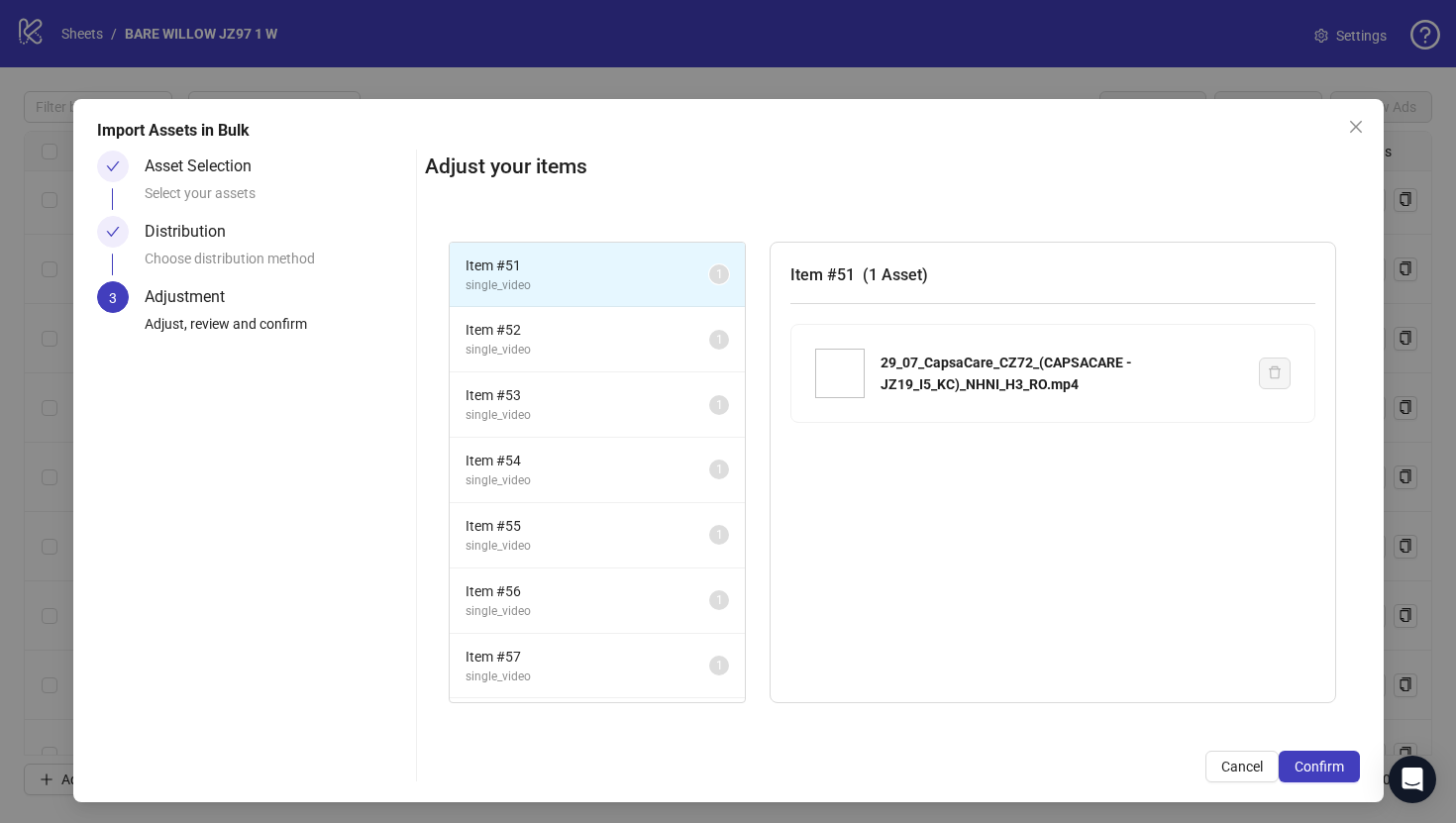 click on "Confirm" at bounding box center (1319, 767) 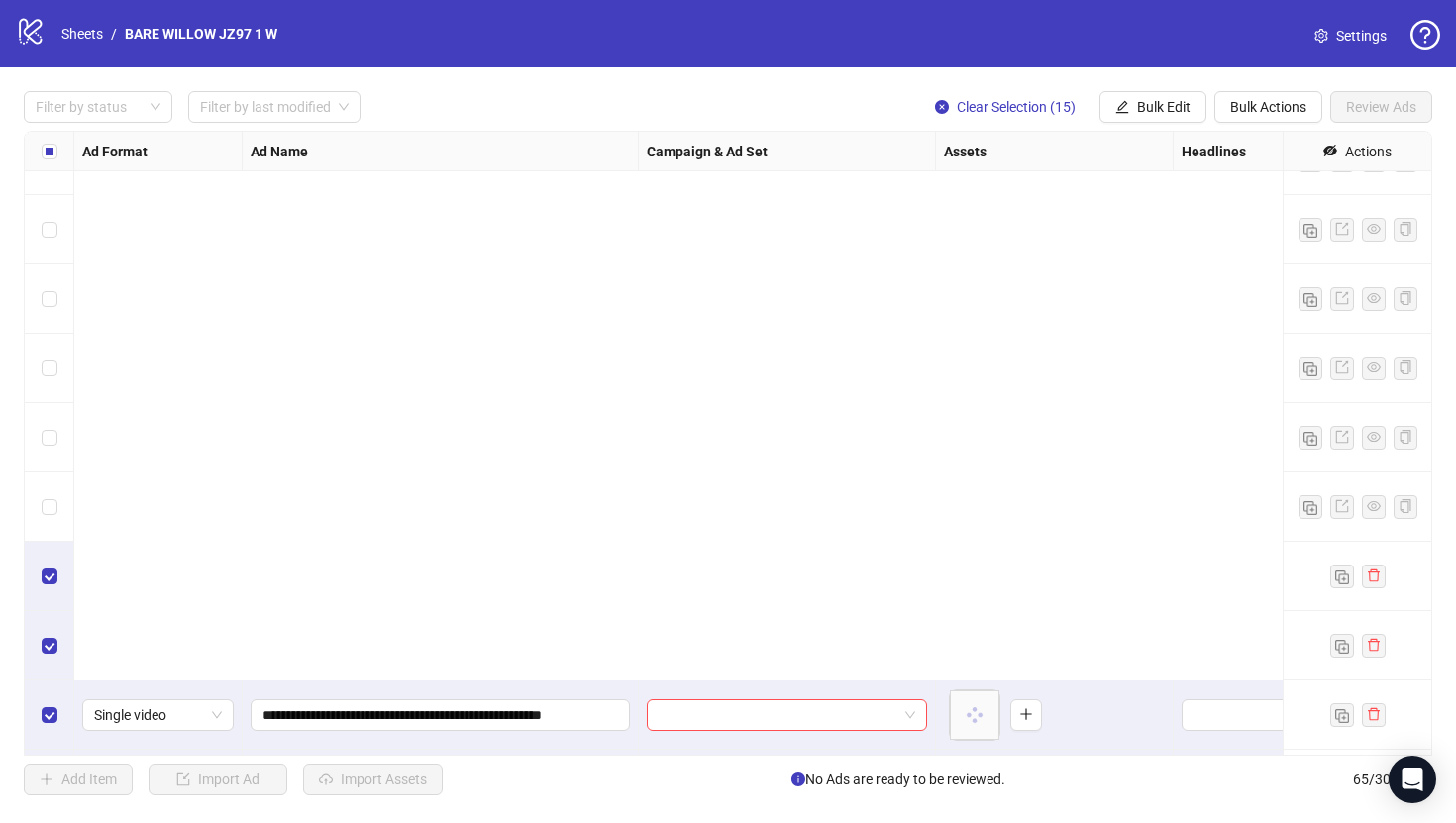 scroll, scrollTop: 3923, scrollLeft: 0, axis: vertical 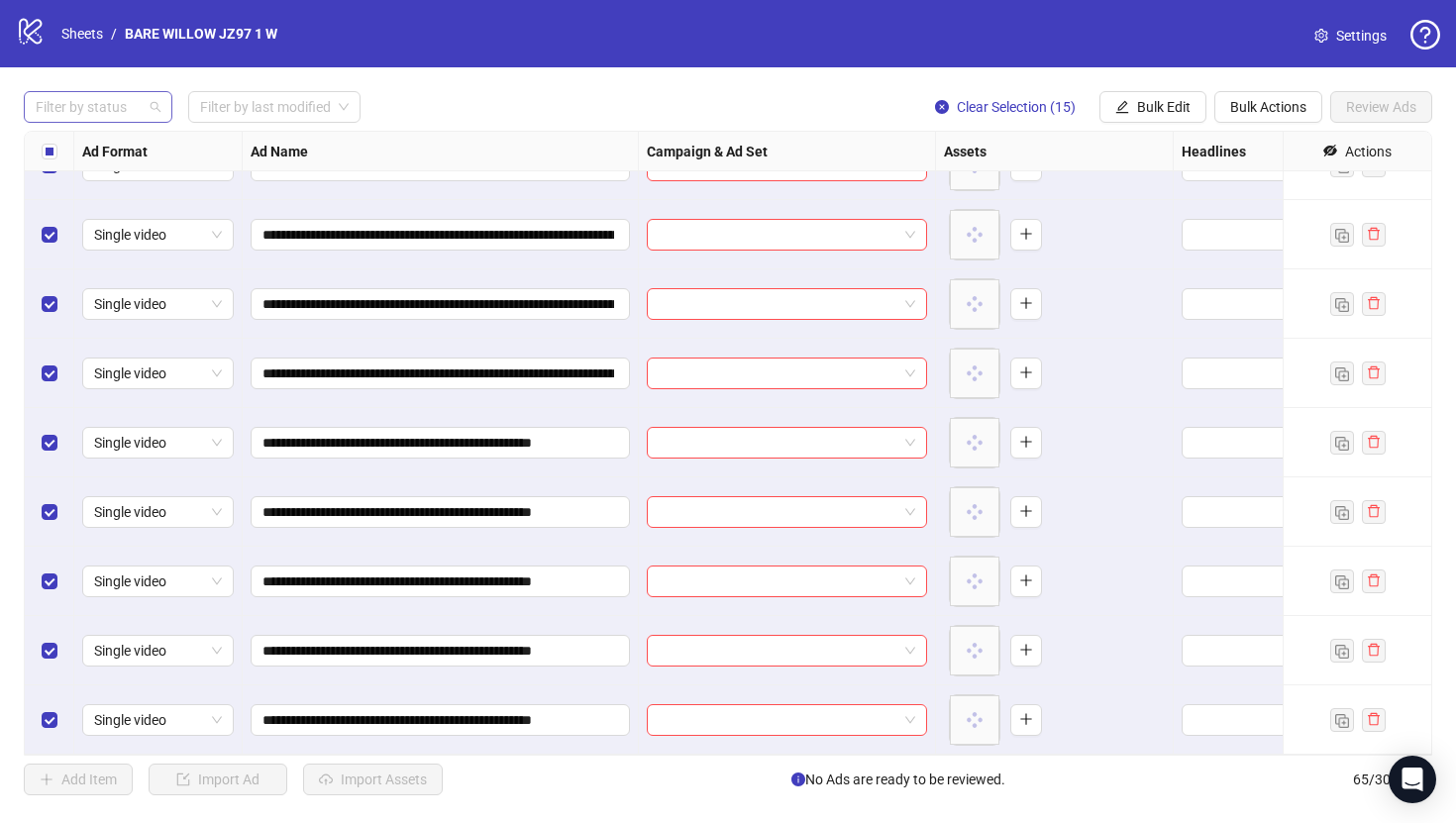 click at bounding box center (87, 107) 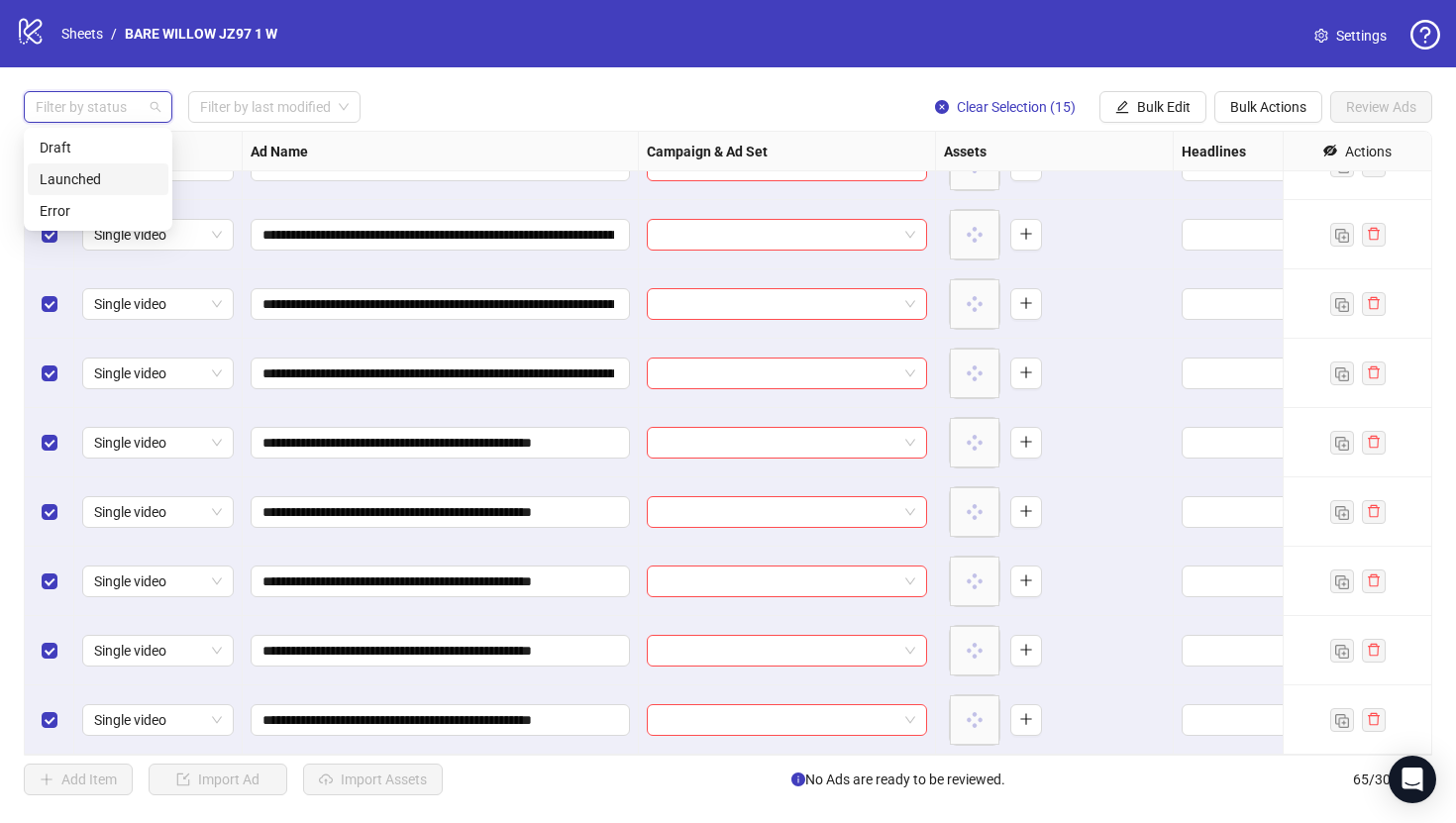 click on "Error" at bounding box center (98, 211) 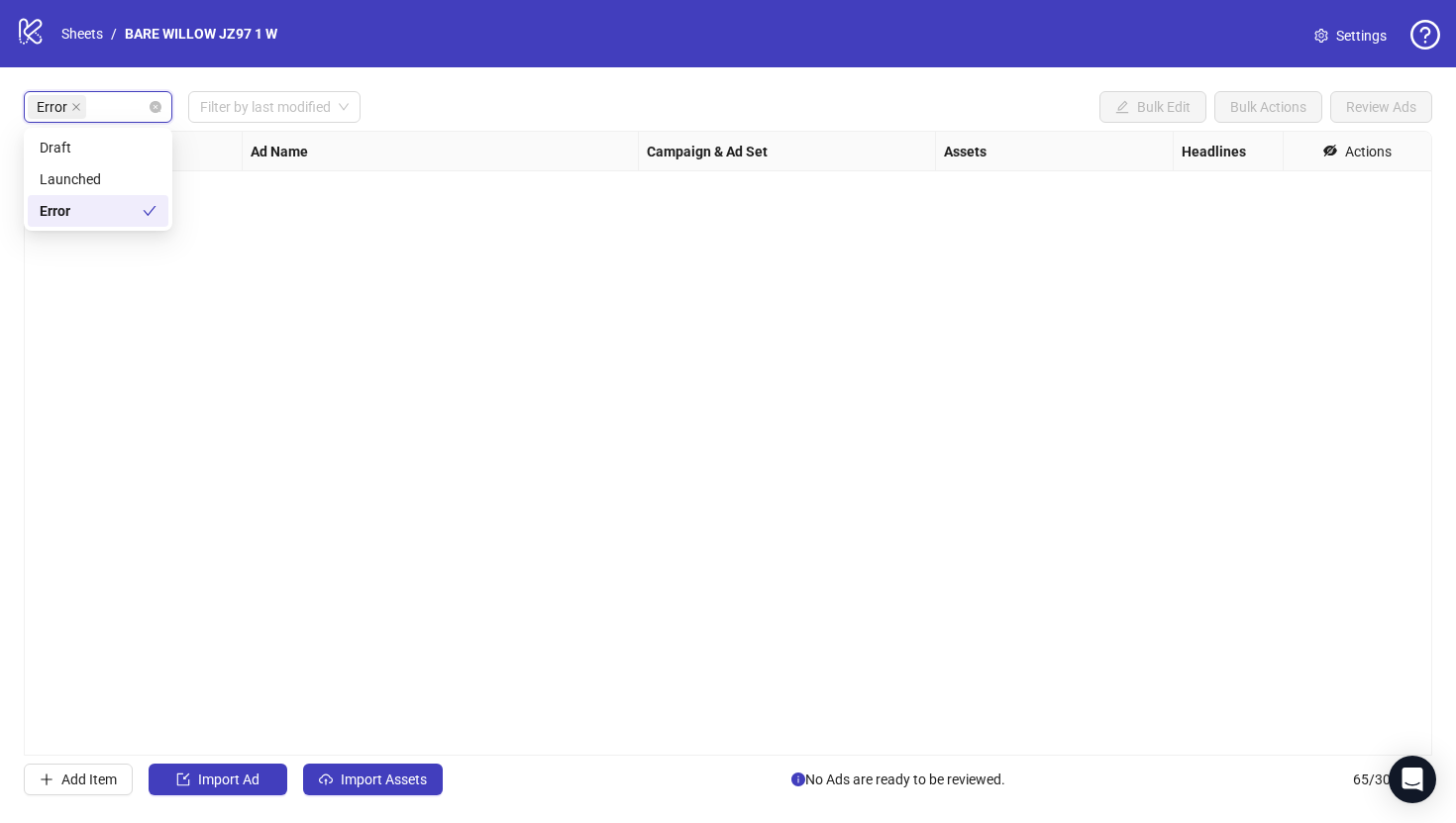 scroll, scrollTop: 0, scrollLeft: 0, axis: both 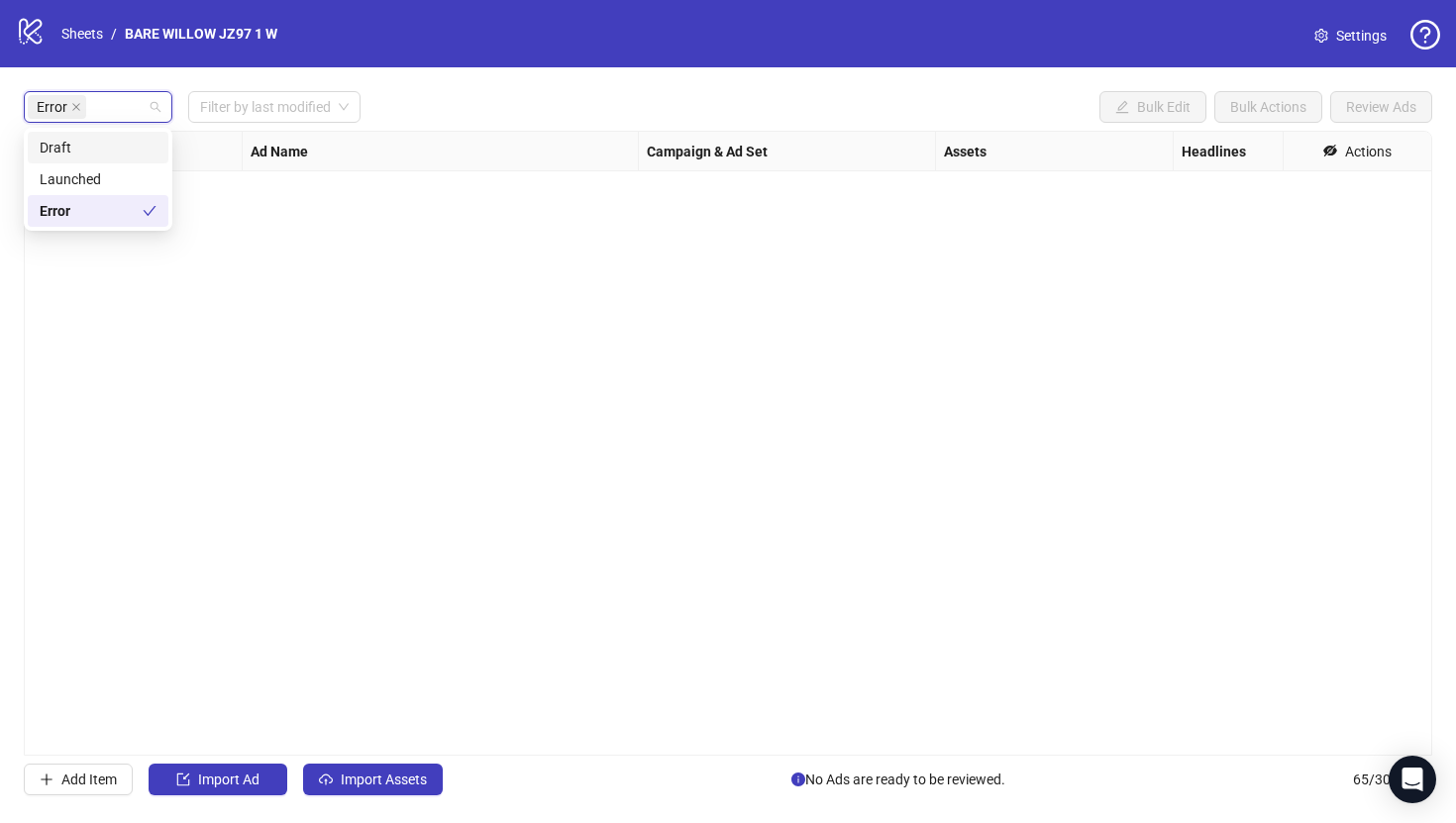 click on "Draft" at bounding box center [98, 148] 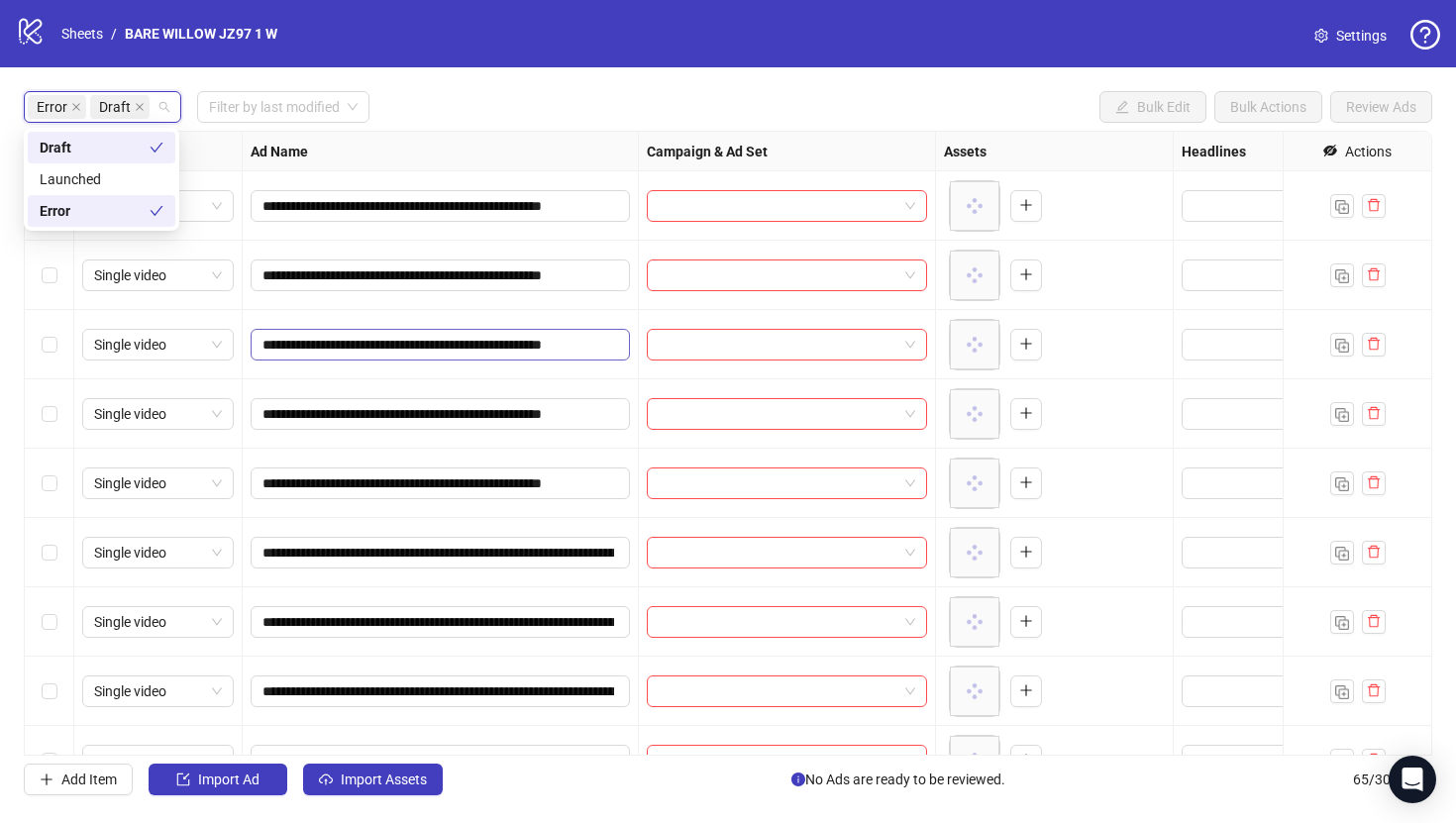 scroll, scrollTop: 0, scrollLeft: 89, axis: horizontal 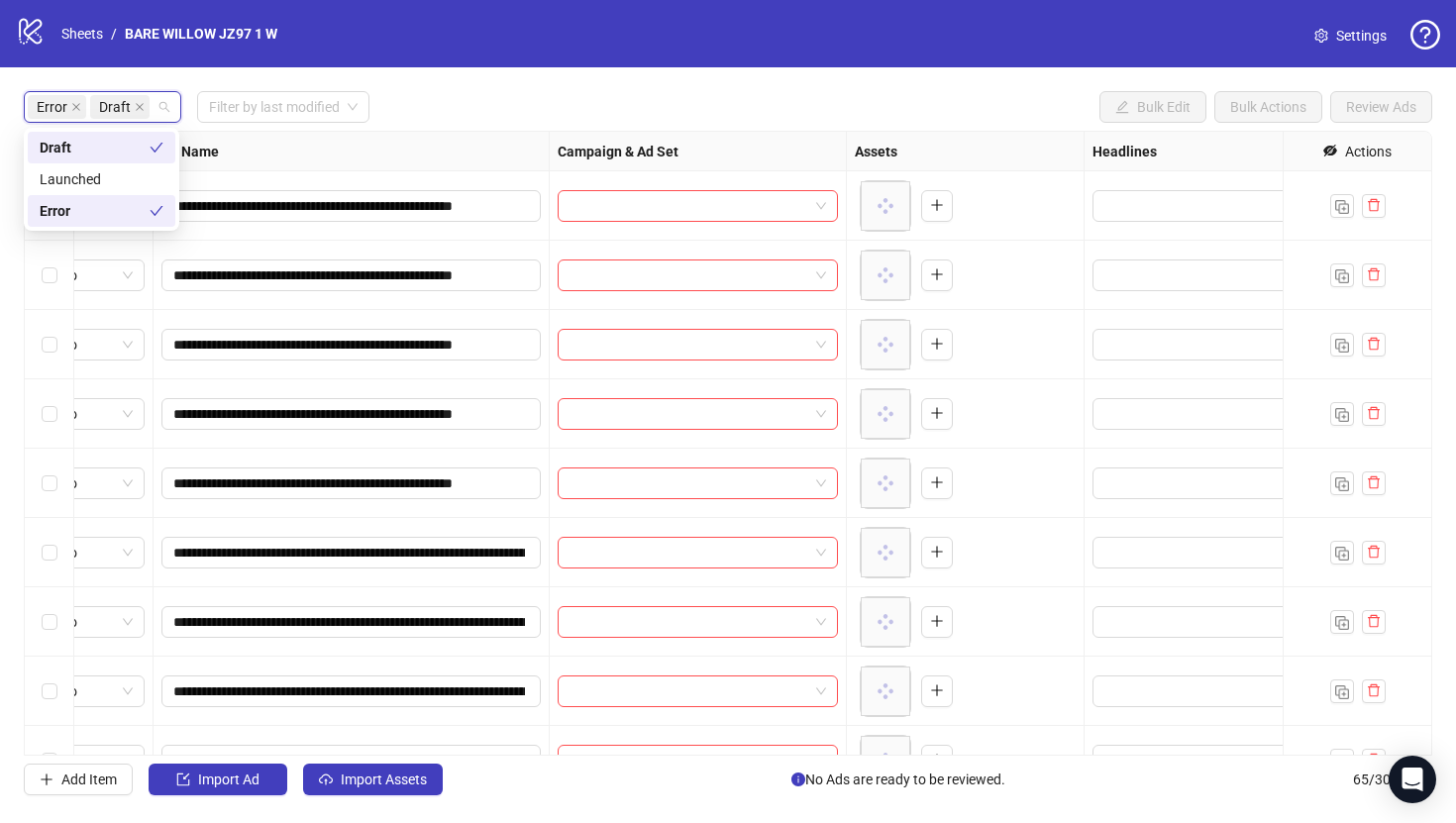 click on "logo/logo-mobile Sheets / BARE WILLOW JZ97 1 W Settings" at bounding box center [728, 34] 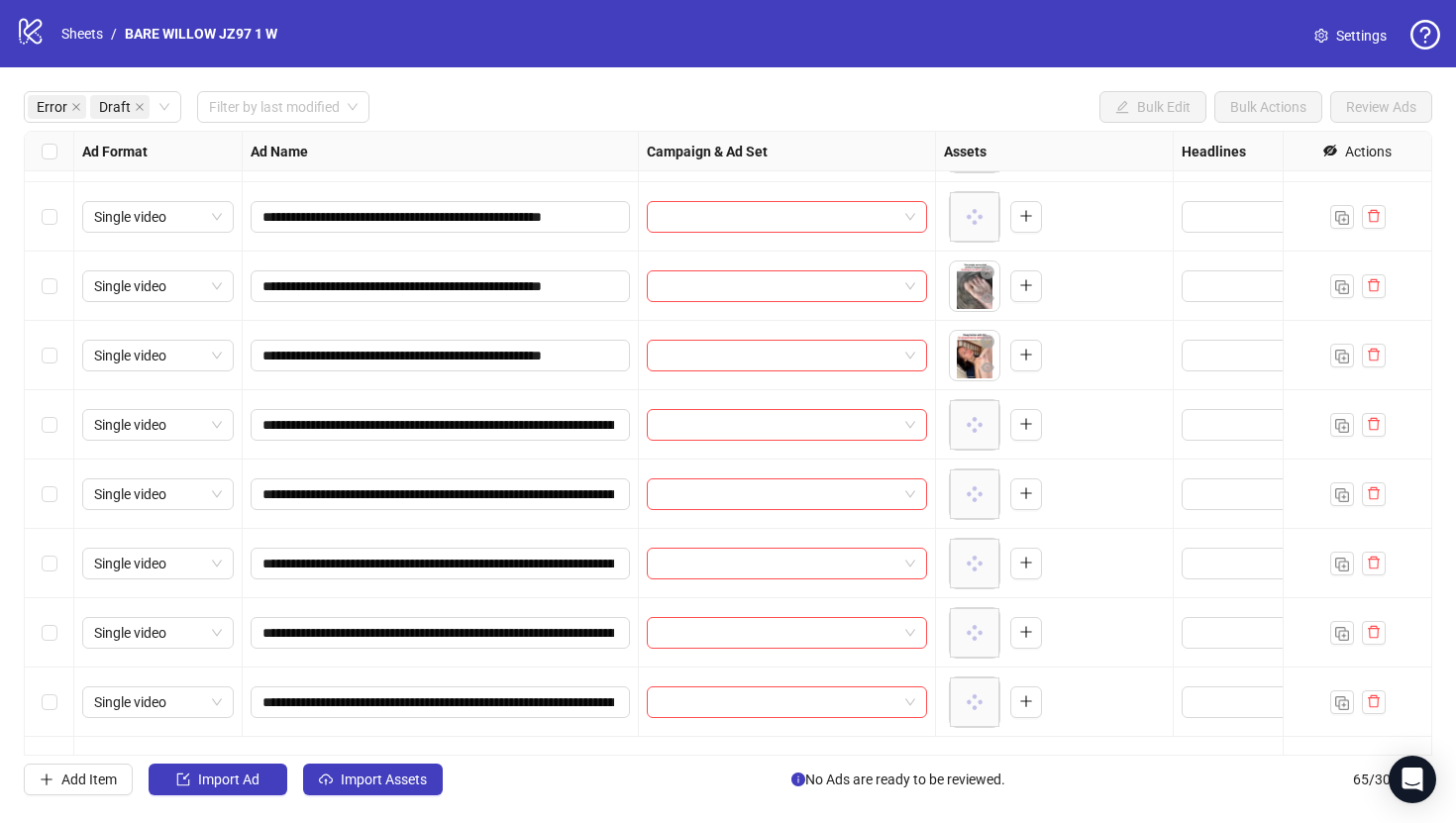 scroll, scrollTop: 0, scrollLeft: 0, axis: both 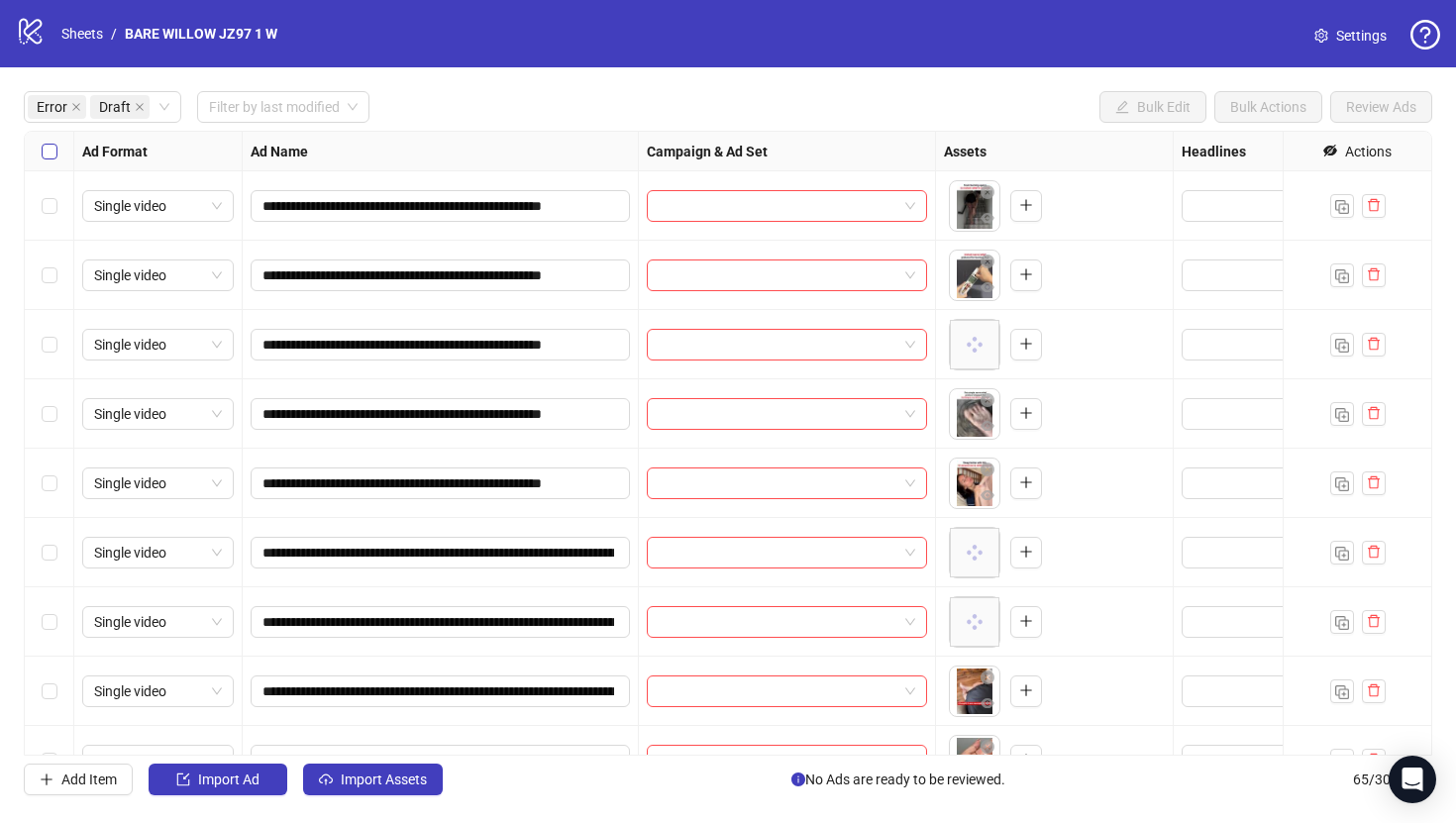 click at bounding box center [50, 152] 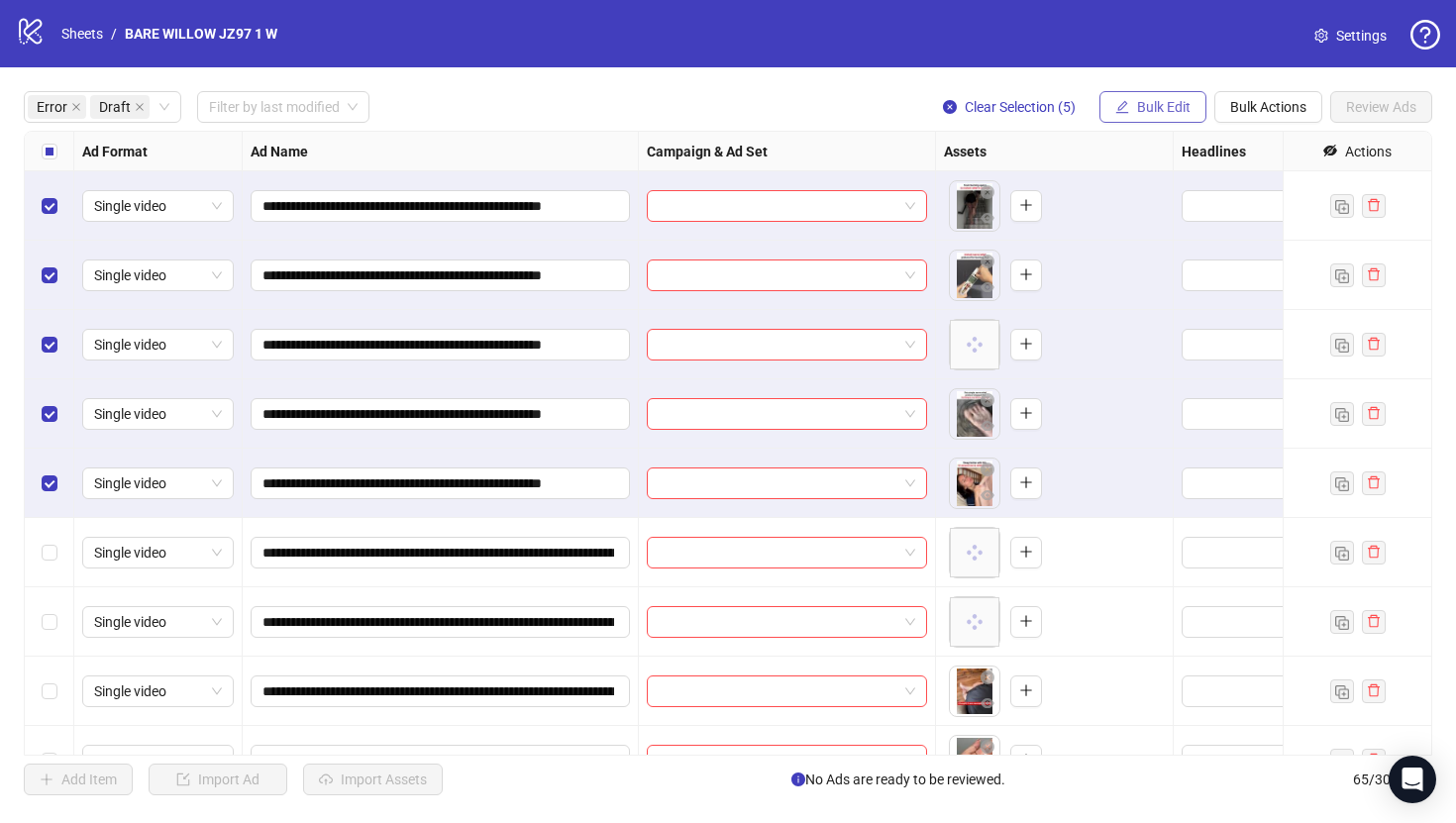 click on "Bulk Edit" at bounding box center [1153, 107] 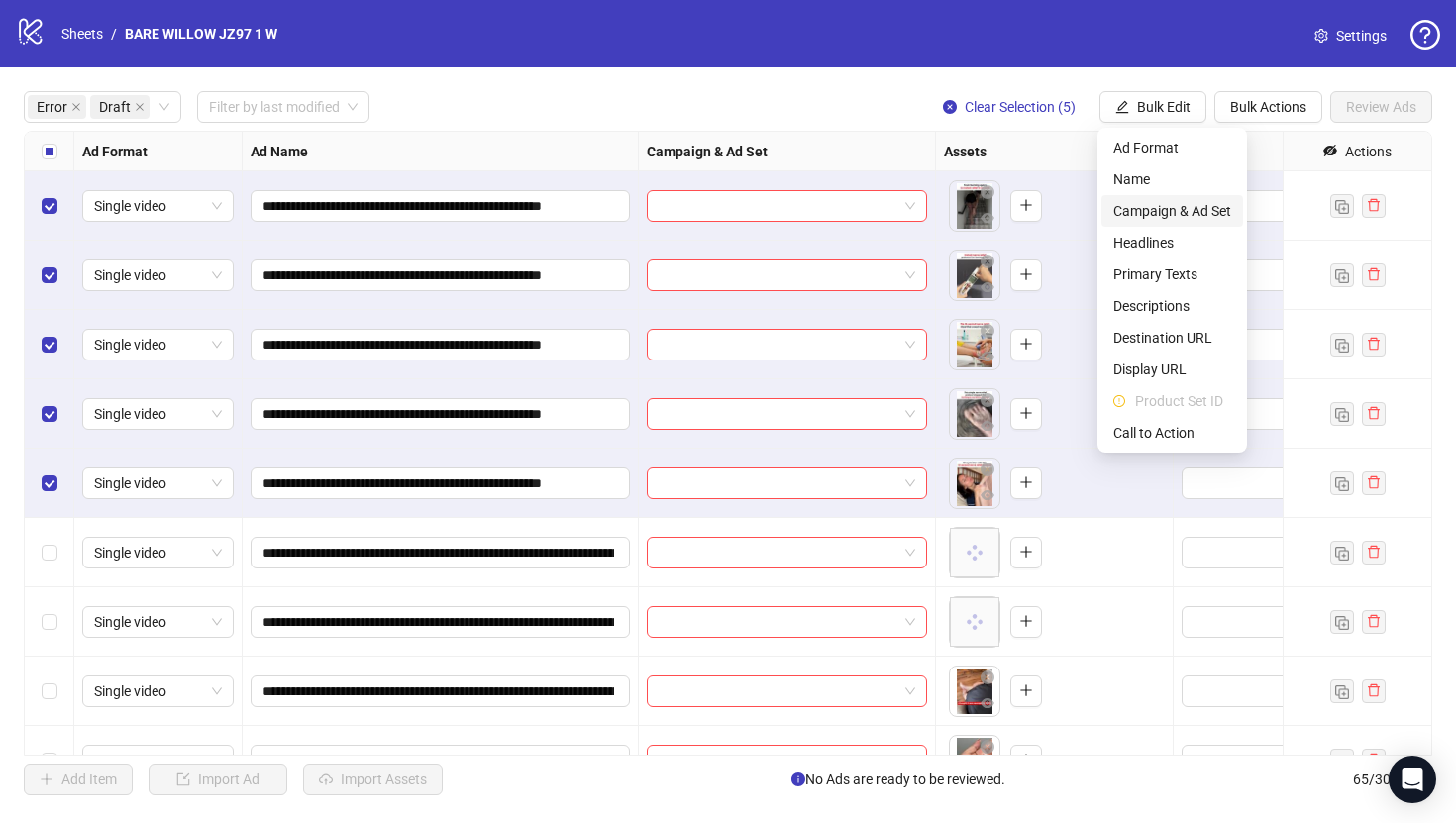 click on "Campaign & Ad Set" at bounding box center (1172, 211) 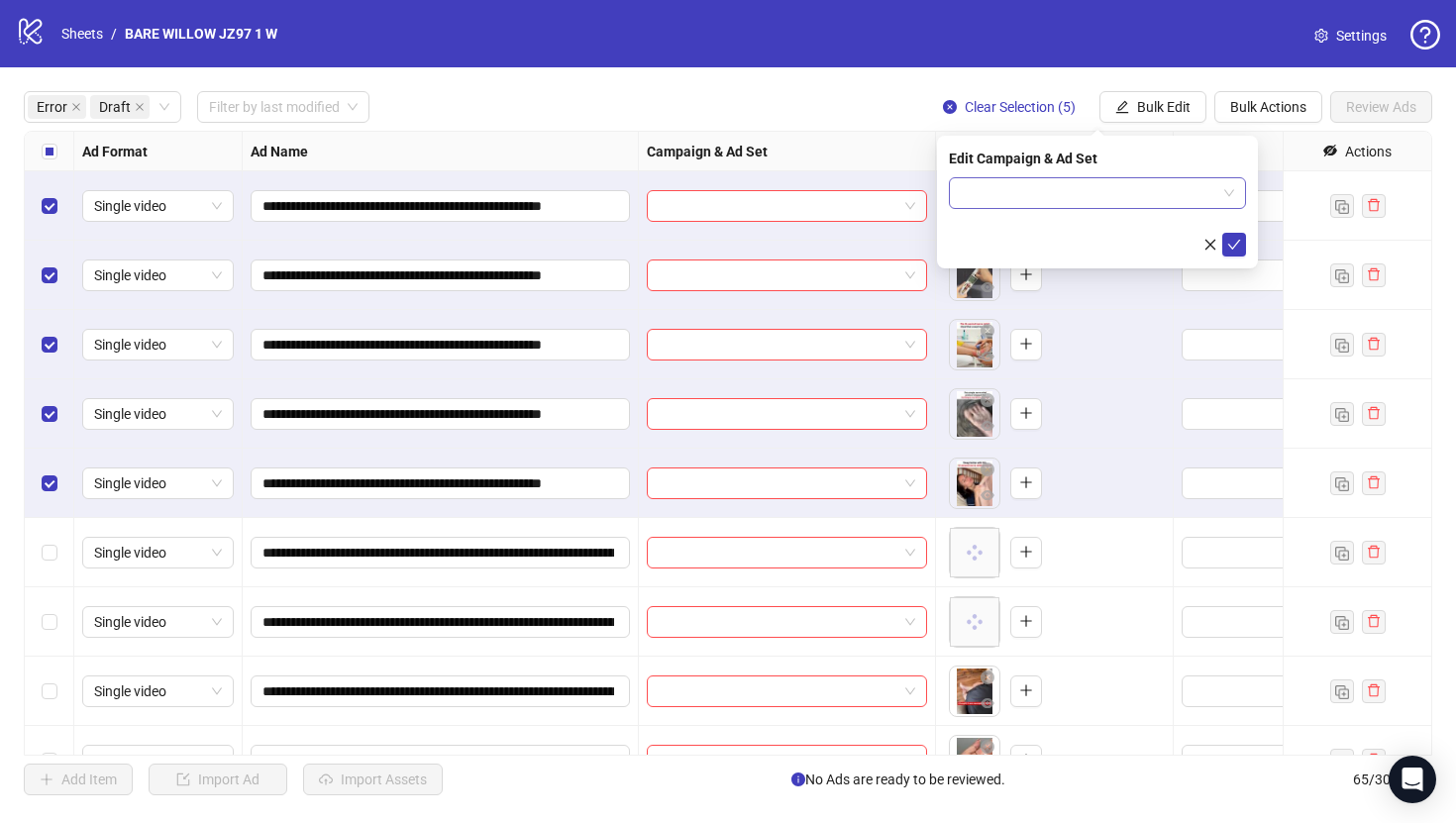 click at bounding box center (1089, 193) 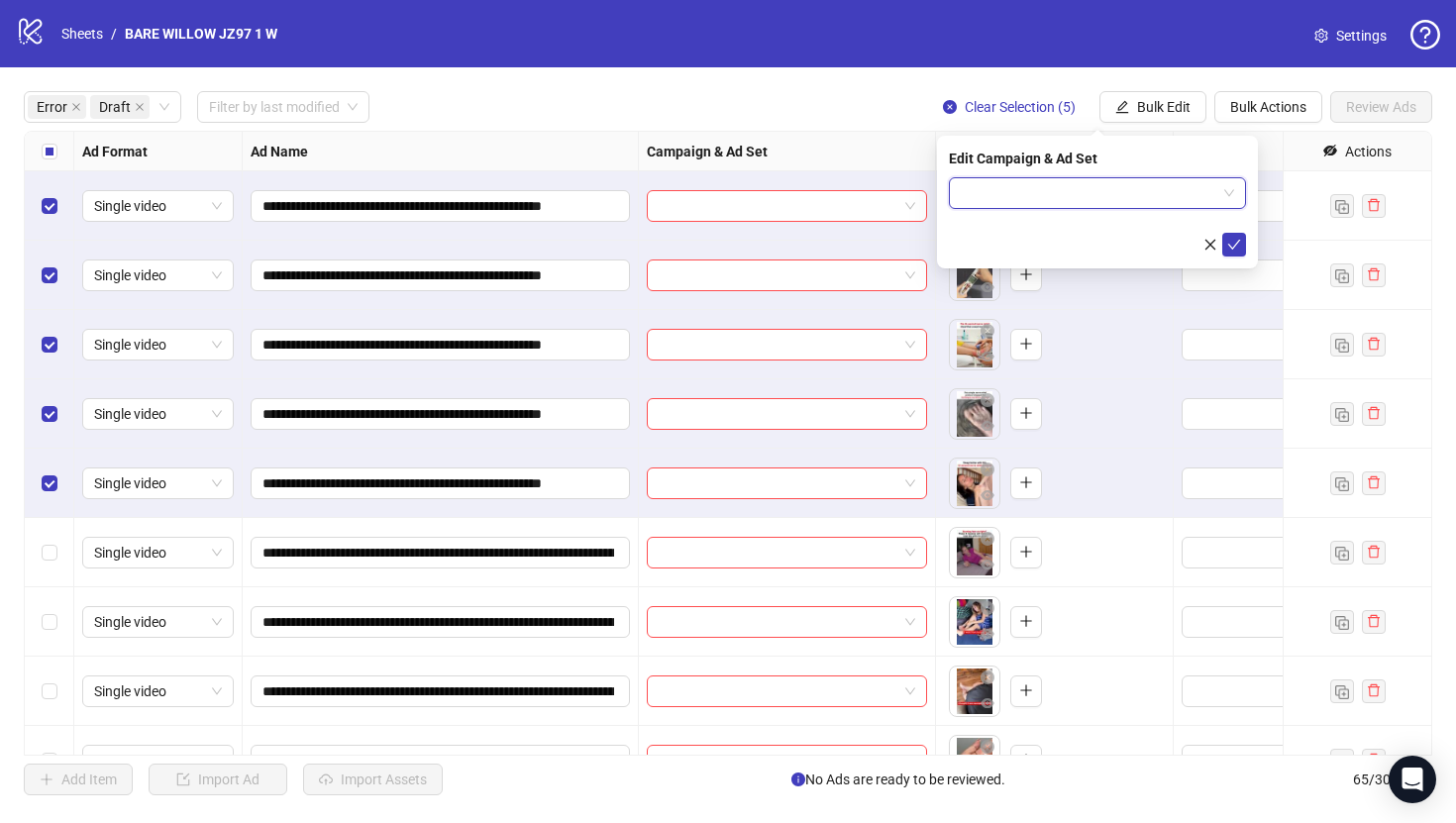 paste on "**********" 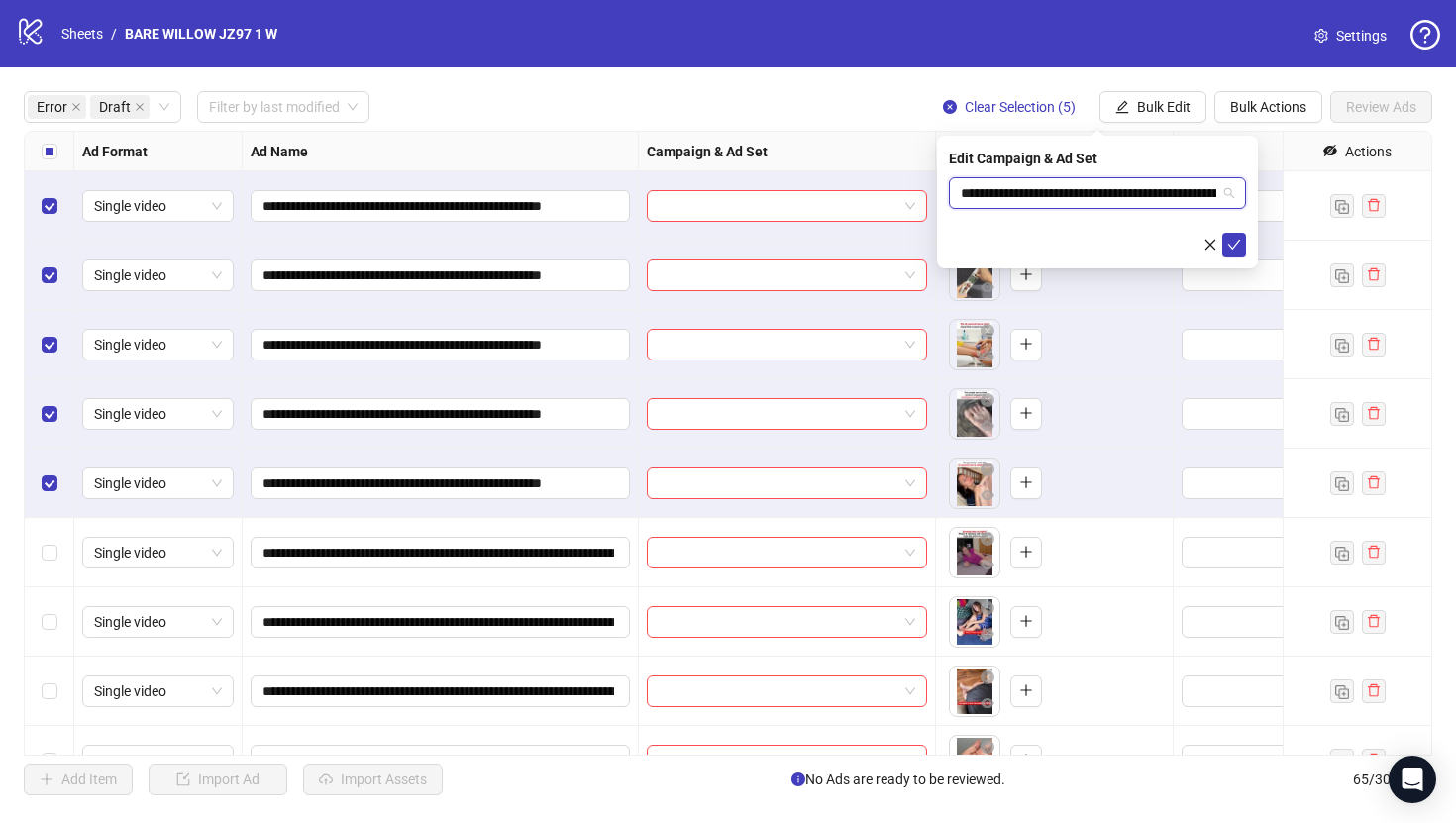 scroll, scrollTop: 0, scrollLeft: 137, axis: horizontal 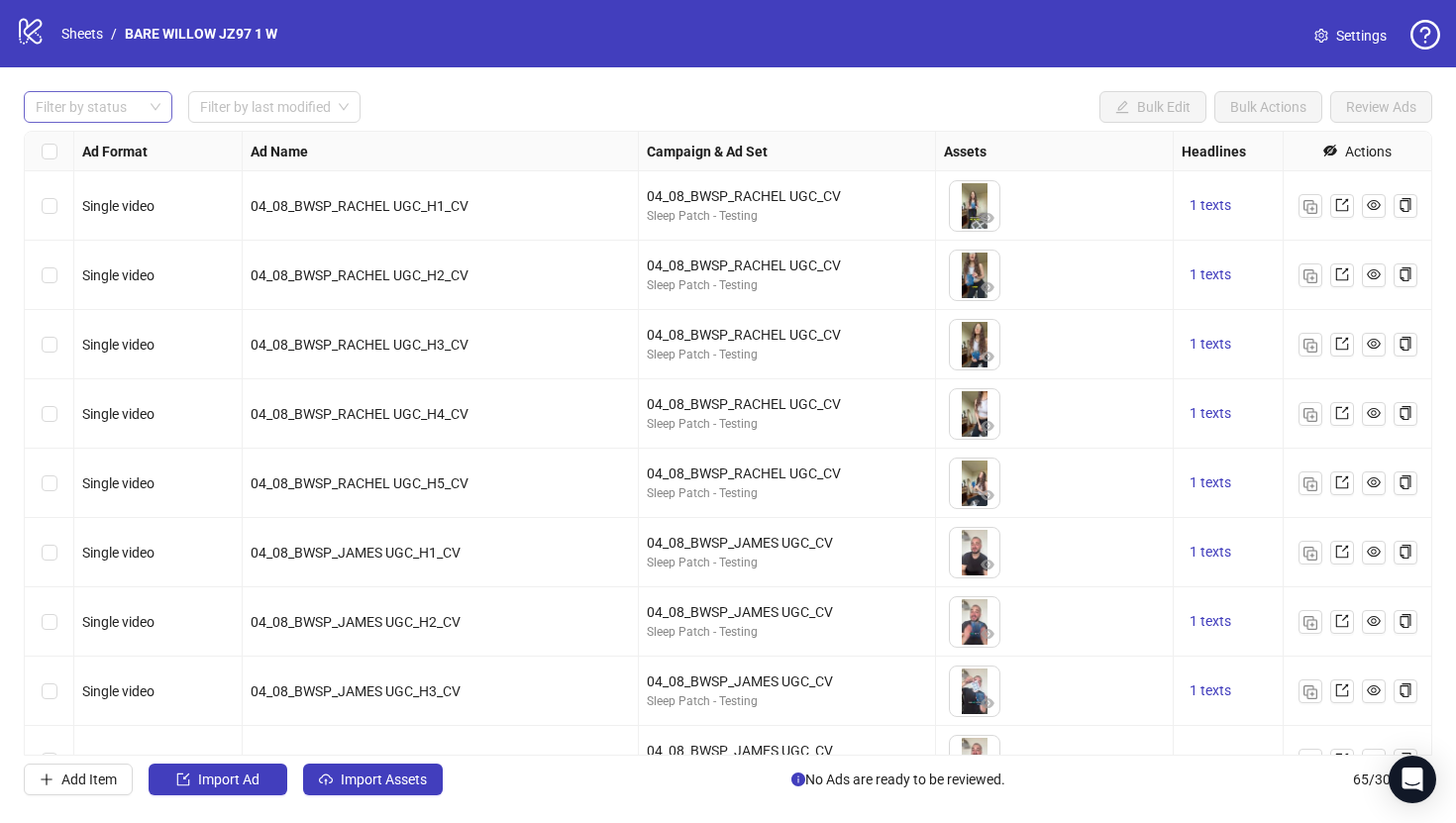 click at bounding box center [87, 107] 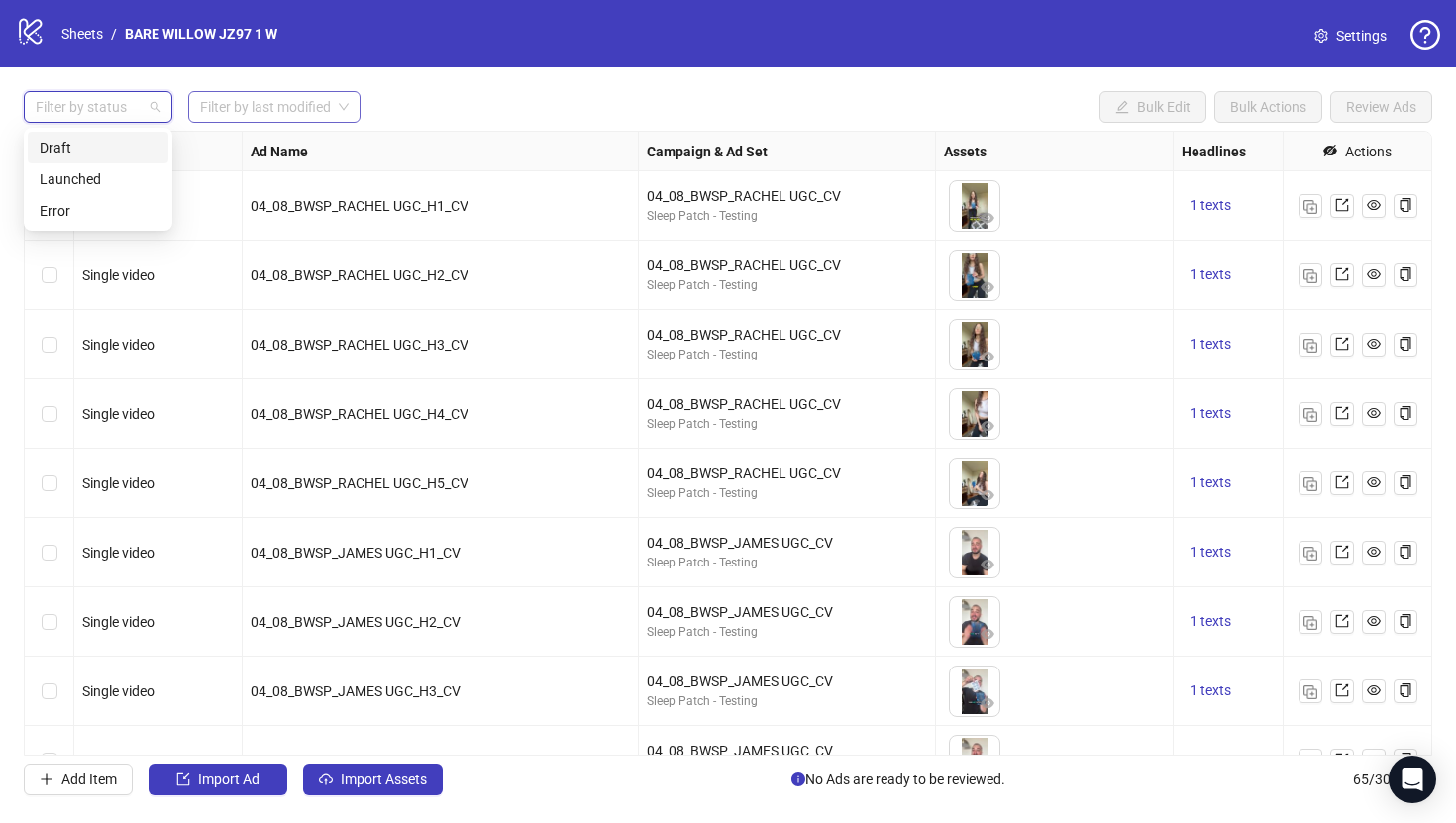 drag, startPoint x: 111, startPoint y: 139, endPoint x: 258, endPoint y: 102, distance: 151.585 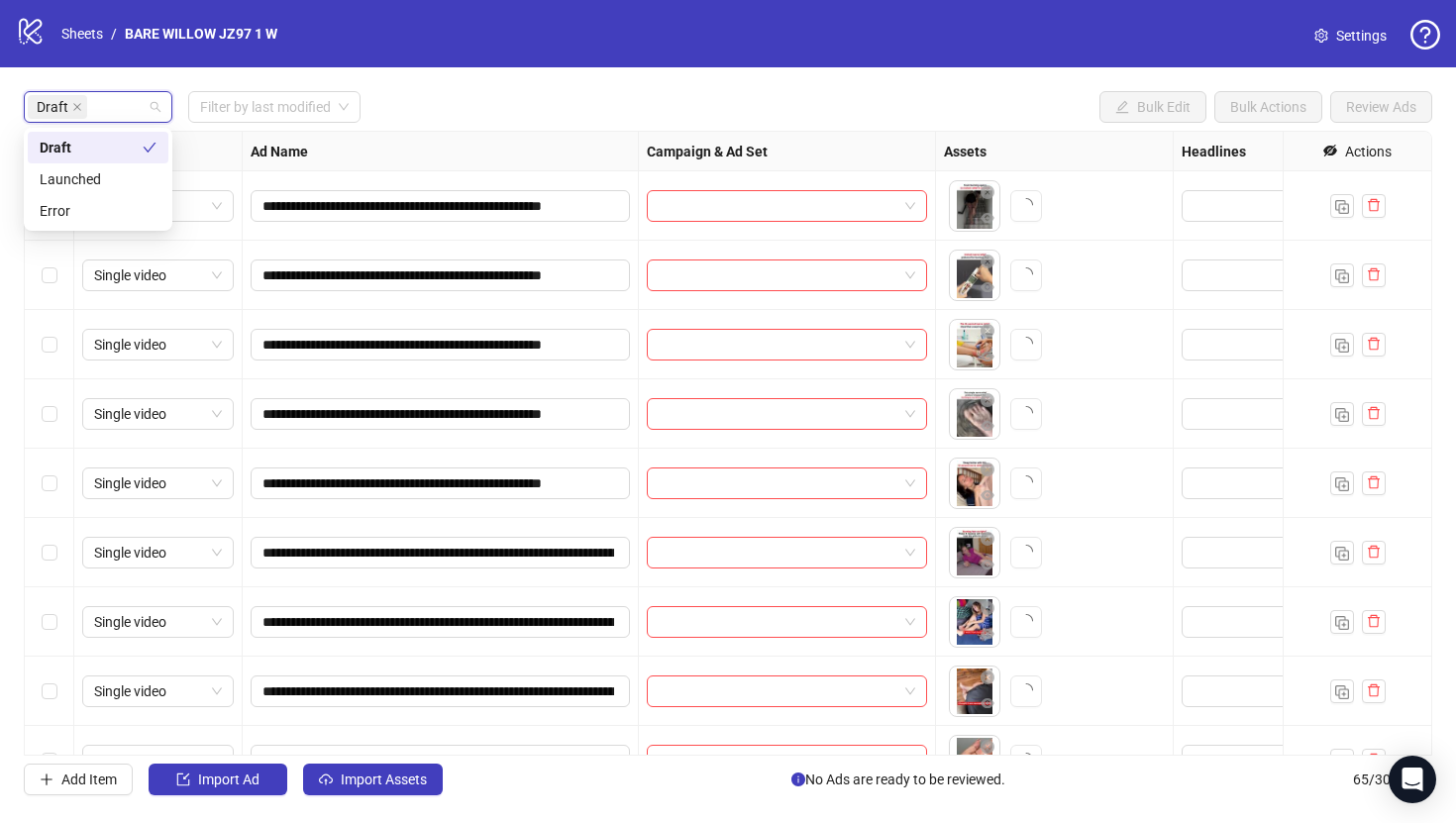 click on "logo/logo-mobile Sheets / BARE WILLOW JZ97 1 W Settings" at bounding box center [728, 34] 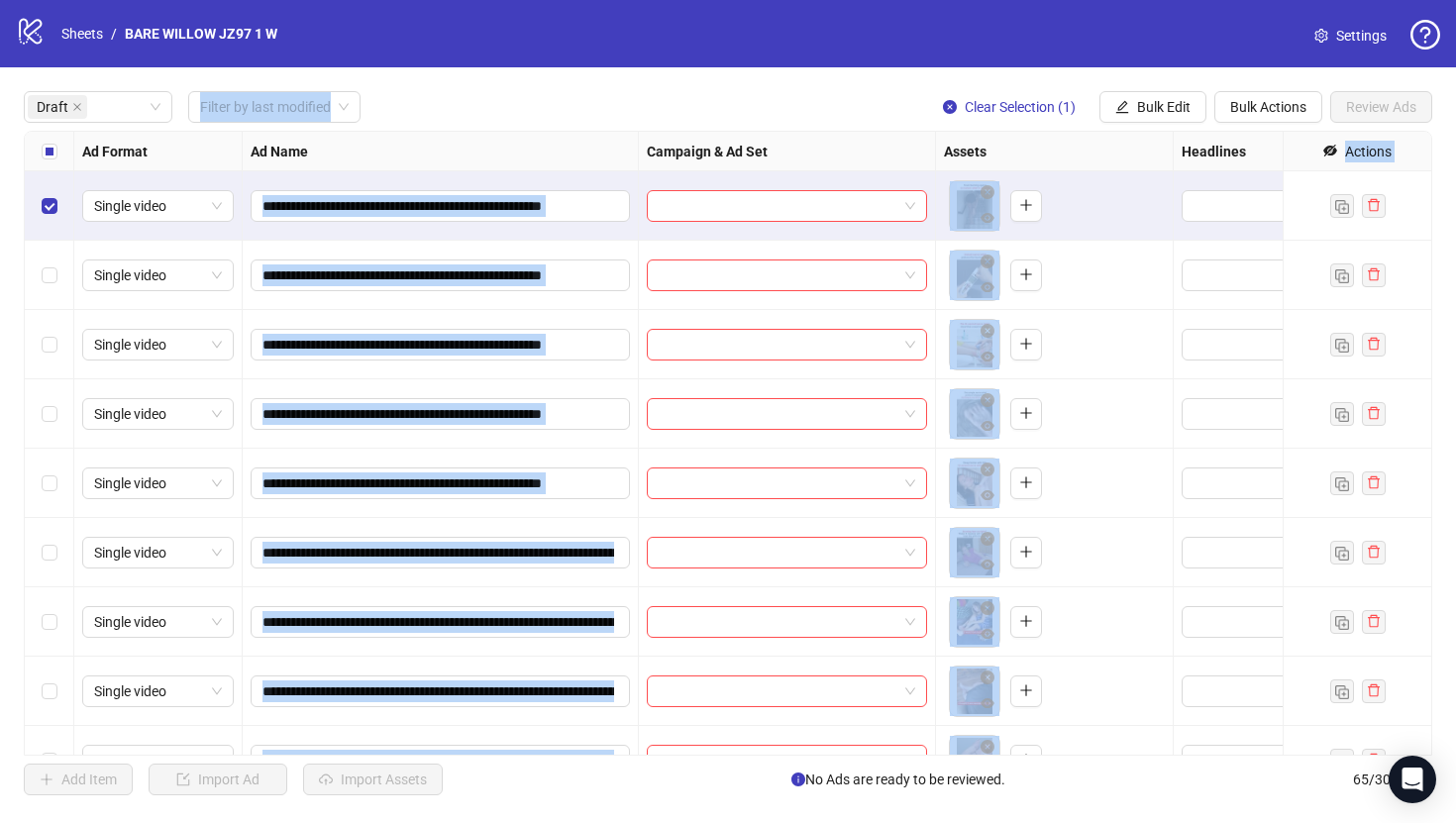 click at bounding box center [50, 483] 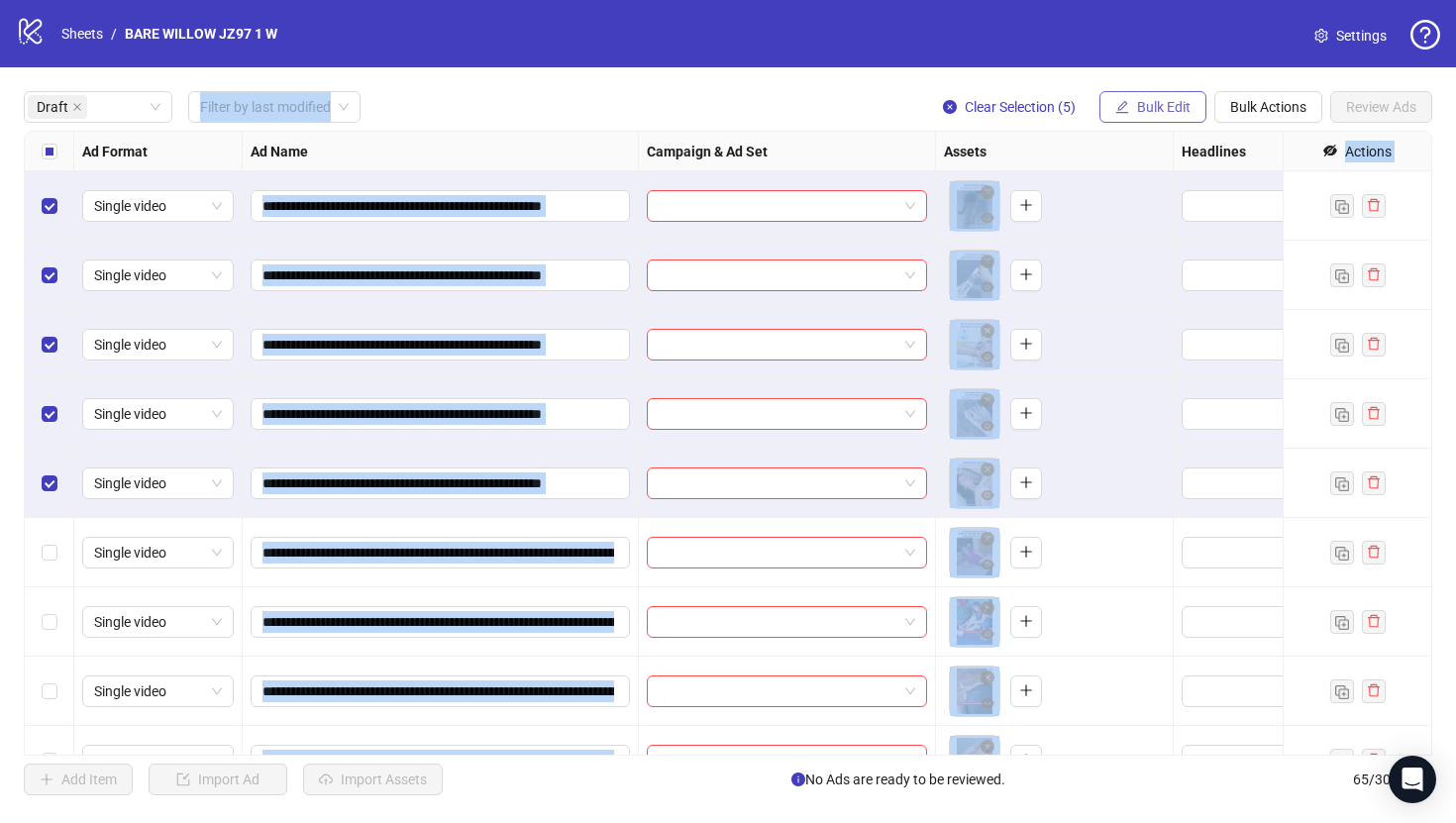 click on "Bulk Edit" at bounding box center [1164, 107] 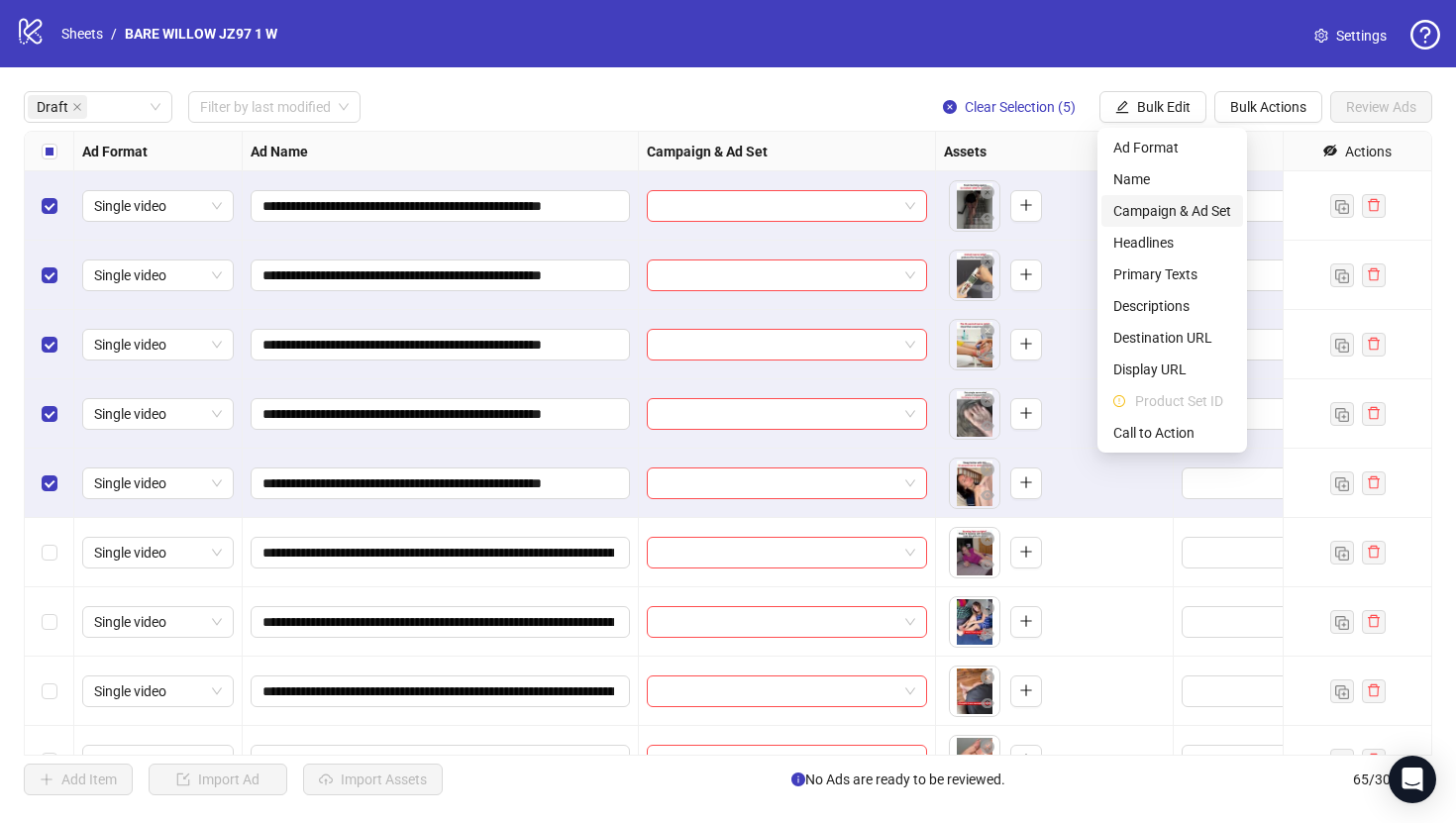 click on "Campaign & Ad Set" at bounding box center (1172, 211) 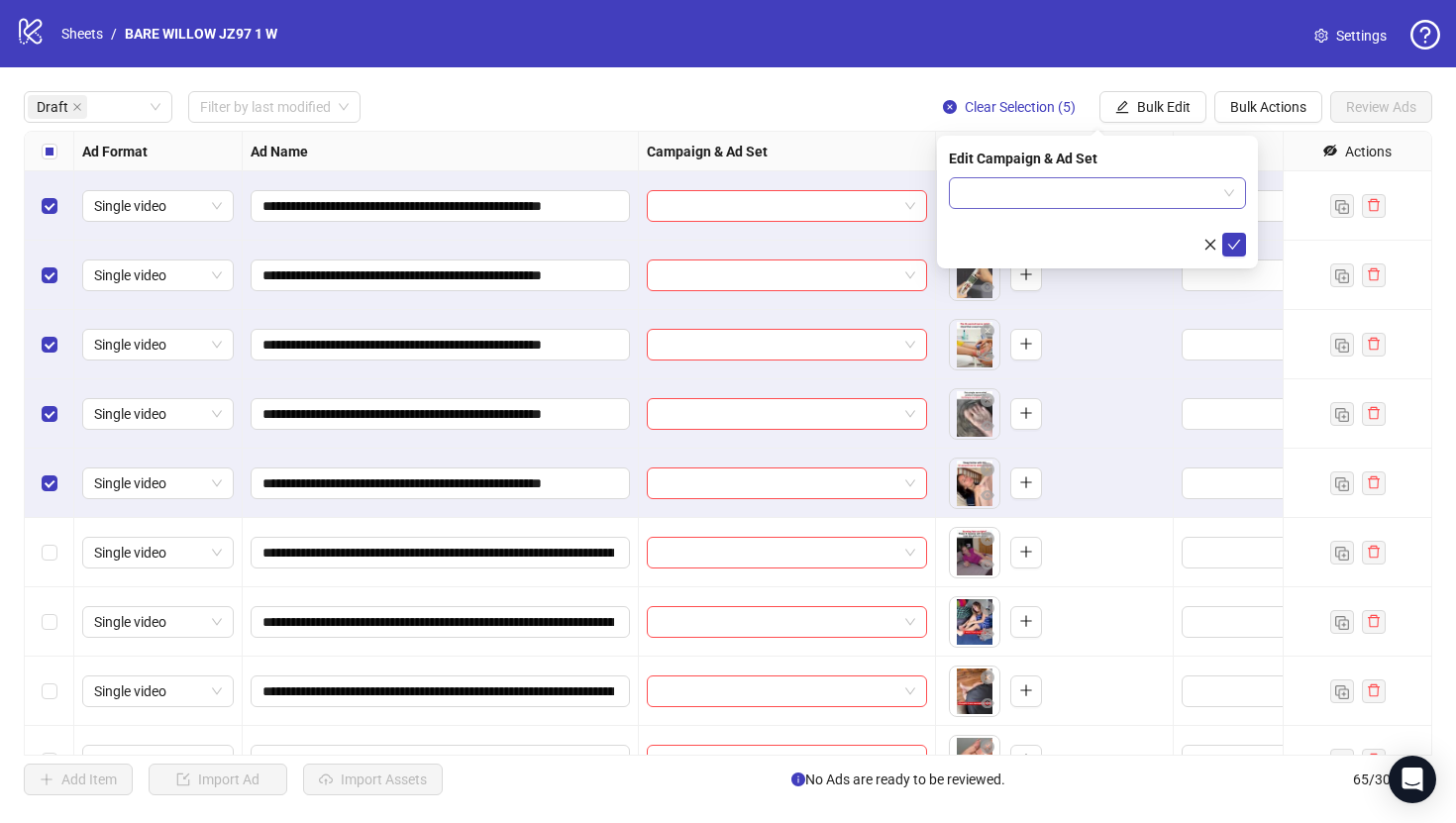 click at bounding box center [1089, 193] 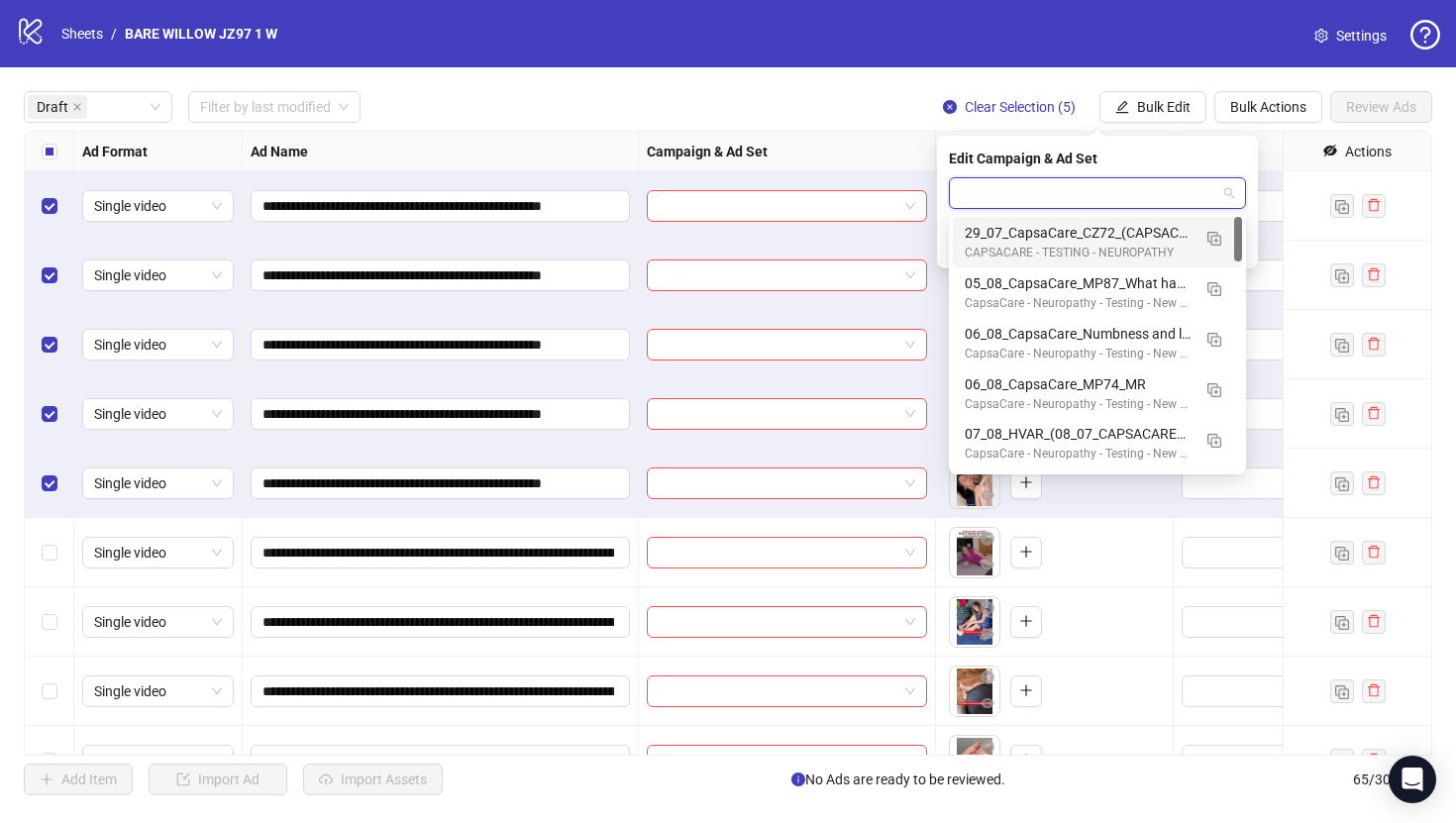 paste on "**********" 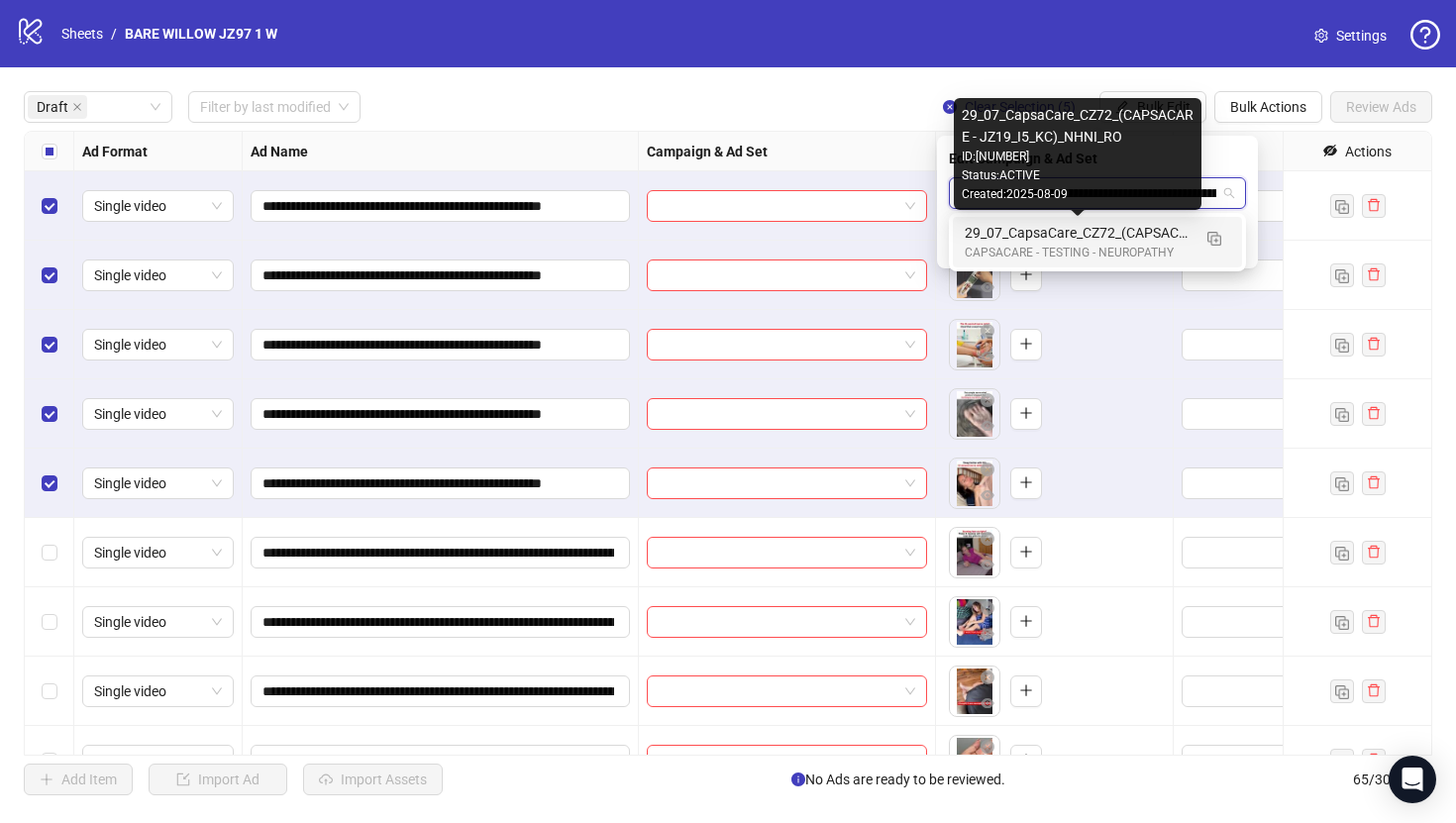 scroll, scrollTop: 0, scrollLeft: 137, axis: horizontal 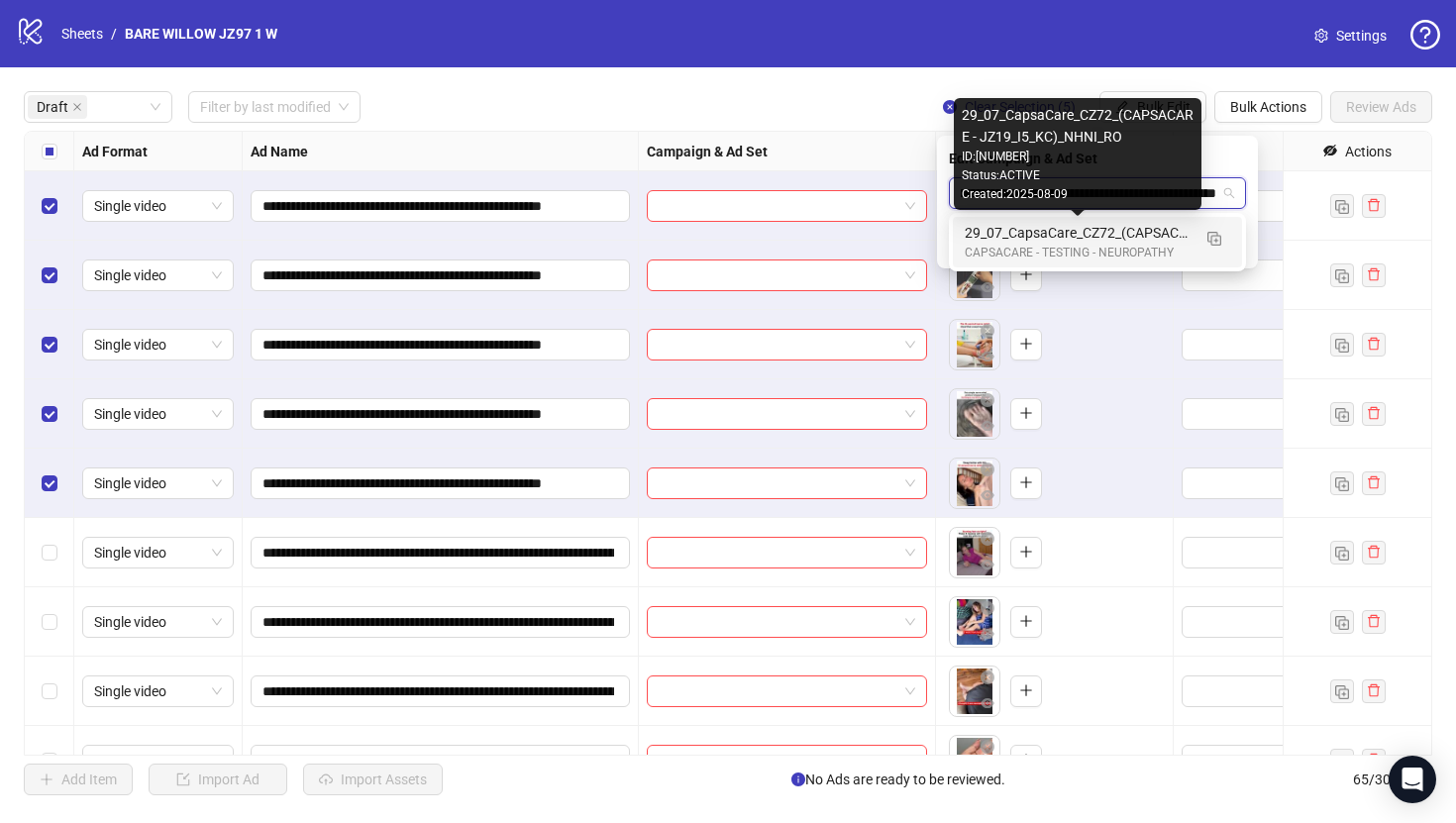 click on "29_07_CapsaCare_CZ72_(CAPSACARE - JZ19_I5_KC)_NHNI_RO" at bounding box center (1078, 233) 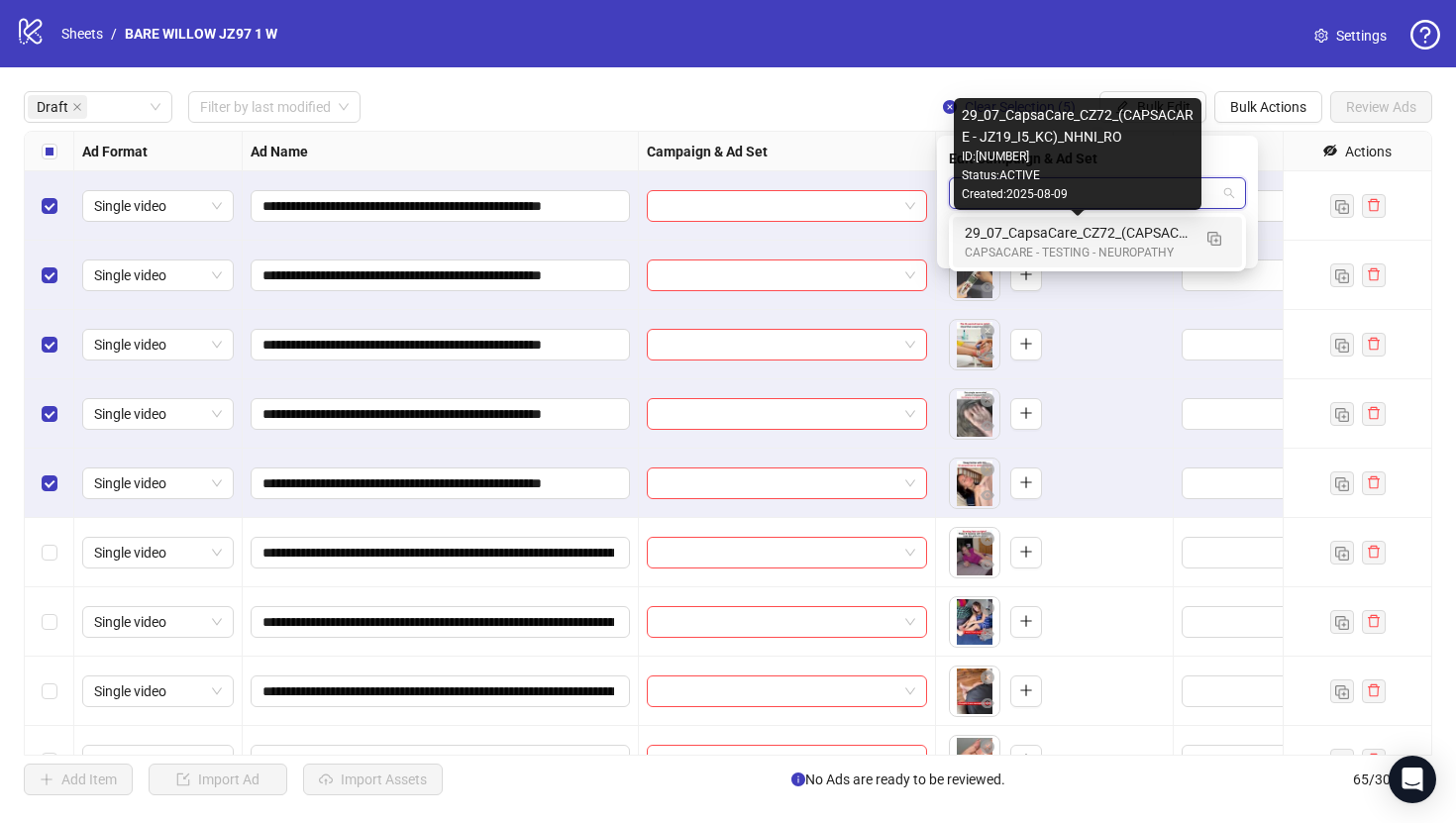 scroll, scrollTop: 0, scrollLeft: 0, axis: both 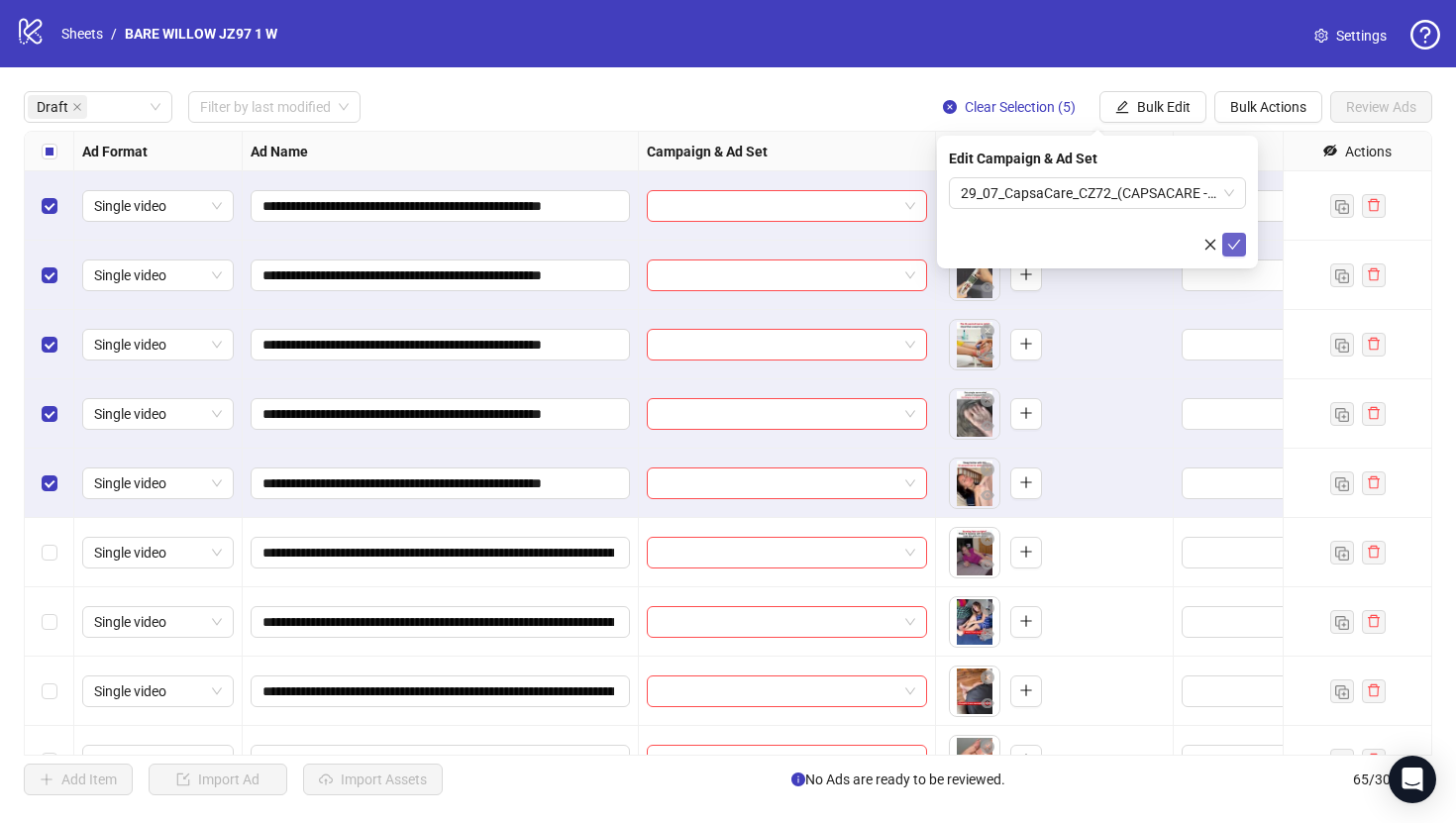 click 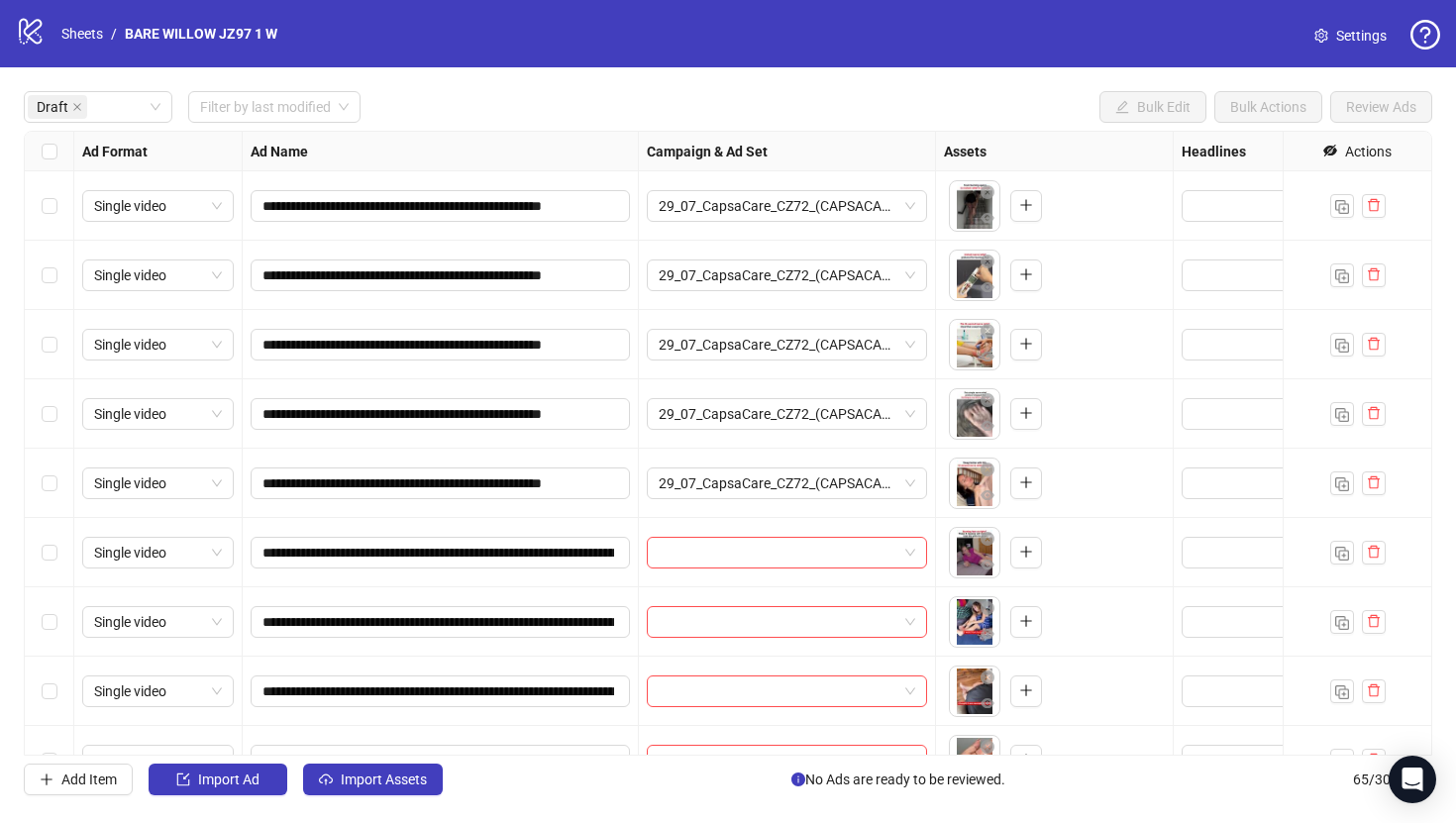 click at bounding box center [50, 553] 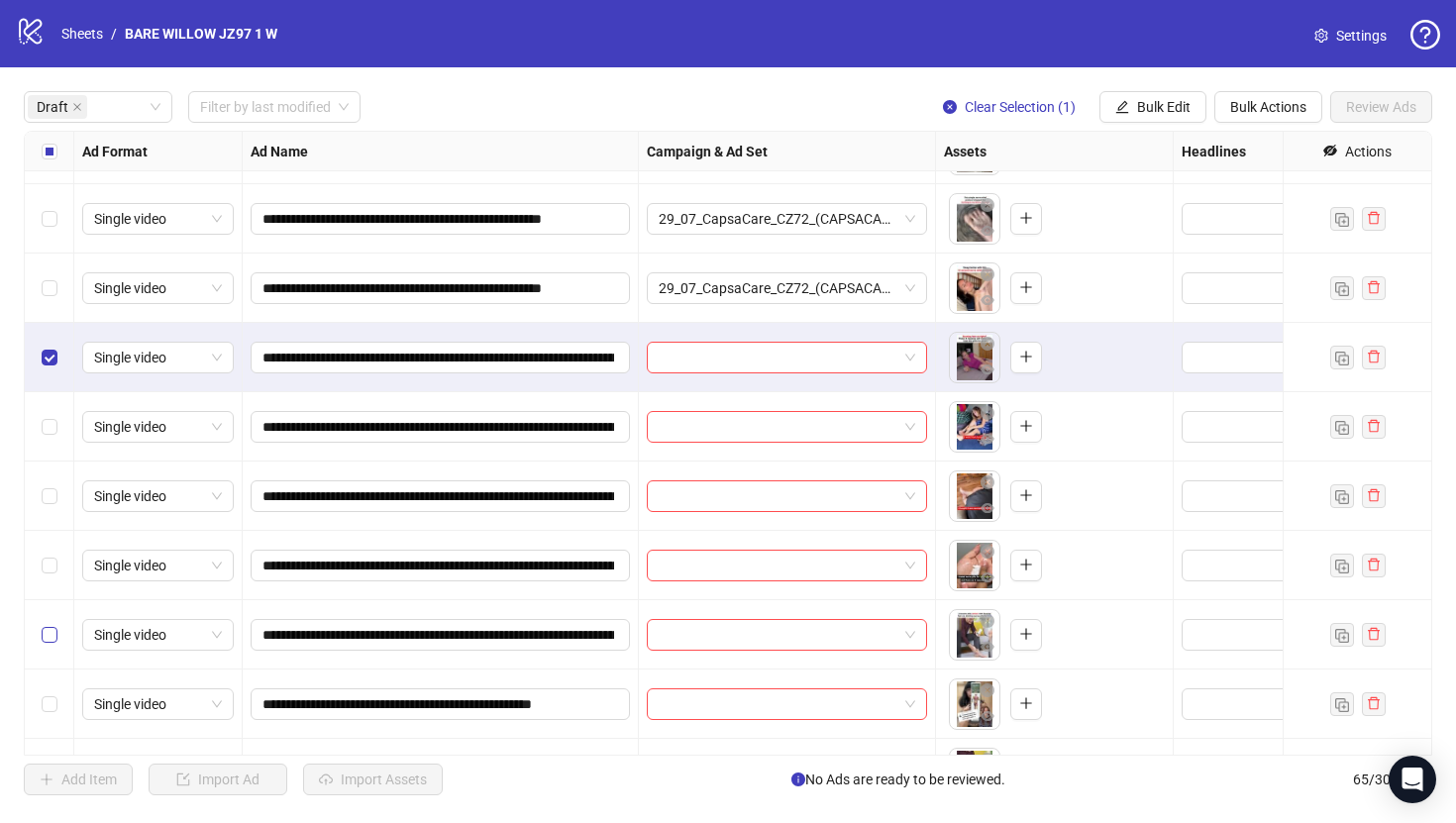 scroll, scrollTop: 196, scrollLeft: 0, axis: vertical 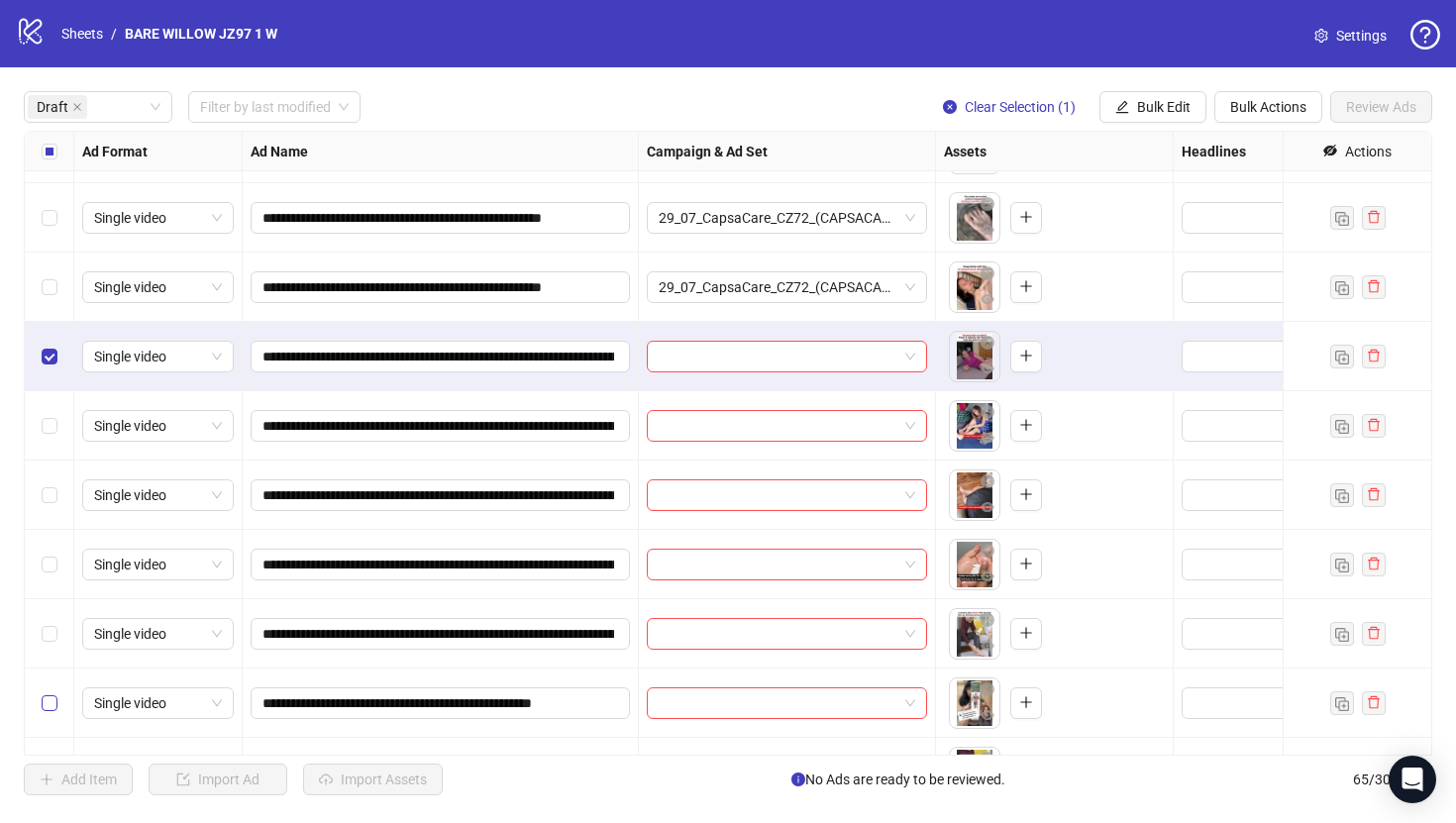 click at bounding box center (50, 703) 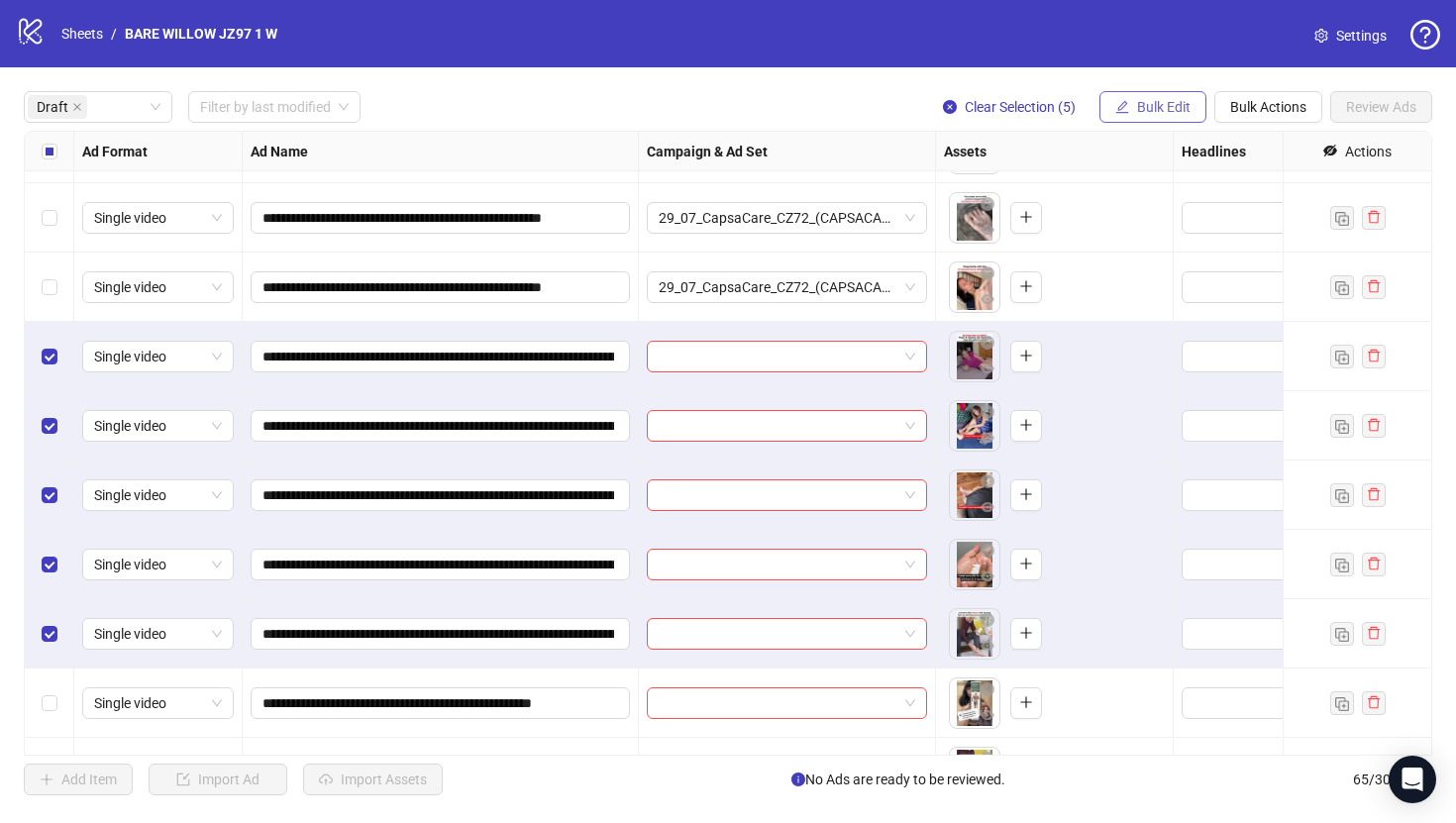 click on "Bulk Edit" at bounding box center (1164, 107) 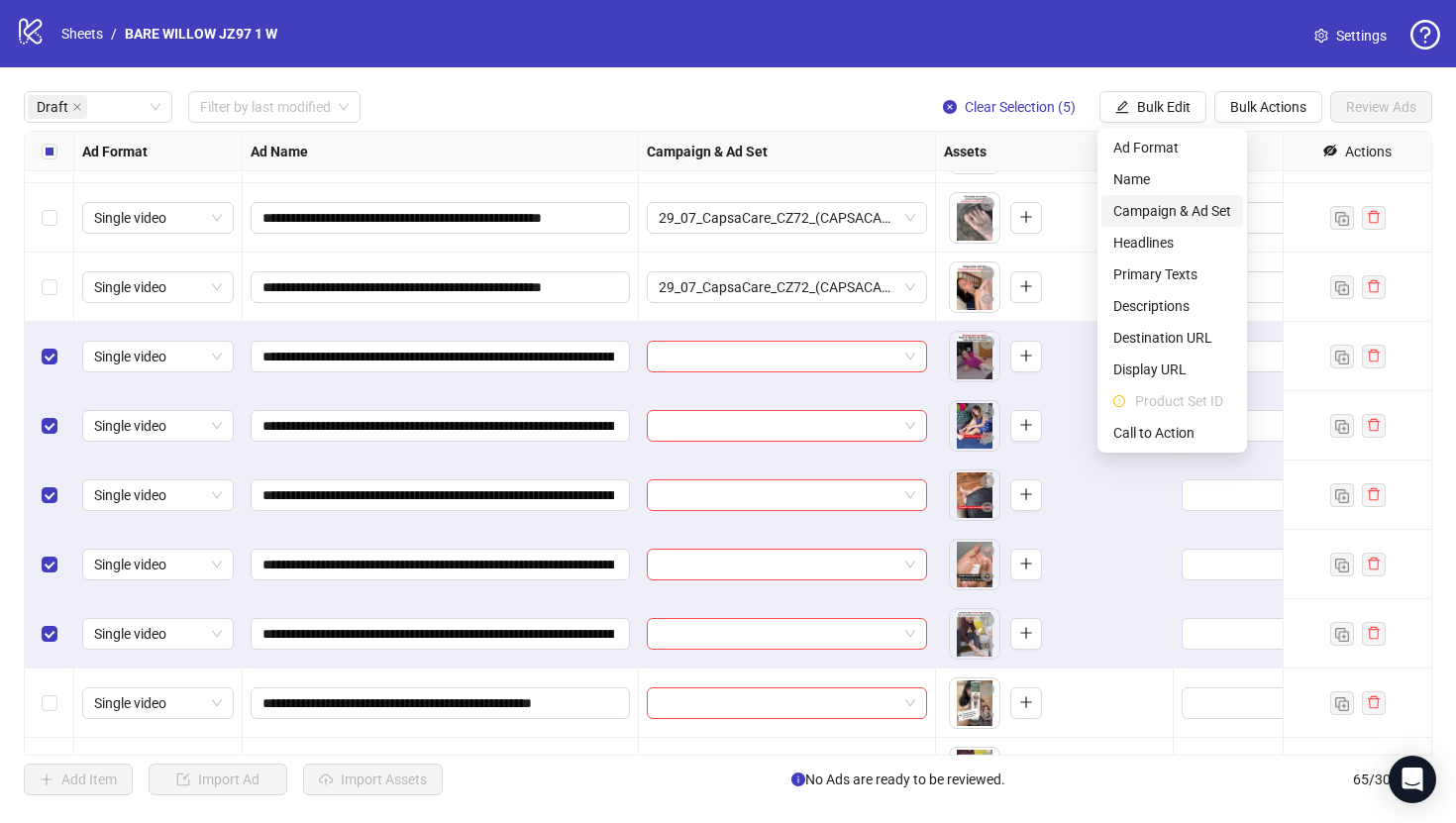 click on "Campaign & Ad Set" at bounding box center (1172, 211) 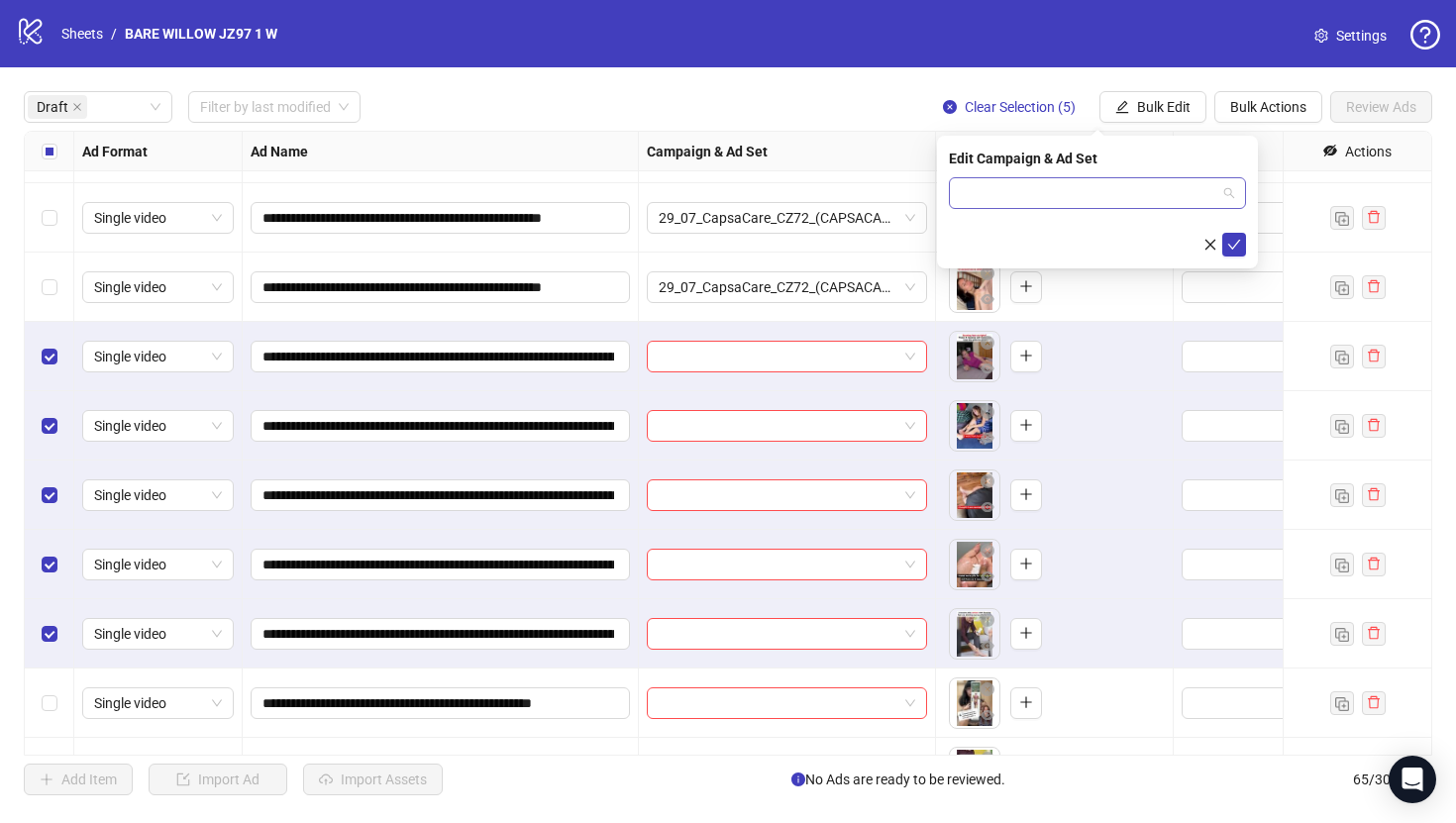 click at bounding box center [1089, 193] 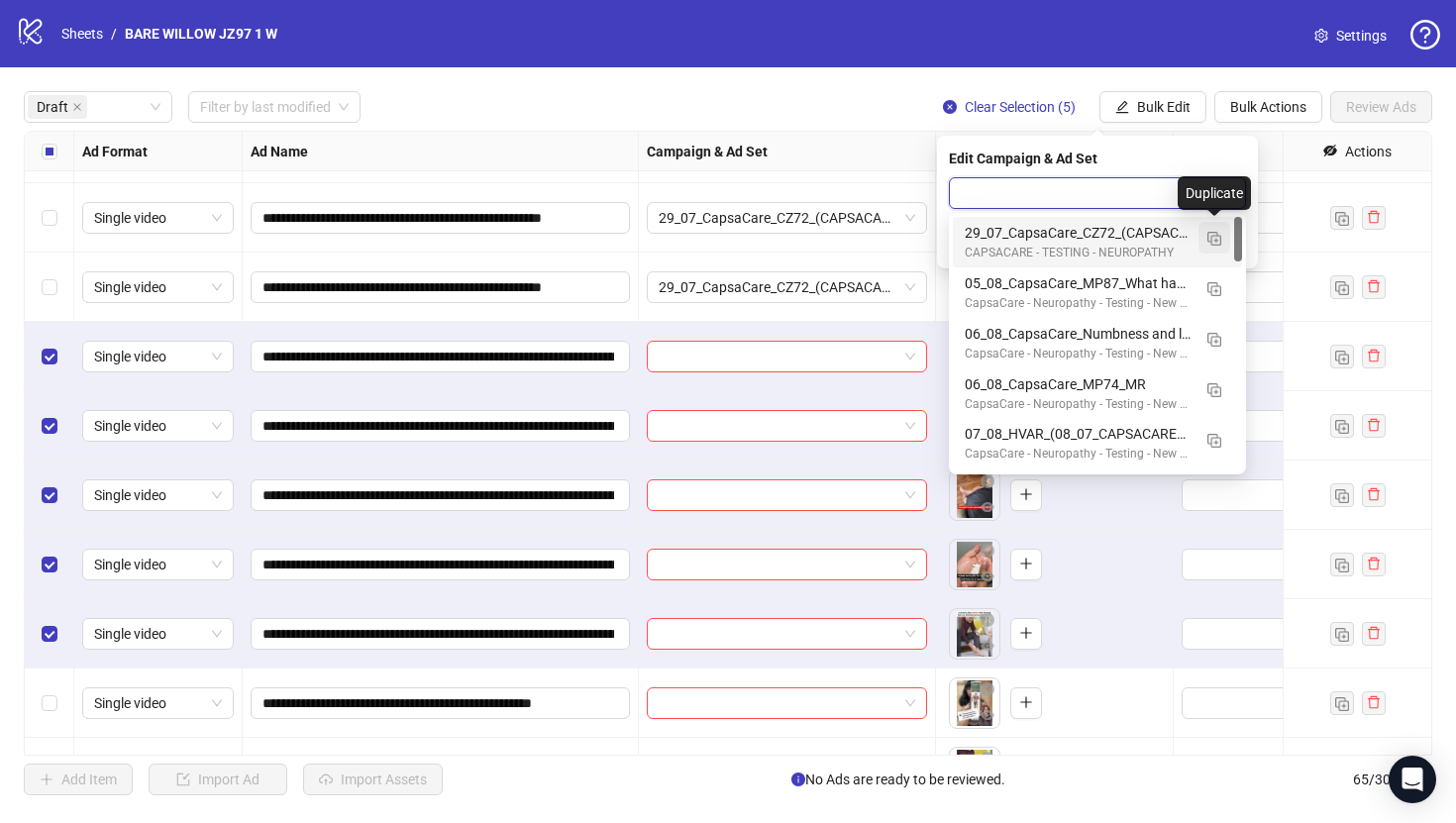 click at bounding box center [1214, 239] 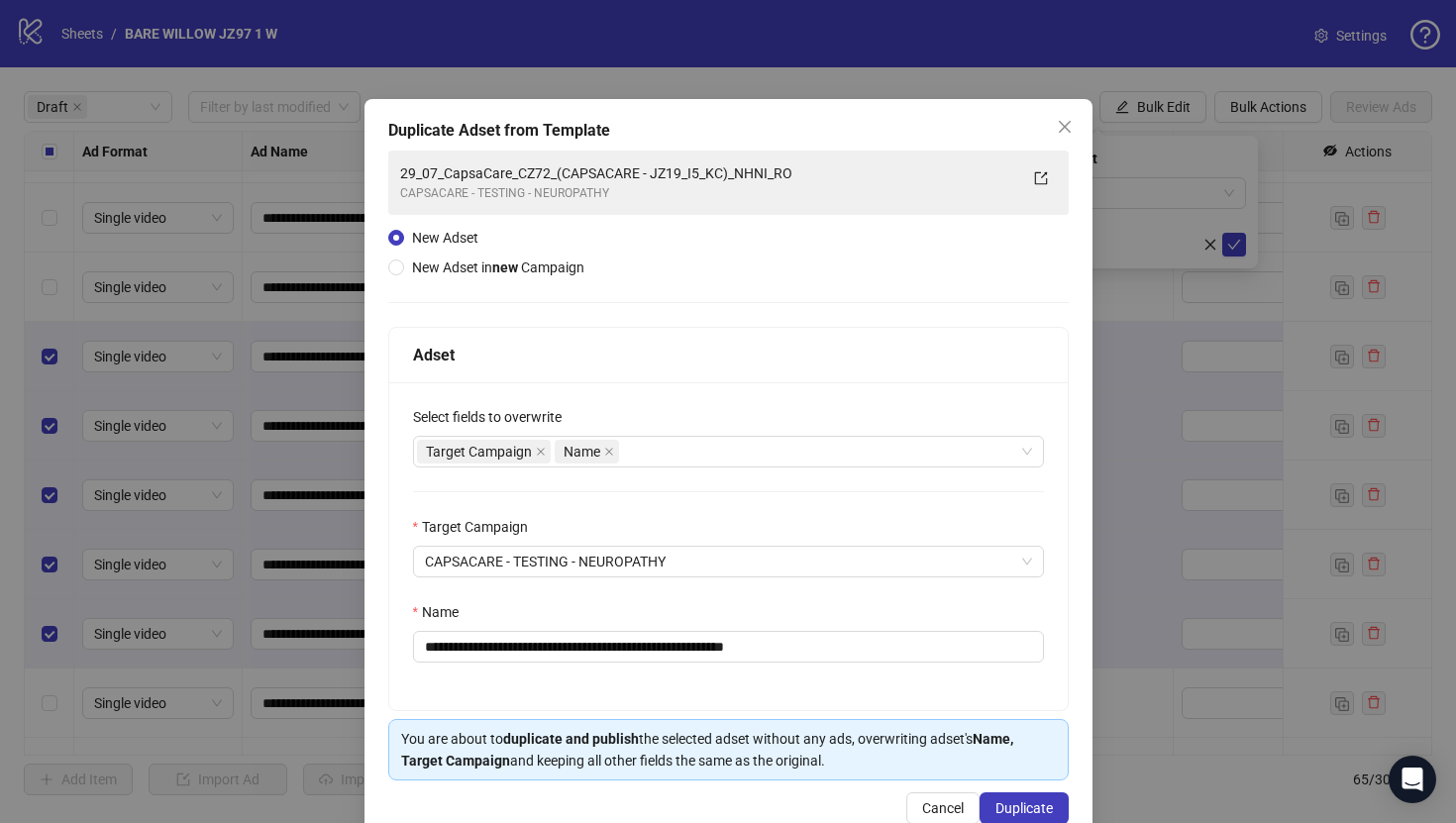 scroll, scrollTop: 31, scrollLeft: 0, axis: vertical 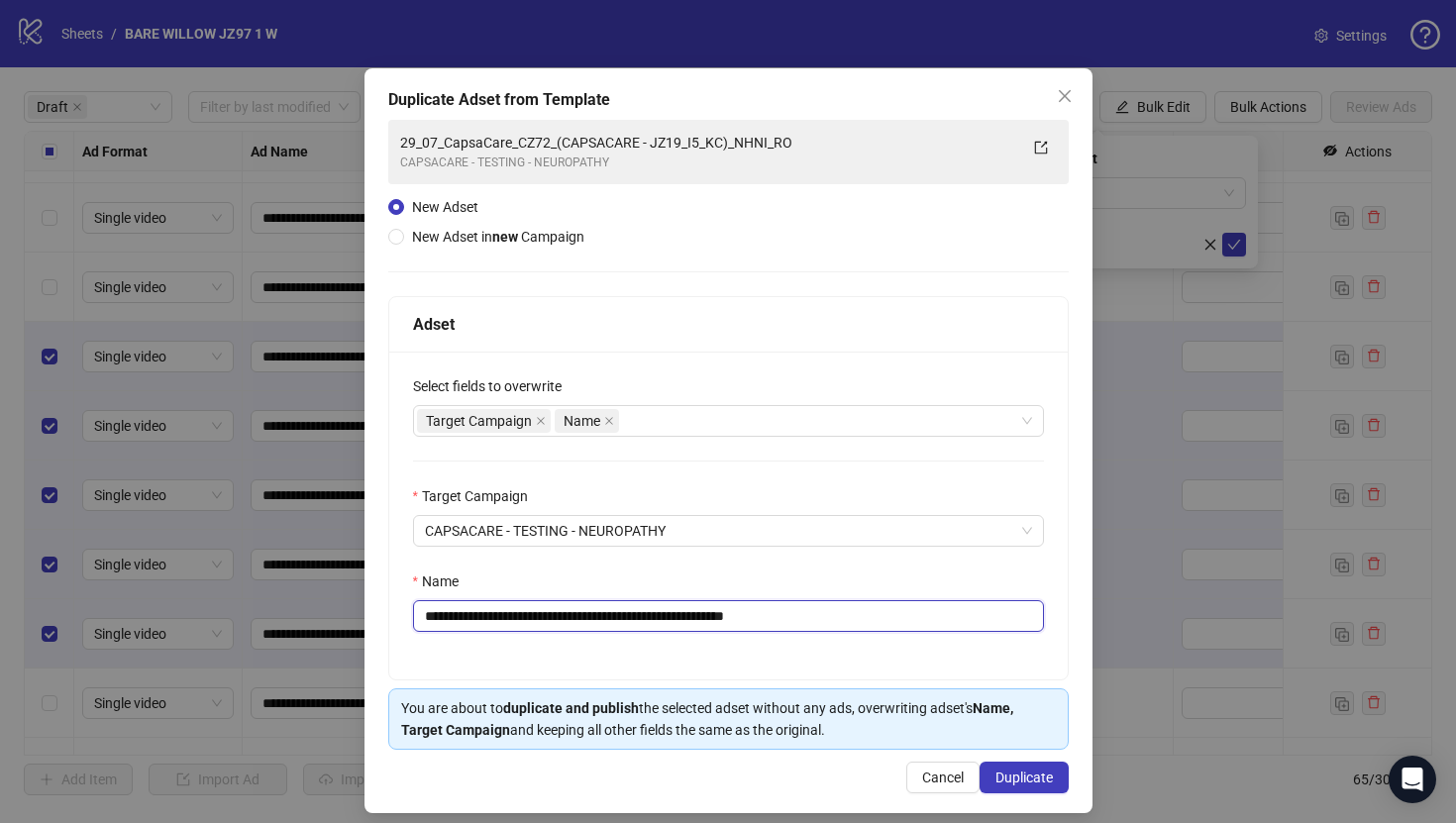 click on "**********" at bounding box center [728, 616] 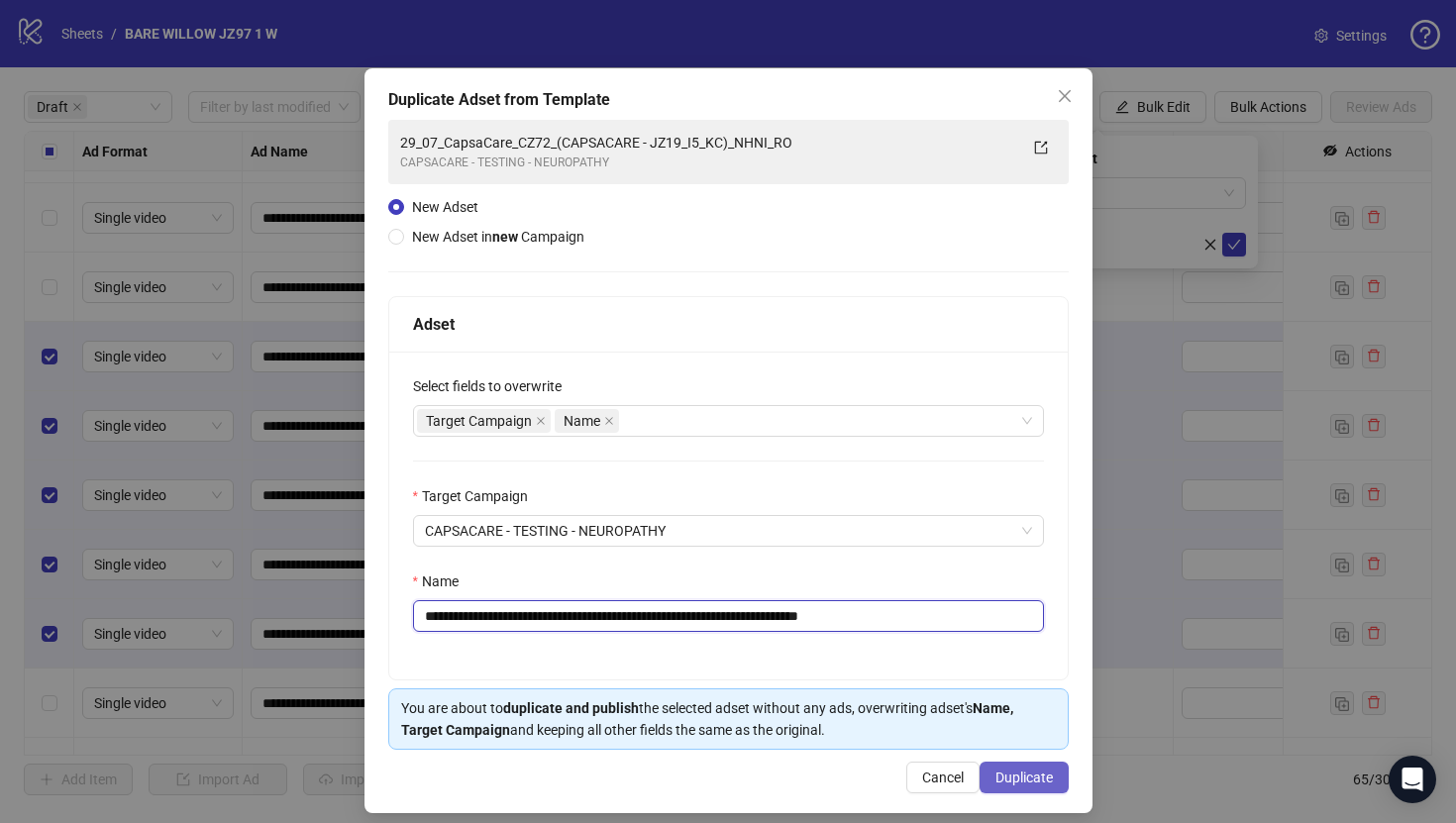 type on "**********" 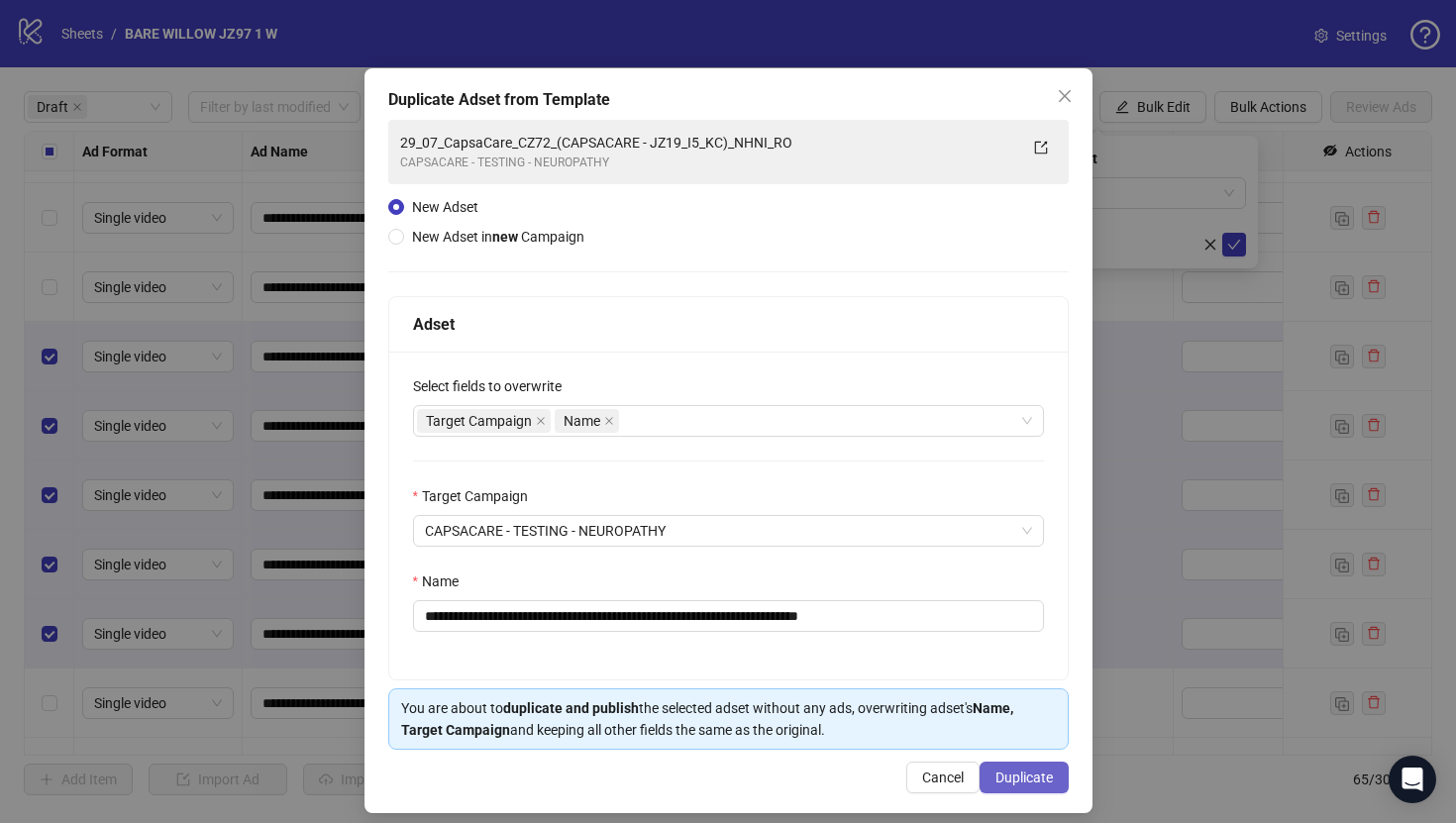 click on "Duplicate" at bounding box center [1024, 777] 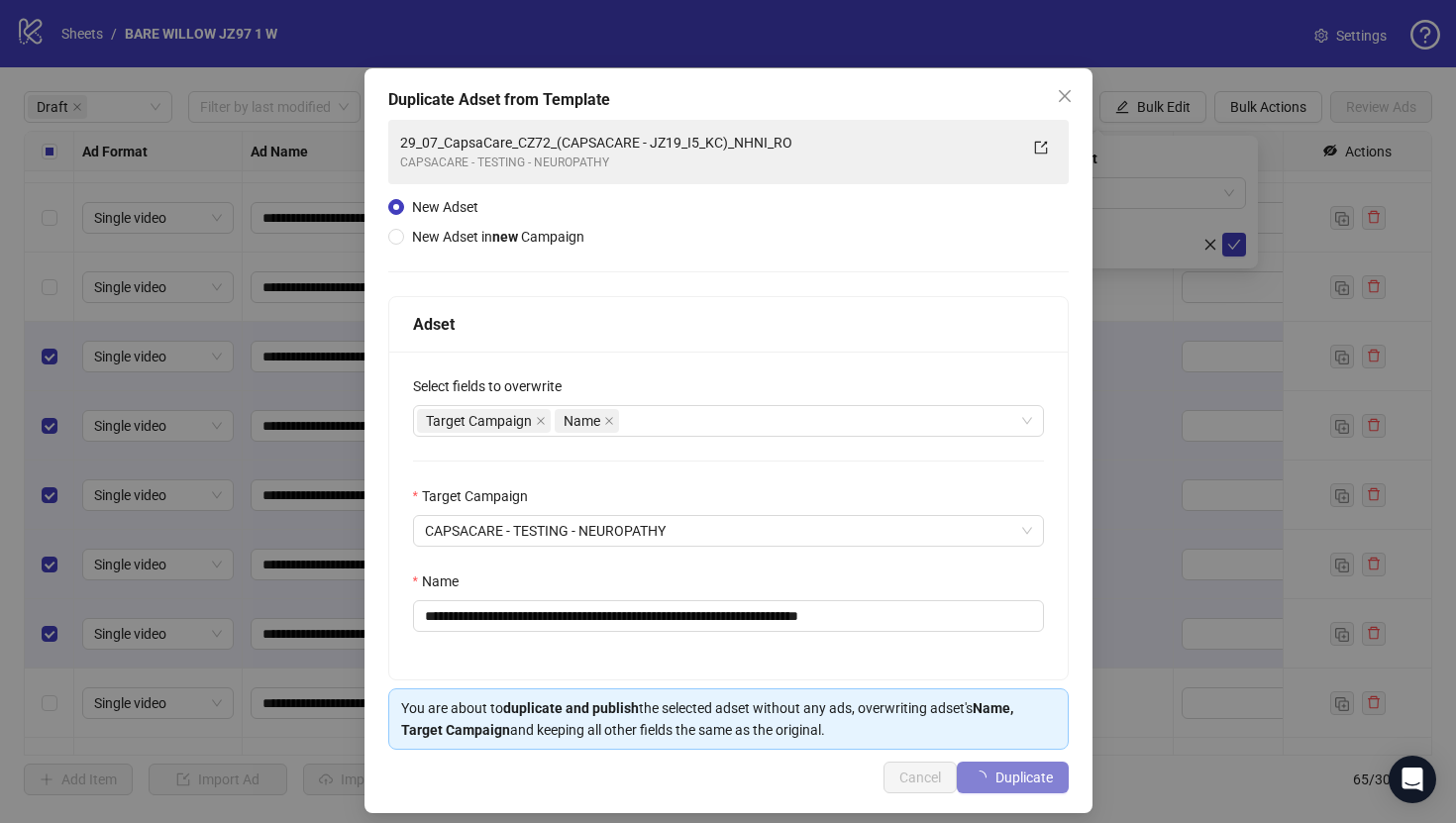 type 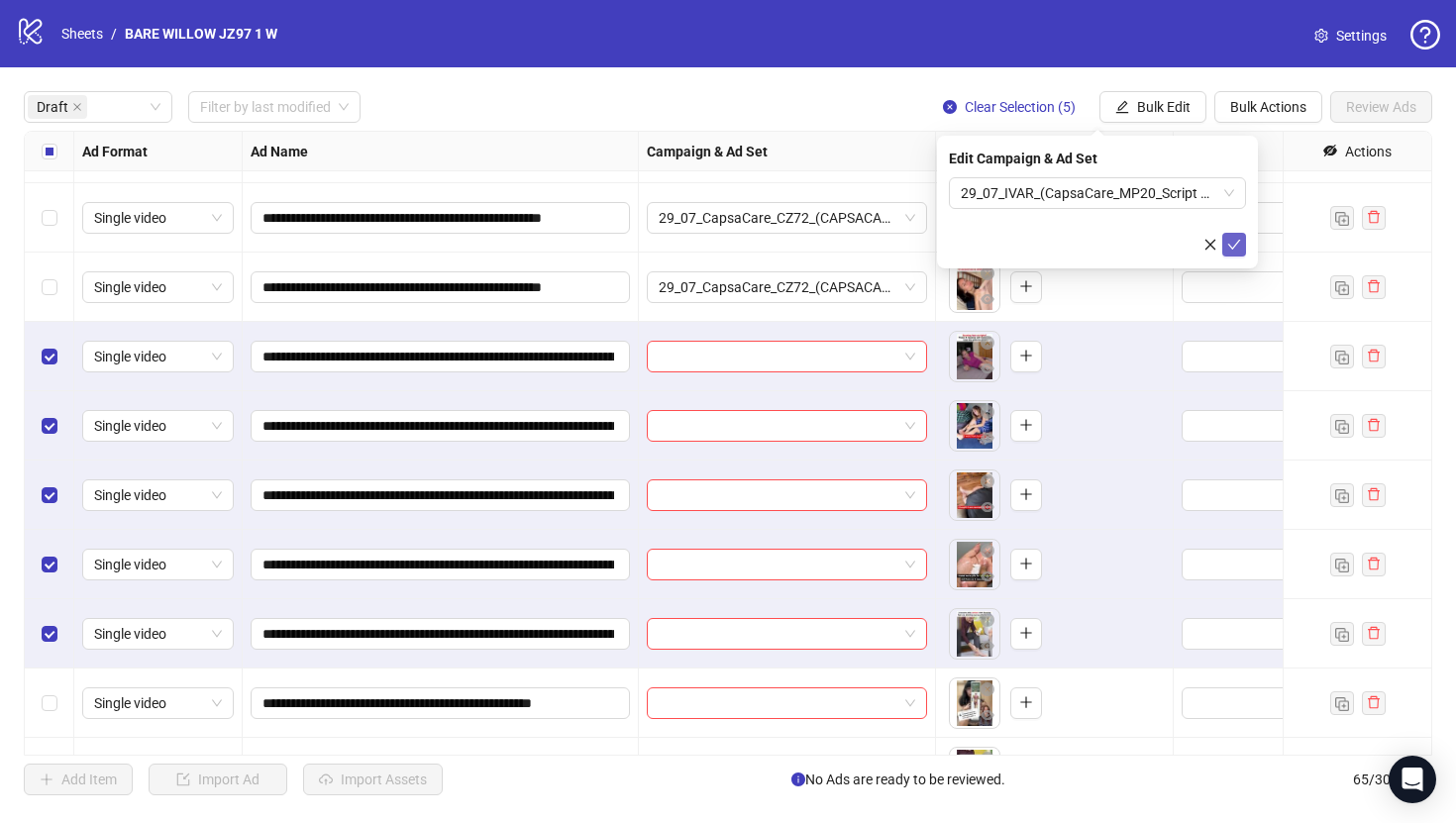 click at bounding box center [1234, 245] 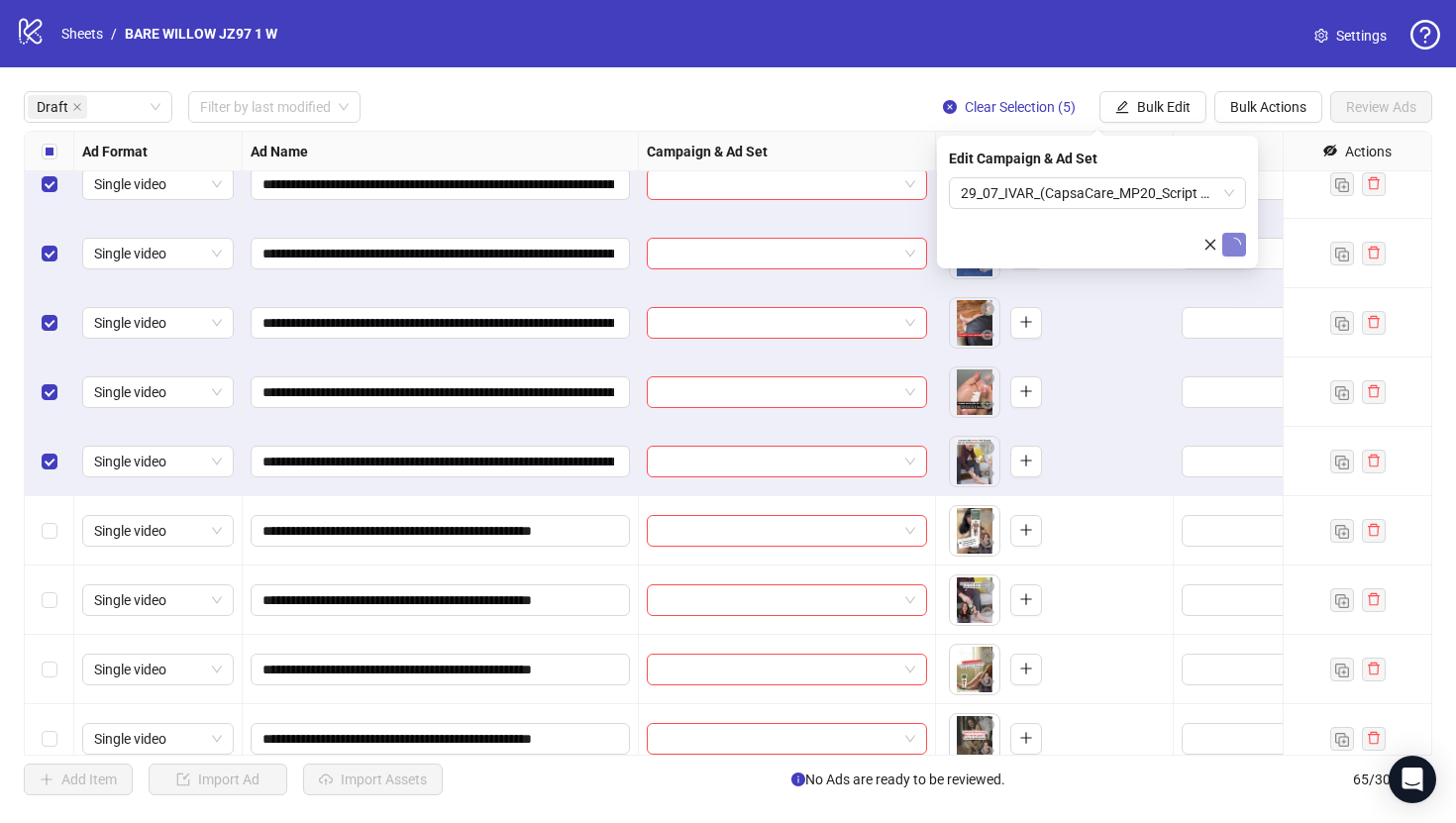 scroll, scrollTop: 396, scrollLeft: 0, axis: vertical 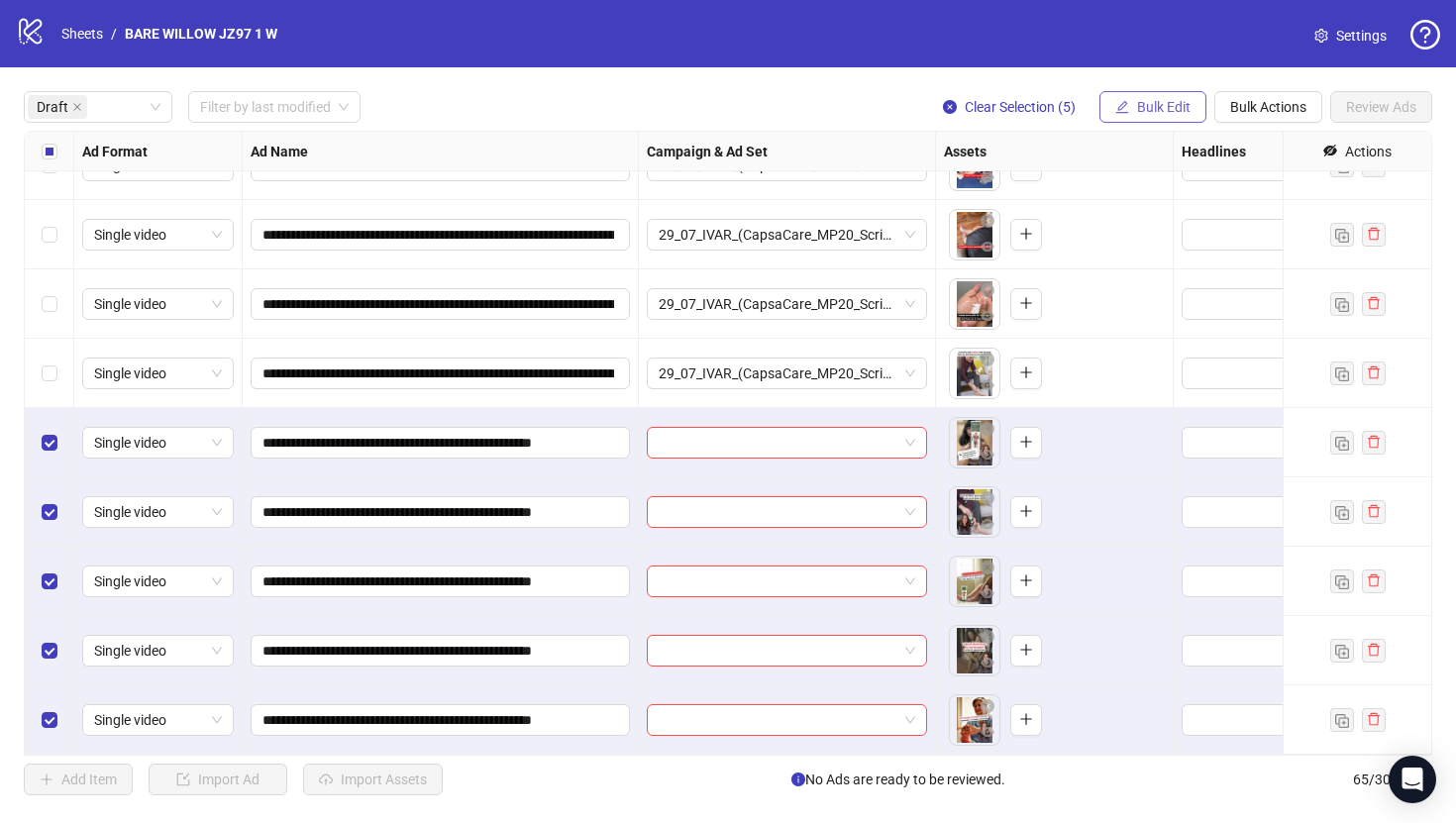 click 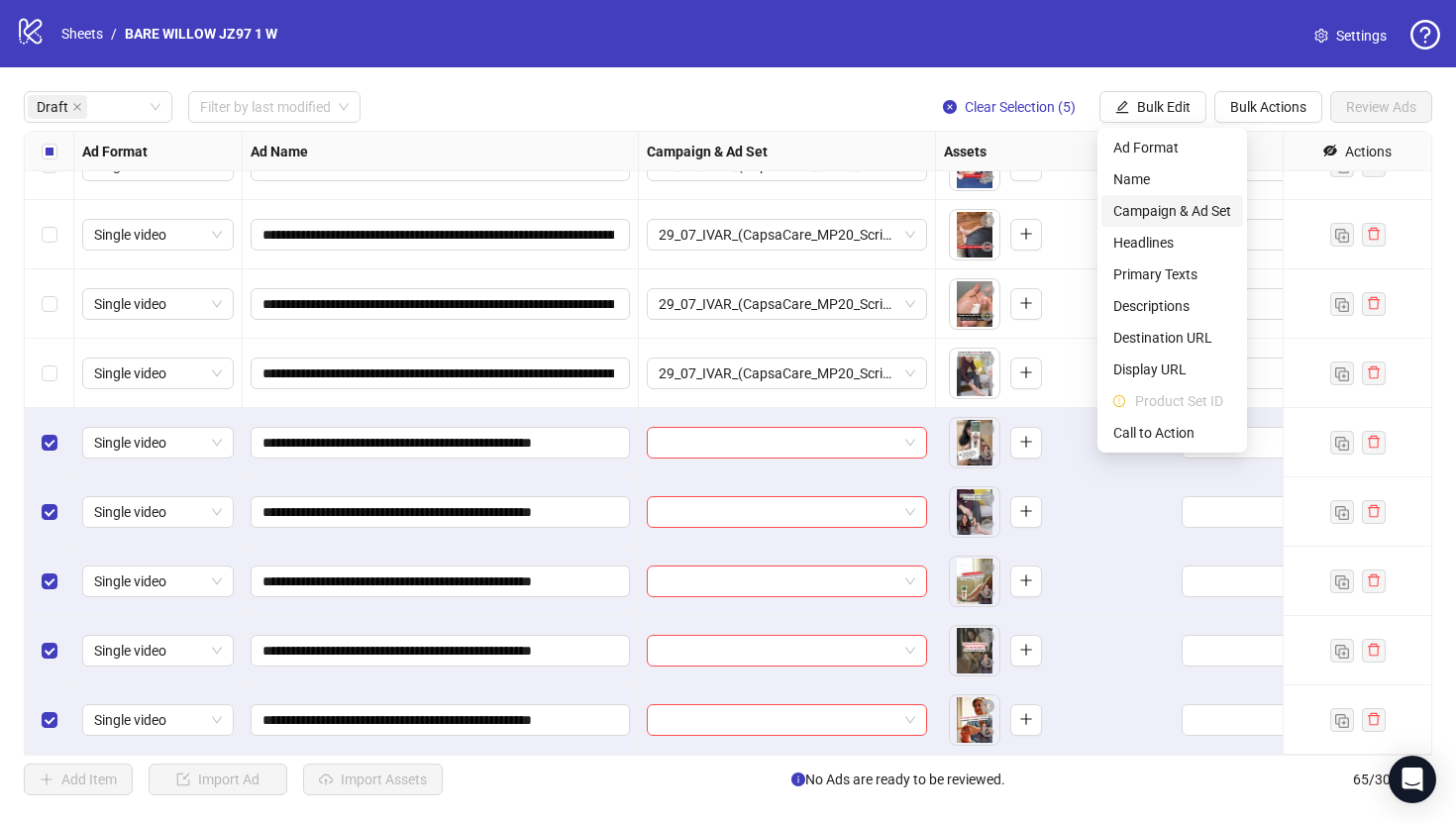 click on "Campaign & Ad Set" at bounding box center [1172, 211] 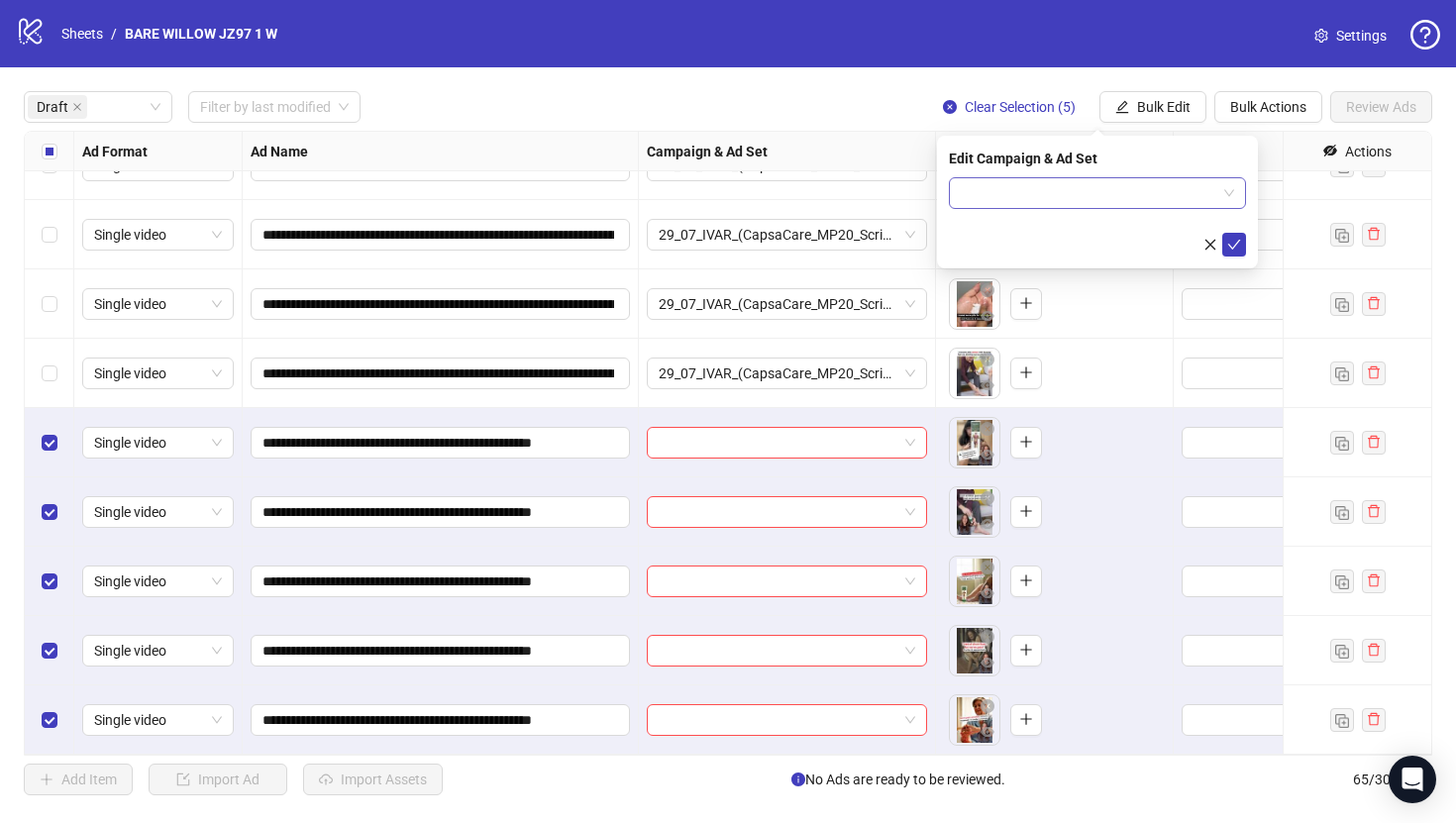 click at bounding box center [1089, 193] 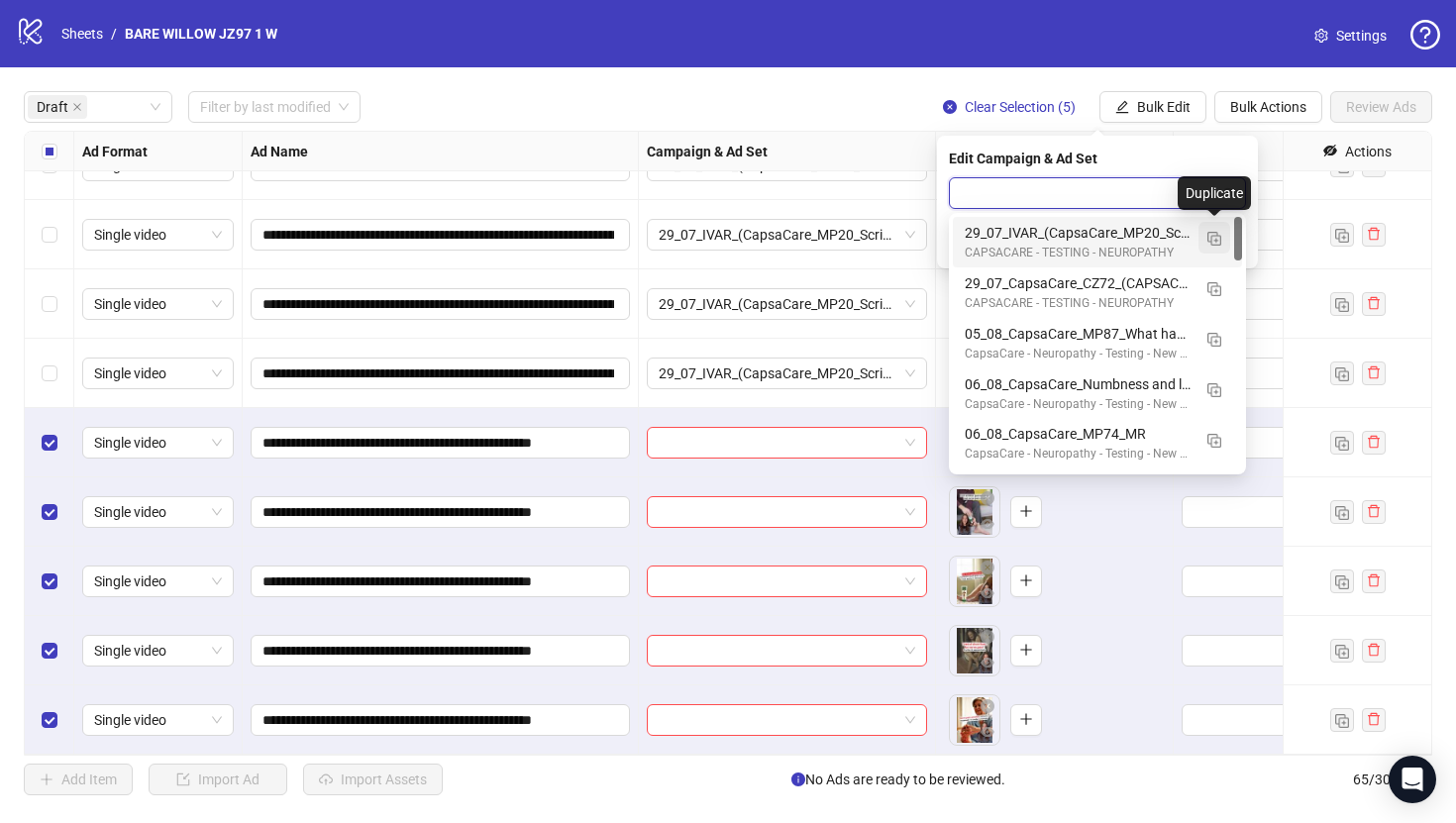 click at bounding box center (1214, 239) 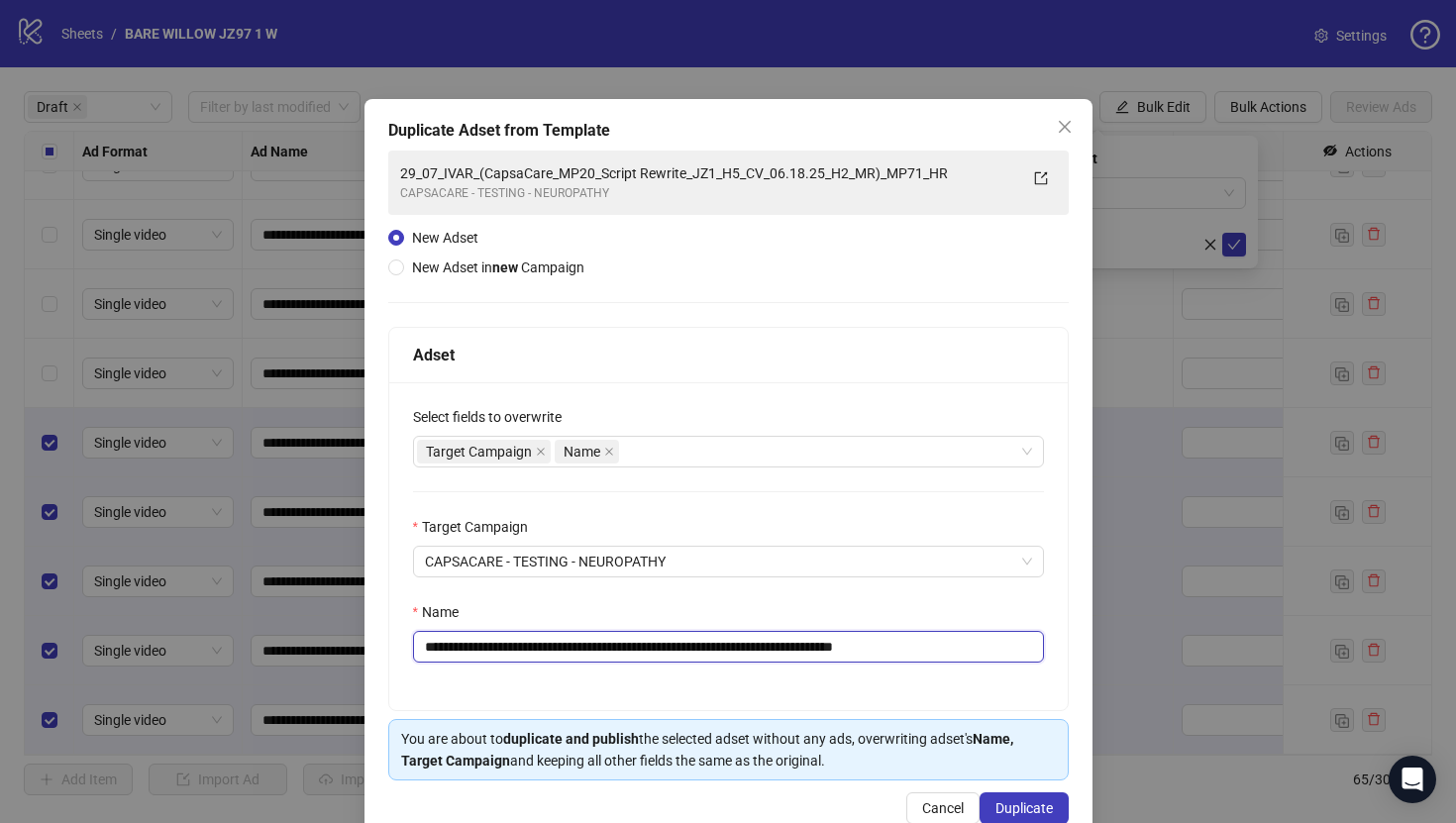 click on "**********" at bounding box center [728, 647] 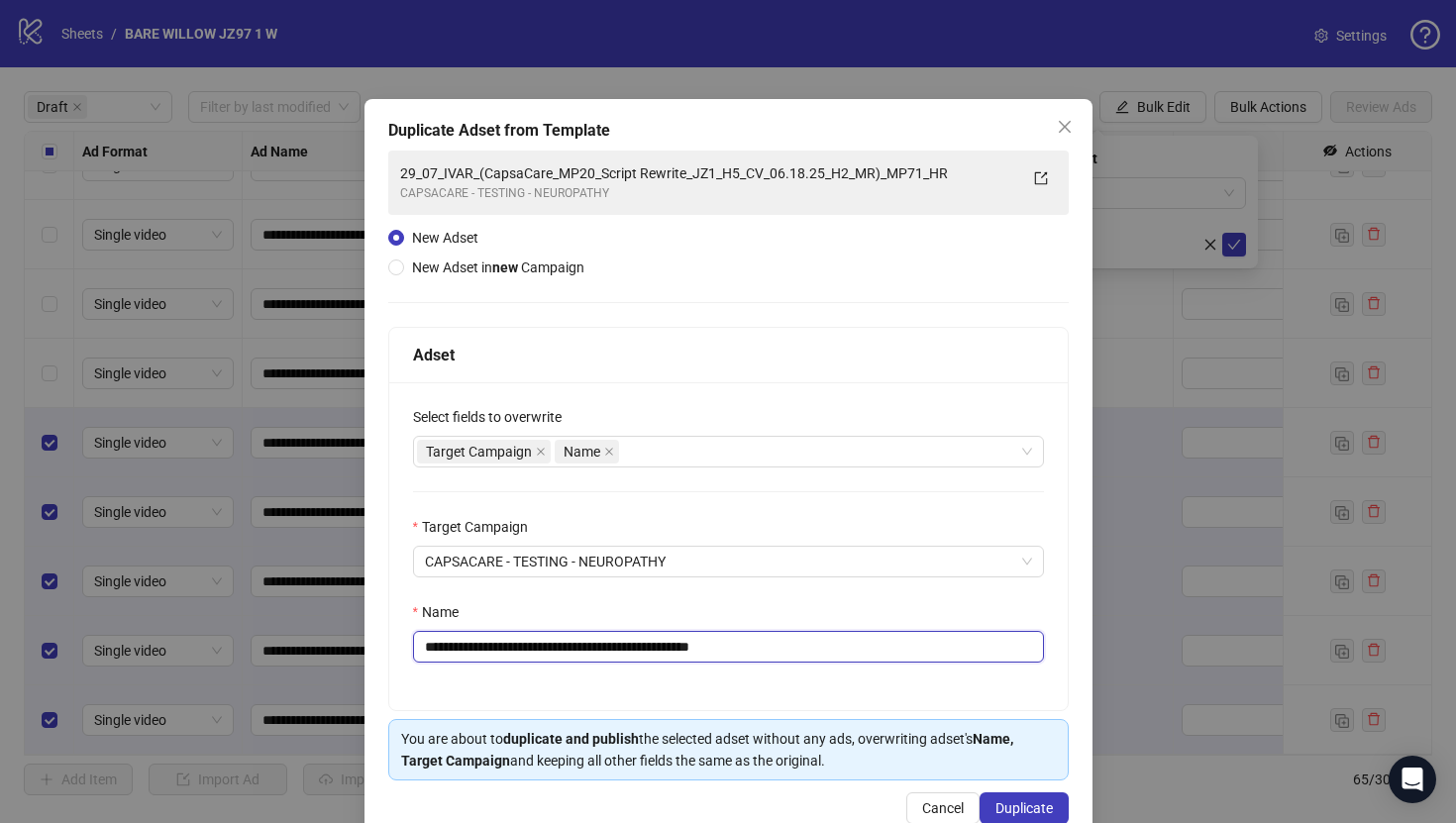 scroll, scrollTop: 46, scrollLeft: 0, axis: vertical 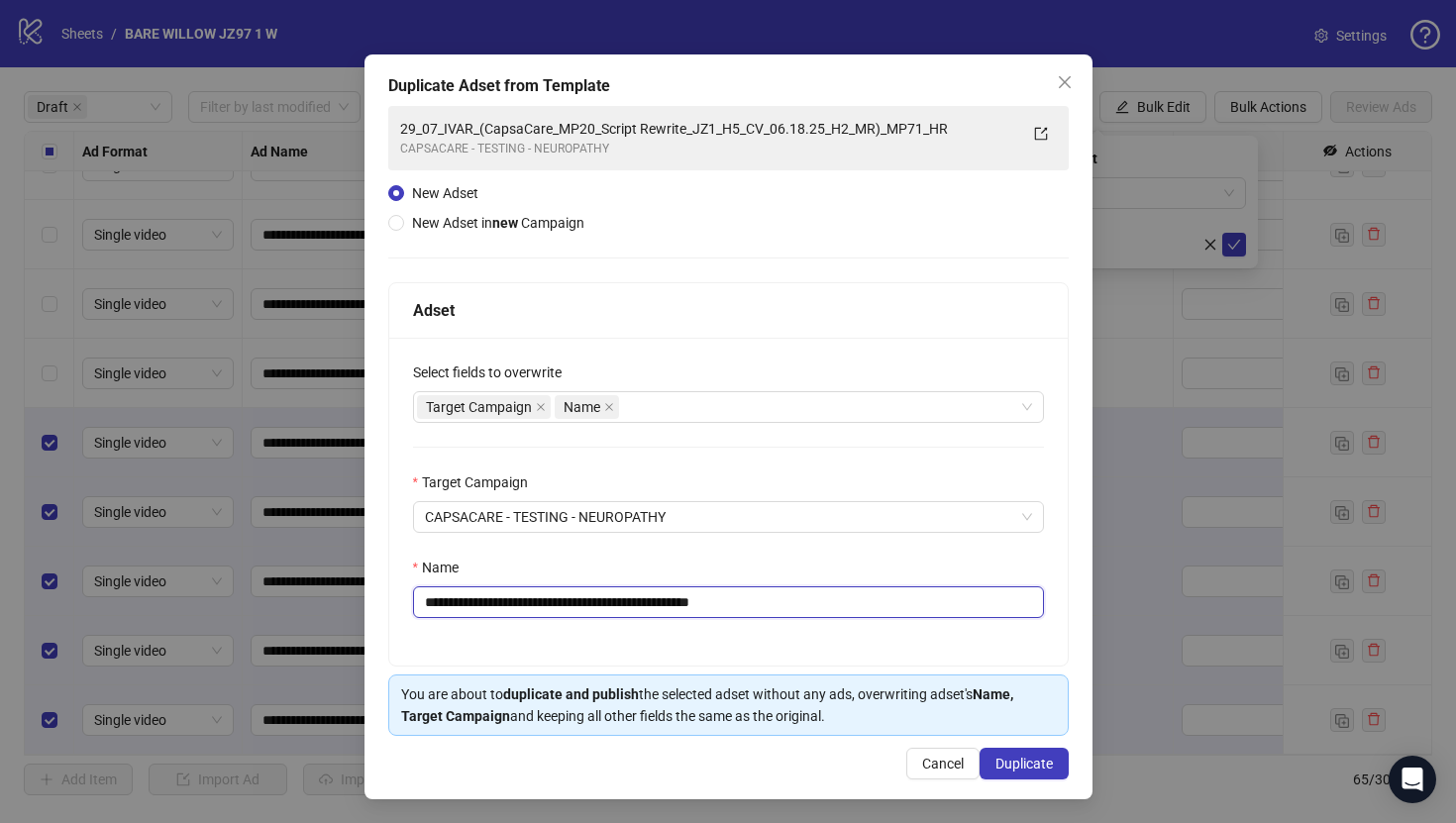 type on "**********" 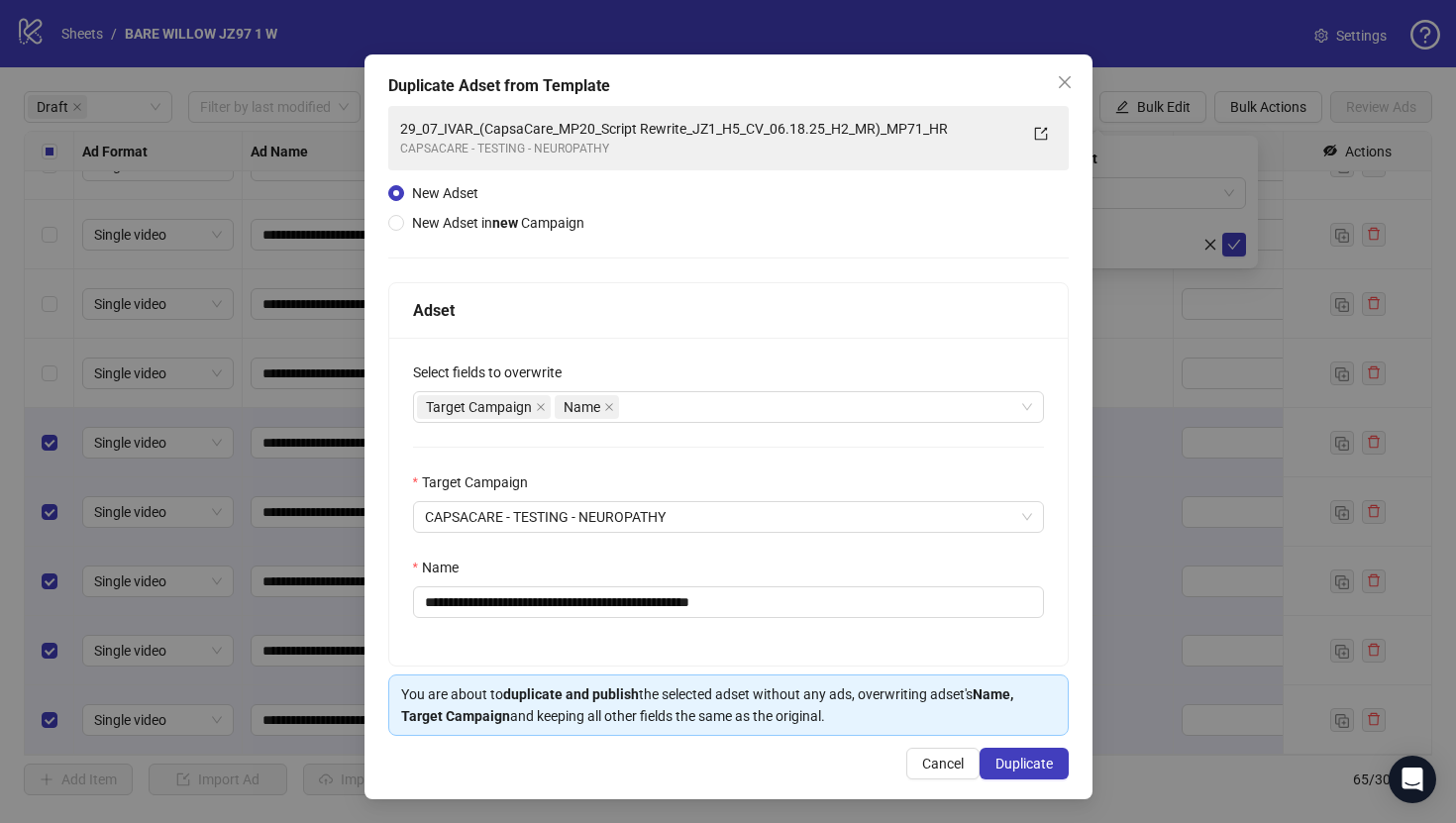 click on "**********" at bounding box center (728, 427) 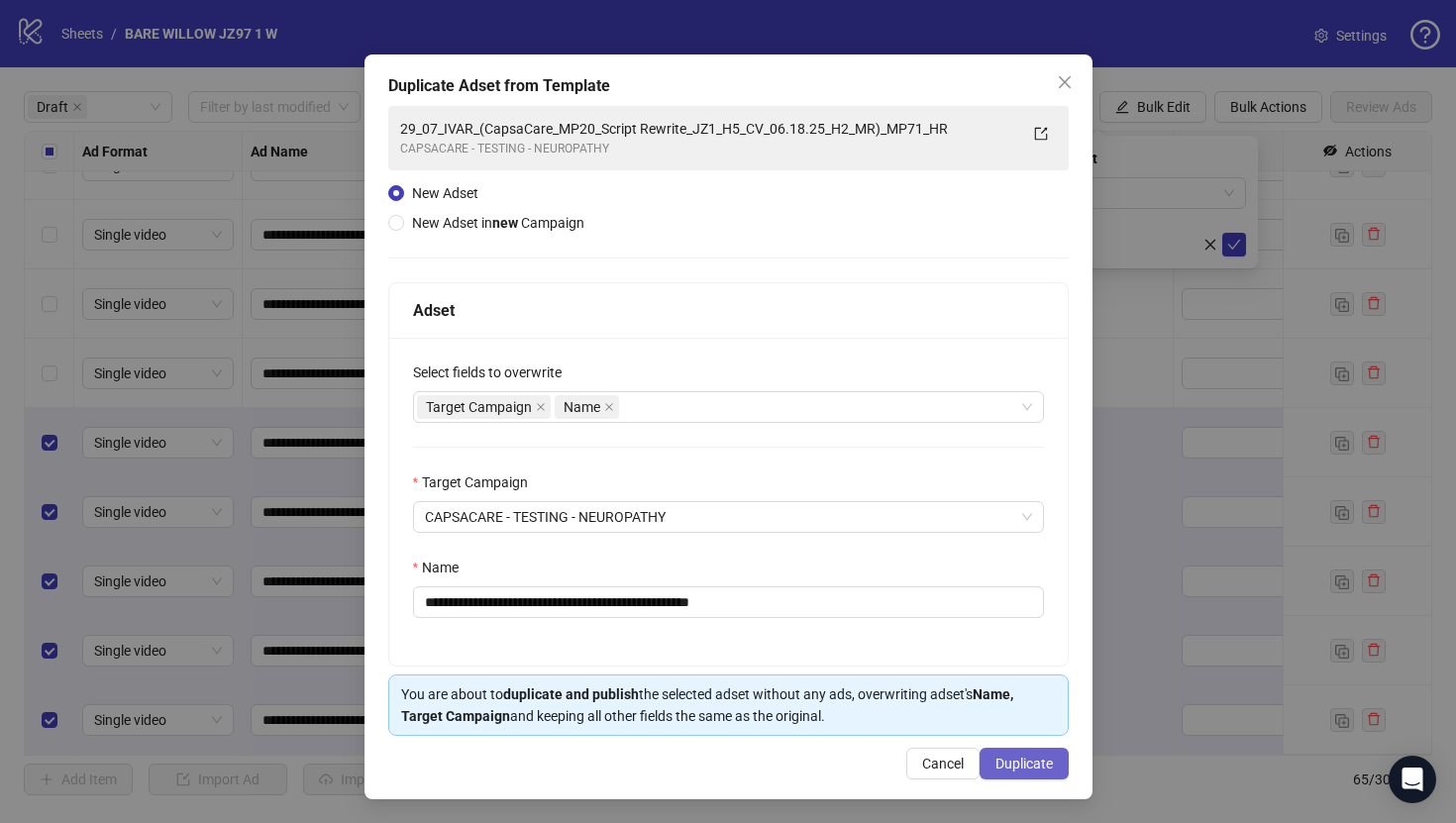click on "Duplicate" at bounding box center [1024, 764] 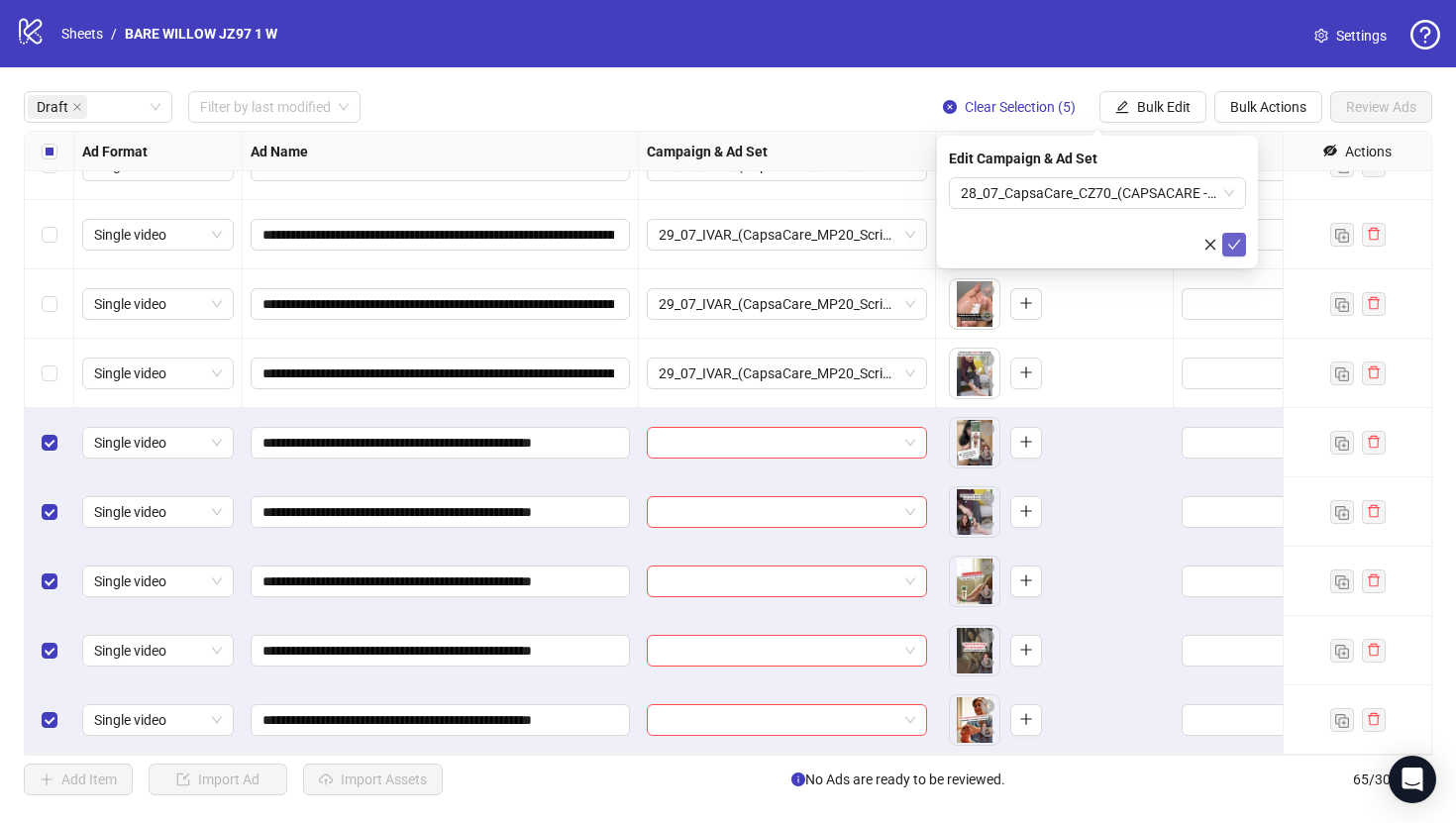 click 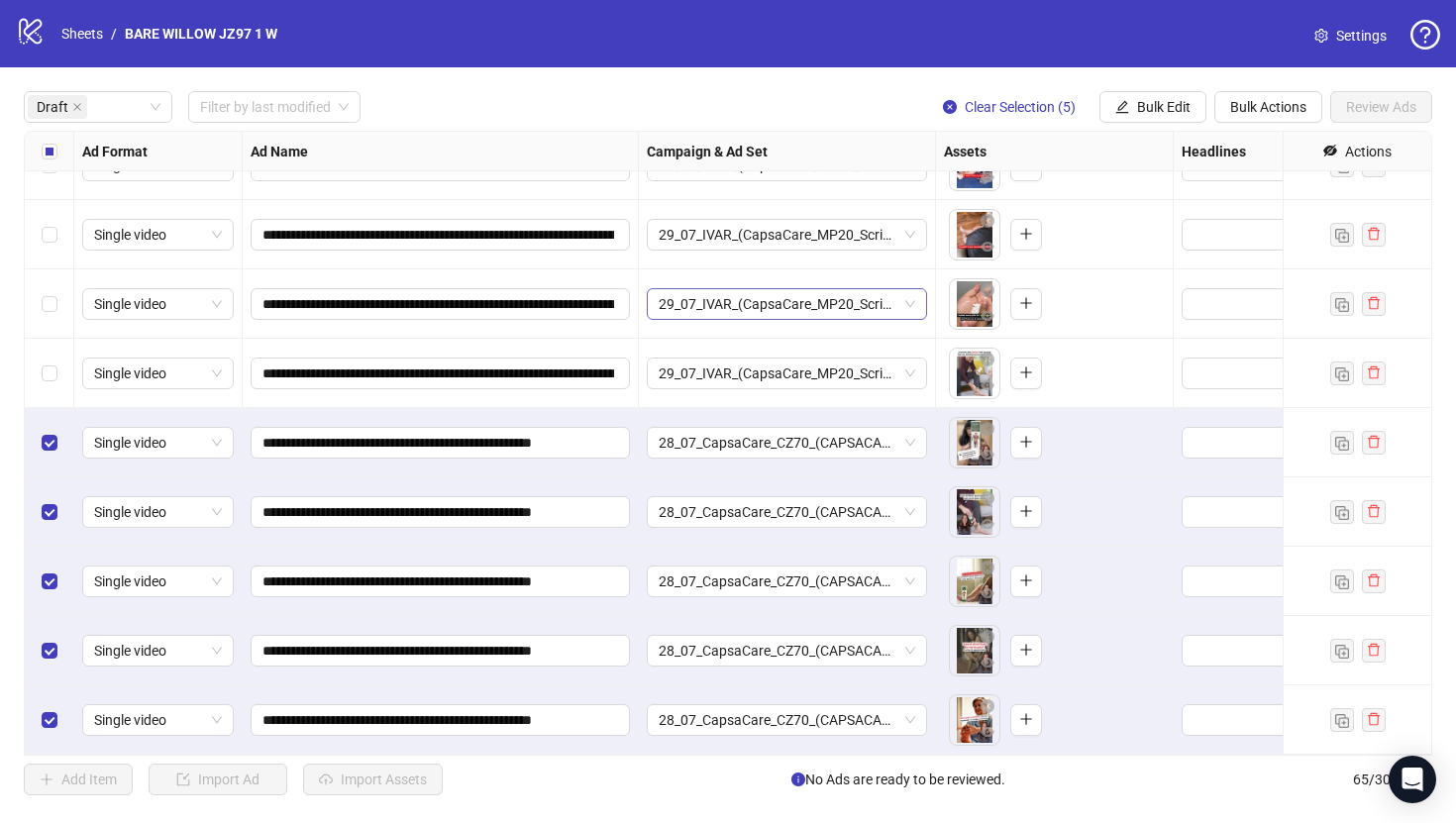 scroll, scrollTop: 0, scrollLeft: 0, axis: both 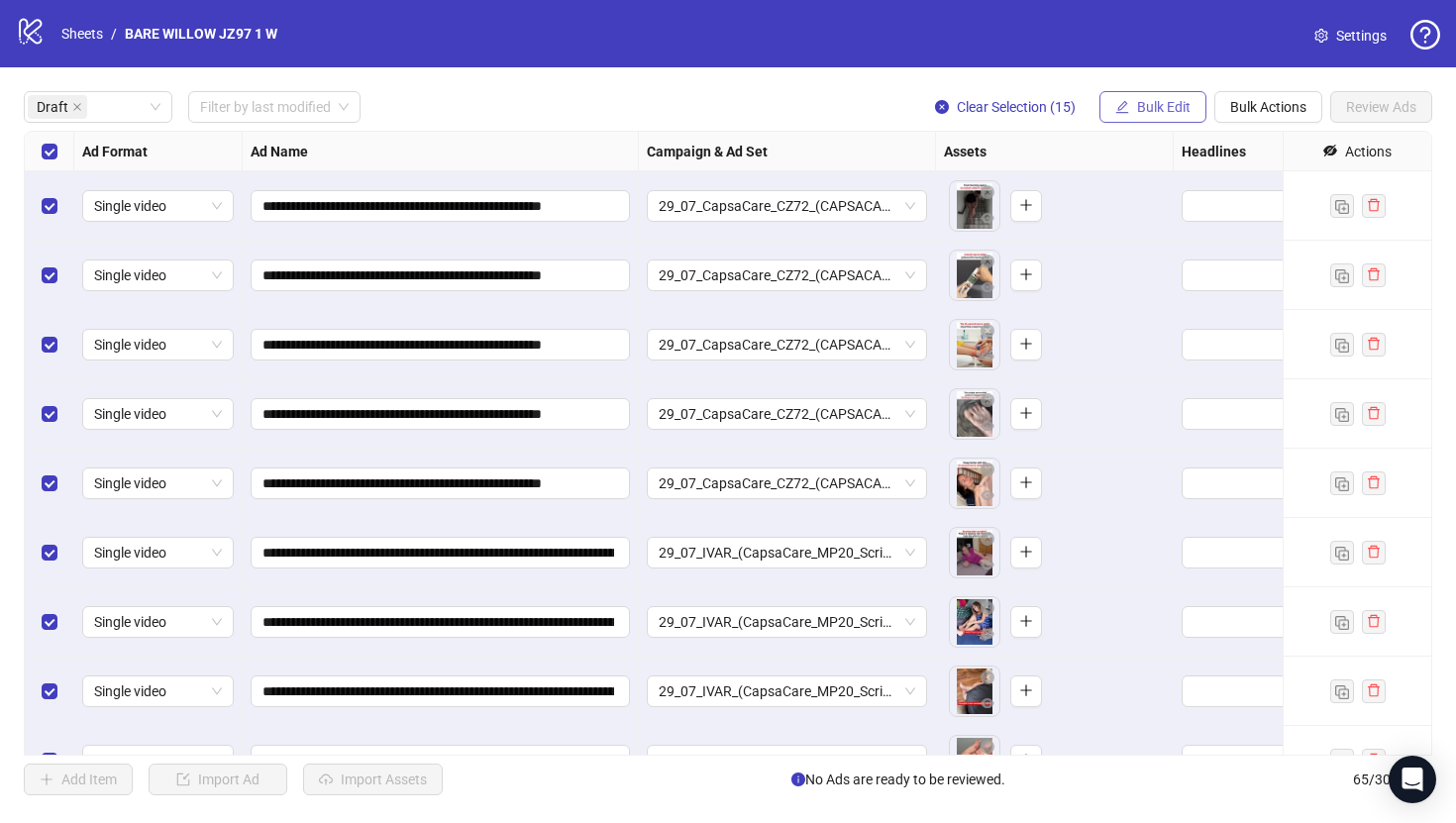click on "Bulk Edit" at bounding box center (1153, 107) 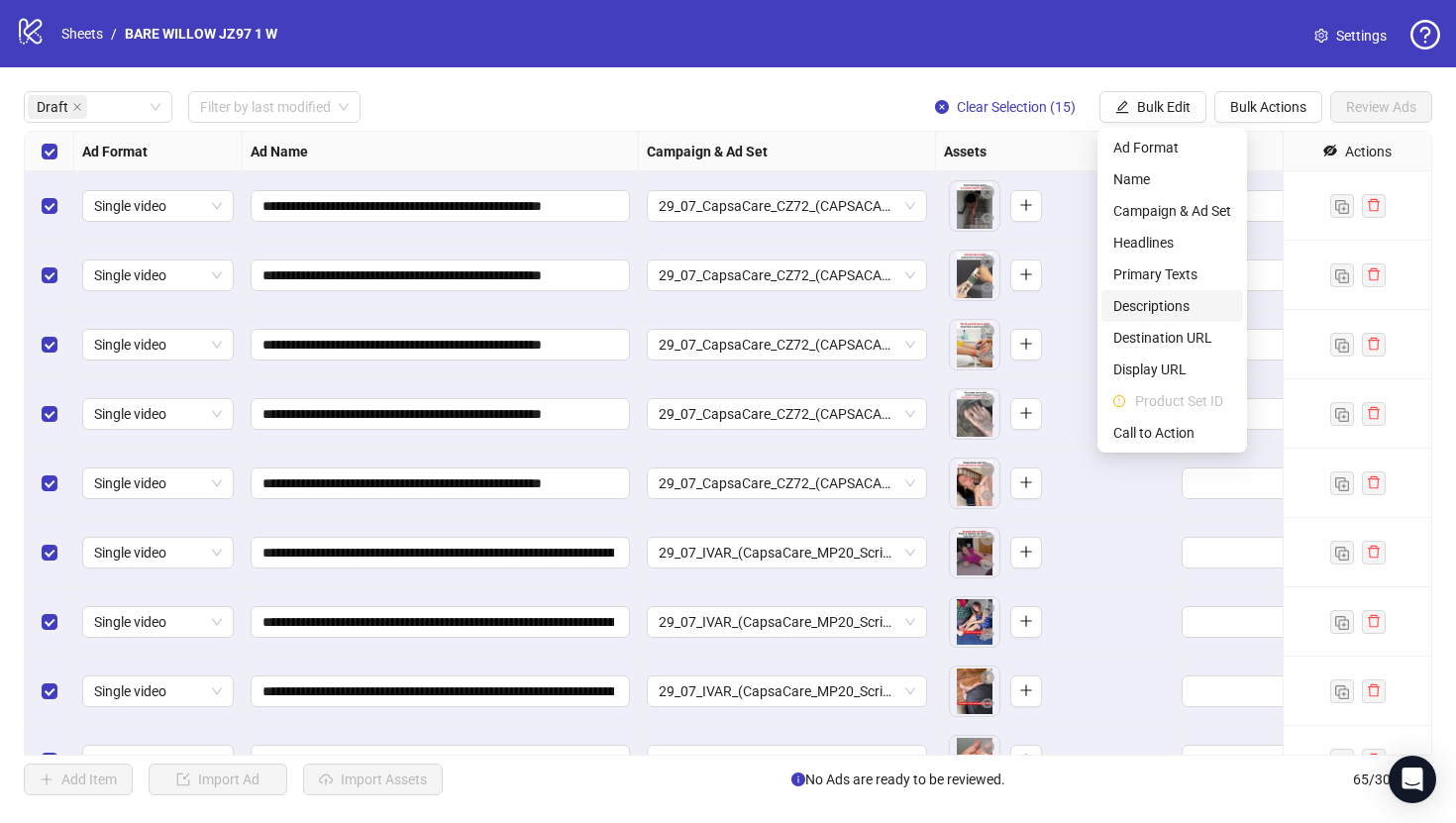 type 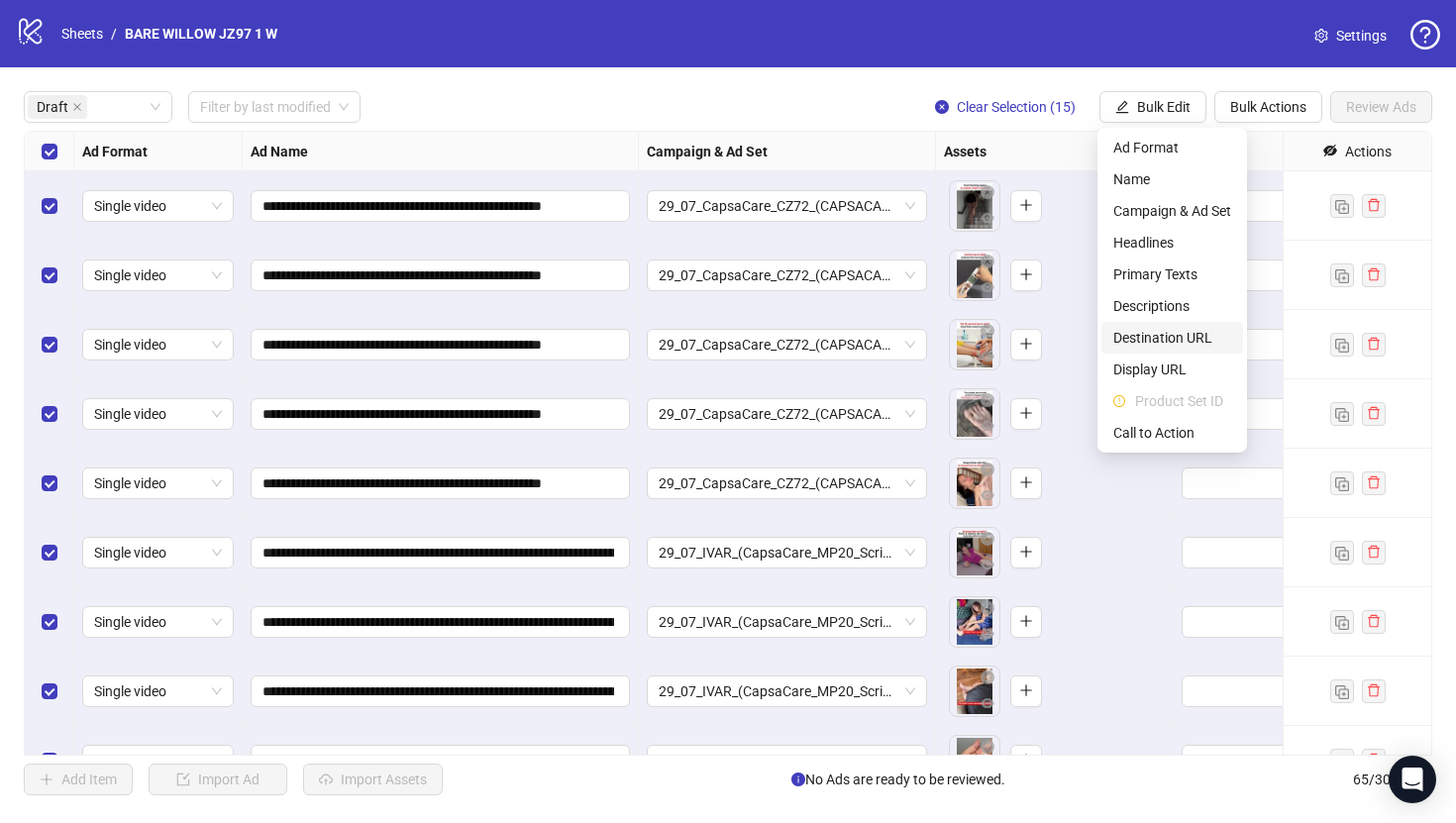 click on "Destination URL" at bounding box center [1172, 338] 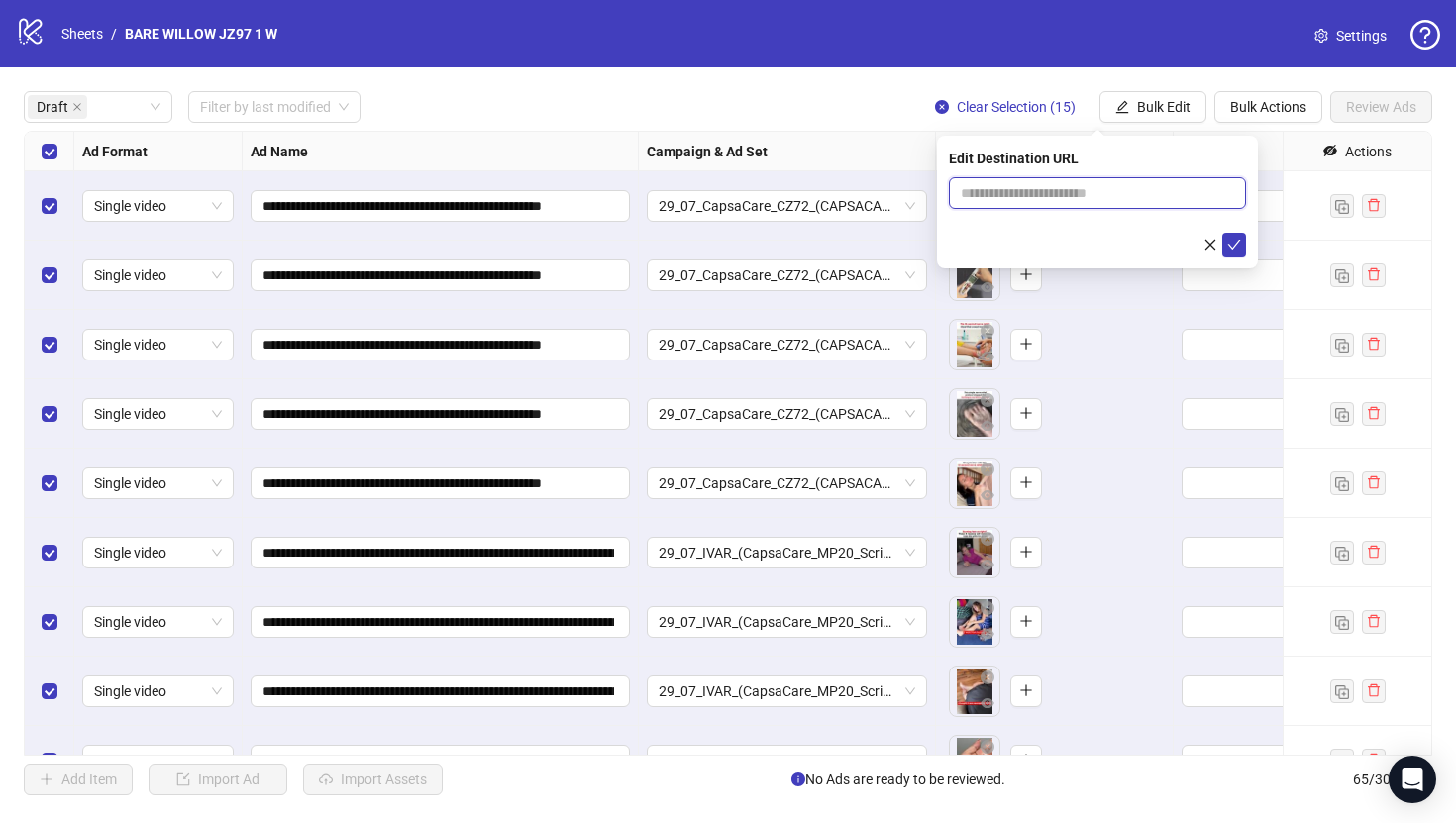 click at bounding box center (1090, 193) 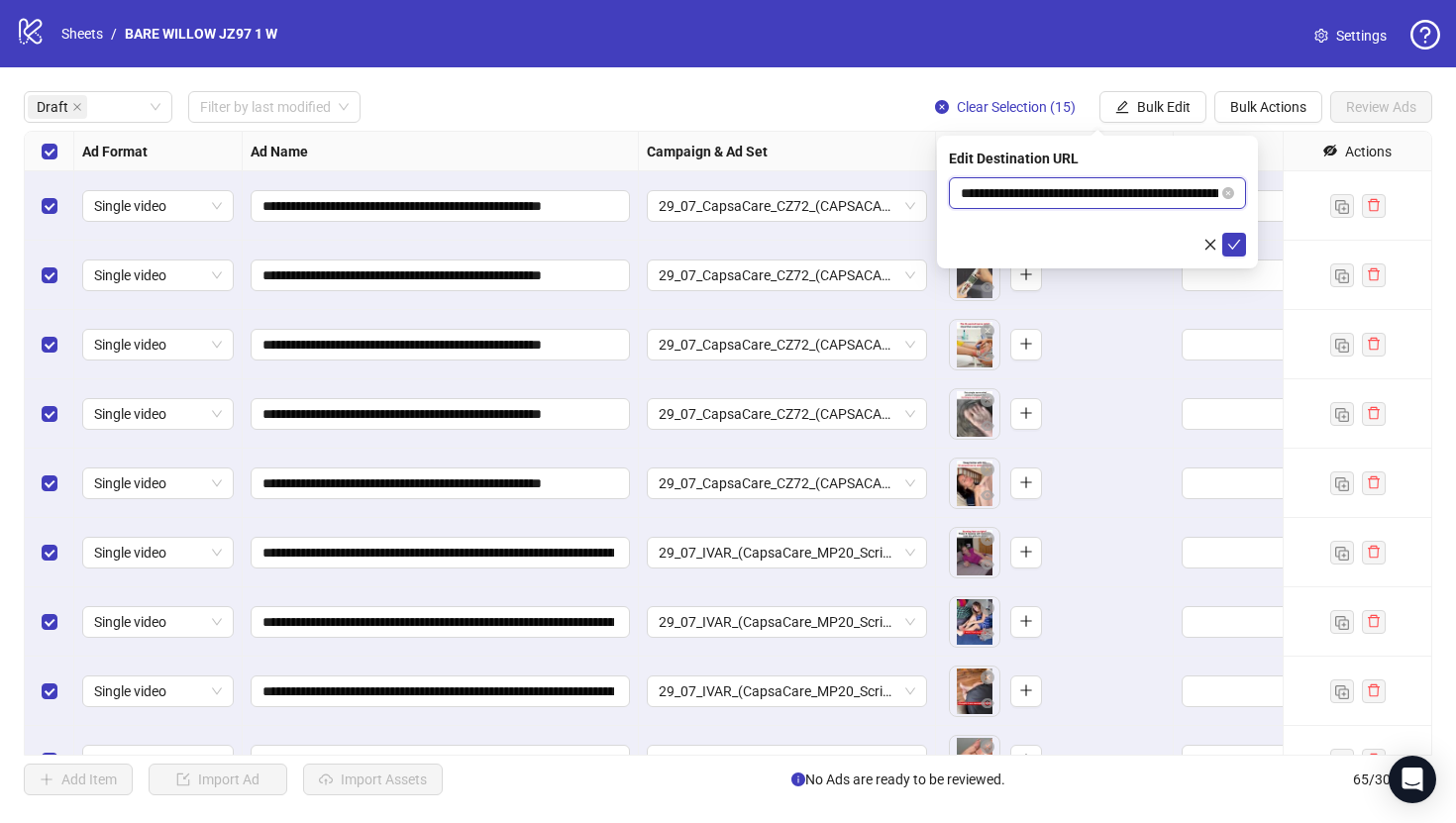 scroll, scrollTop: 0, scrollLeft: 727, axis: horizontal 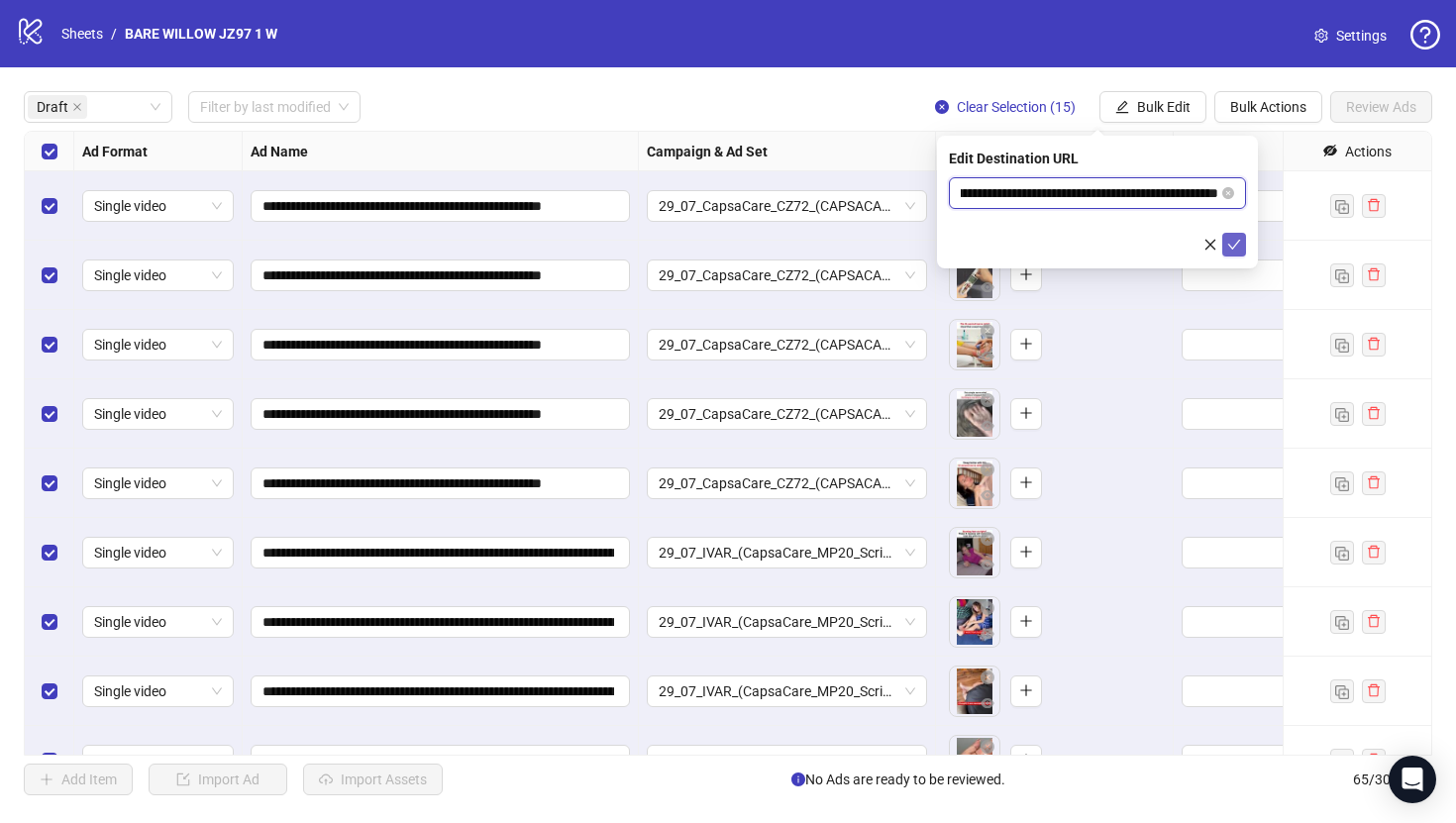 type on "**********" 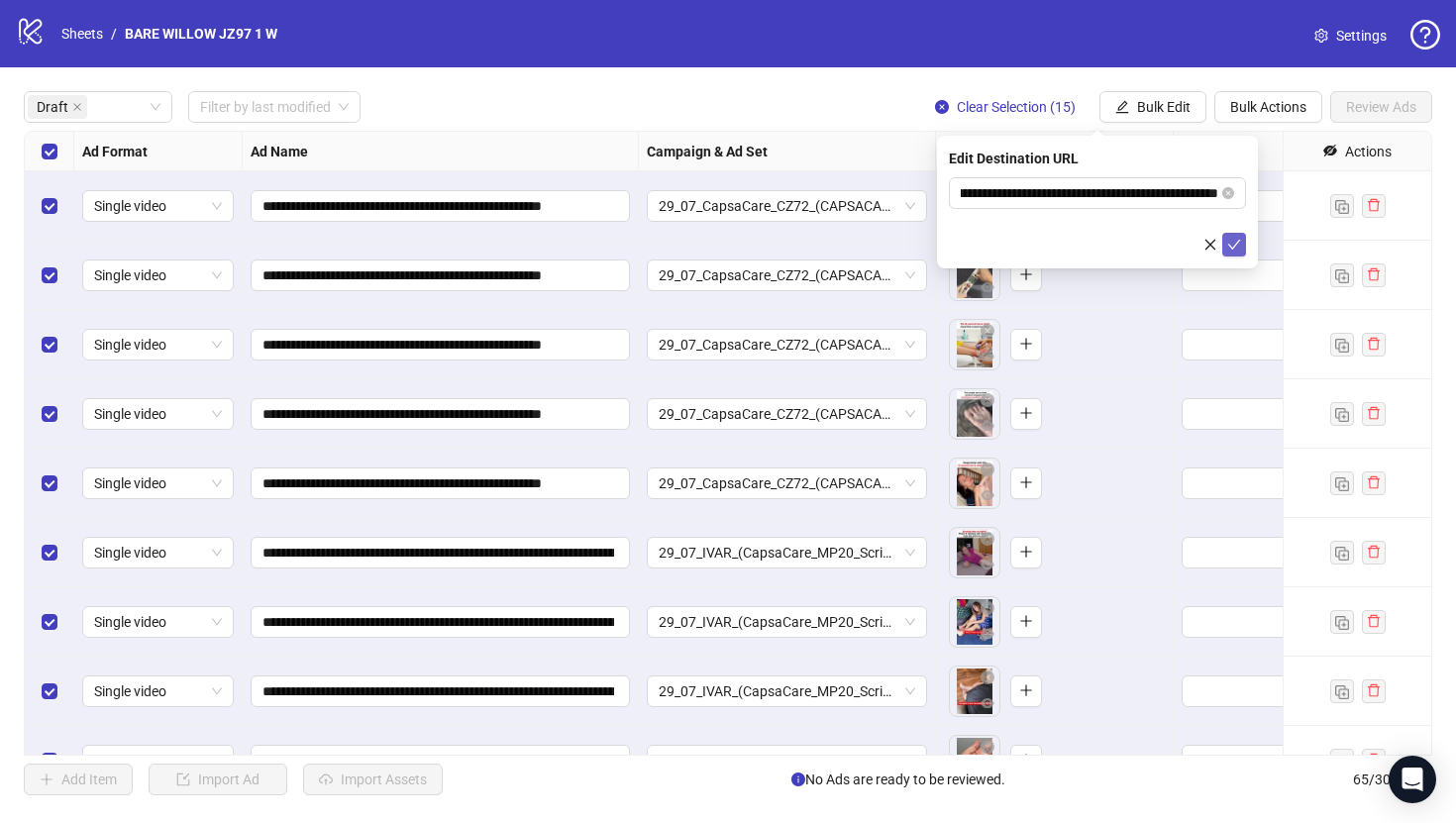 click 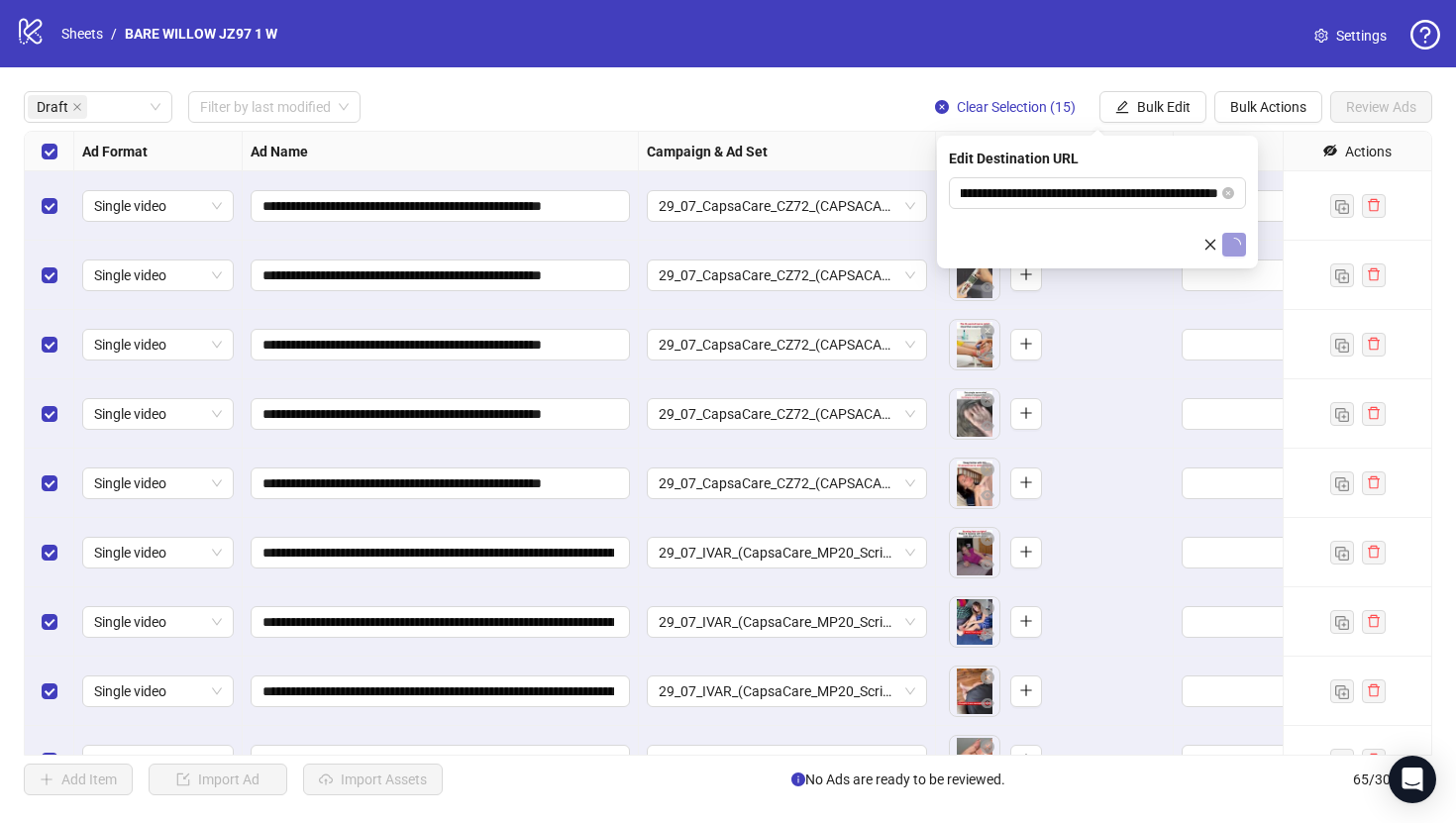 scroll, scrollTop: 0, scrollLeft: 0, axis: both 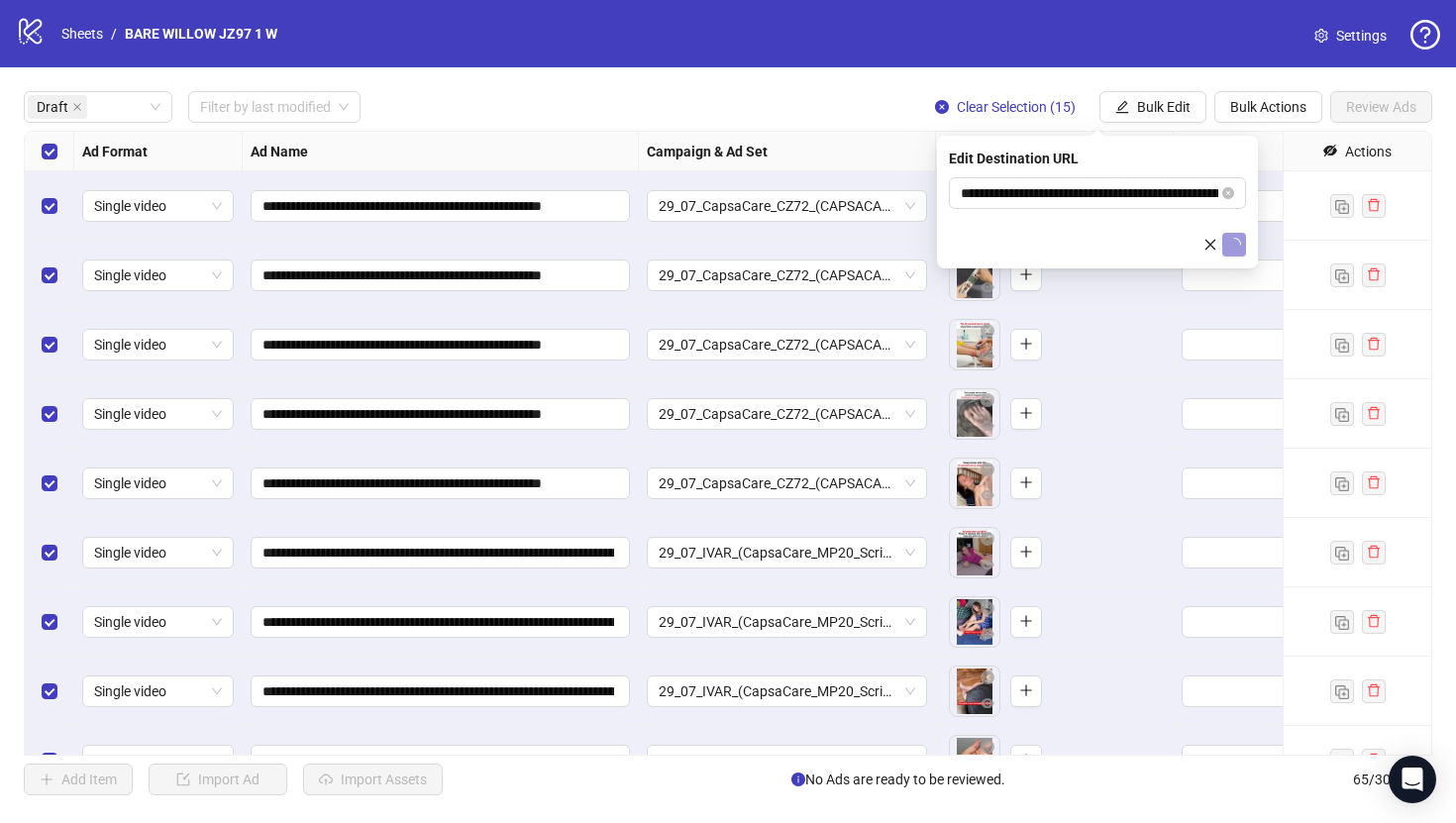 type 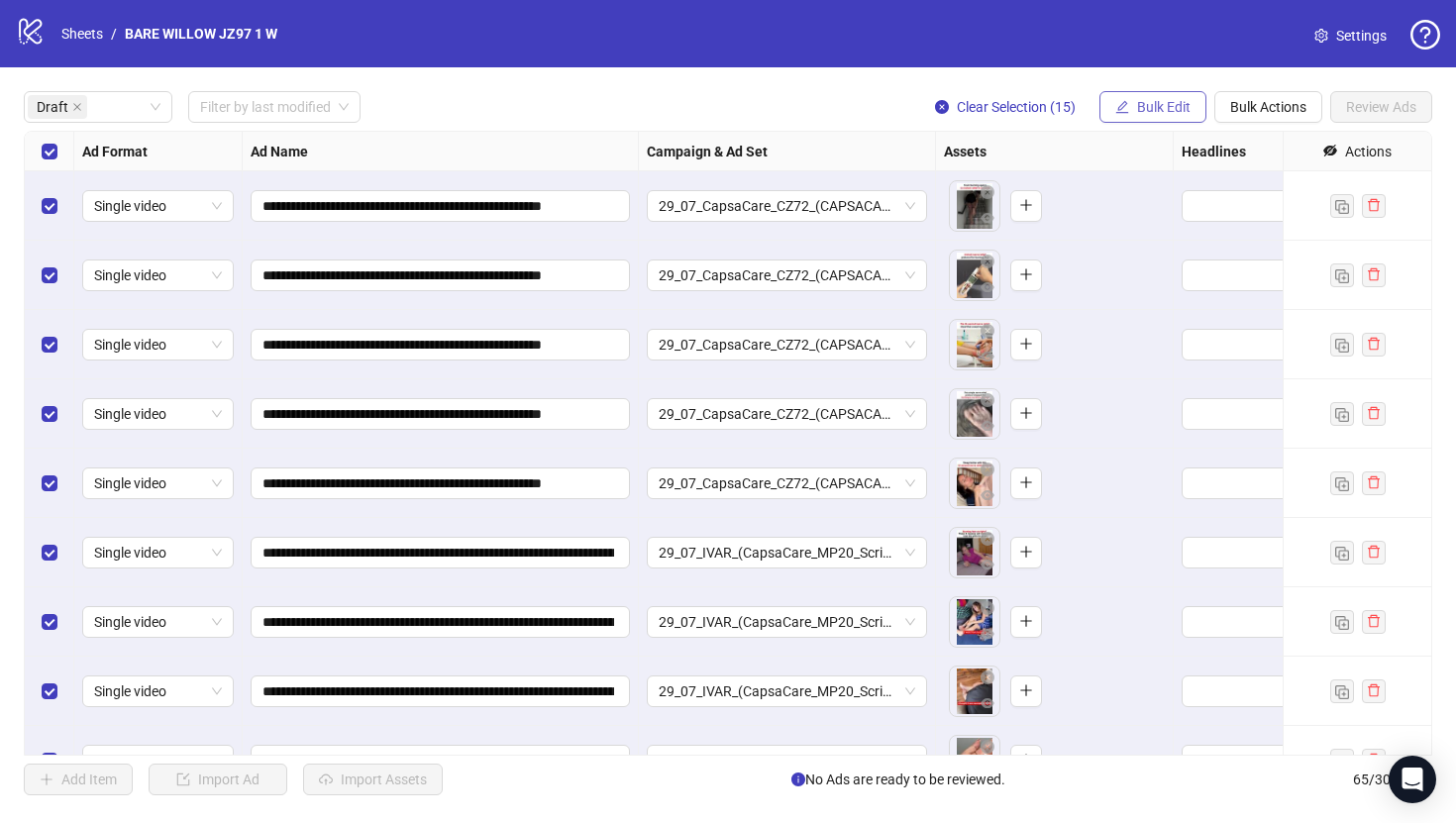 click on "Bulk Edit" at bounding box center (1153, 107) 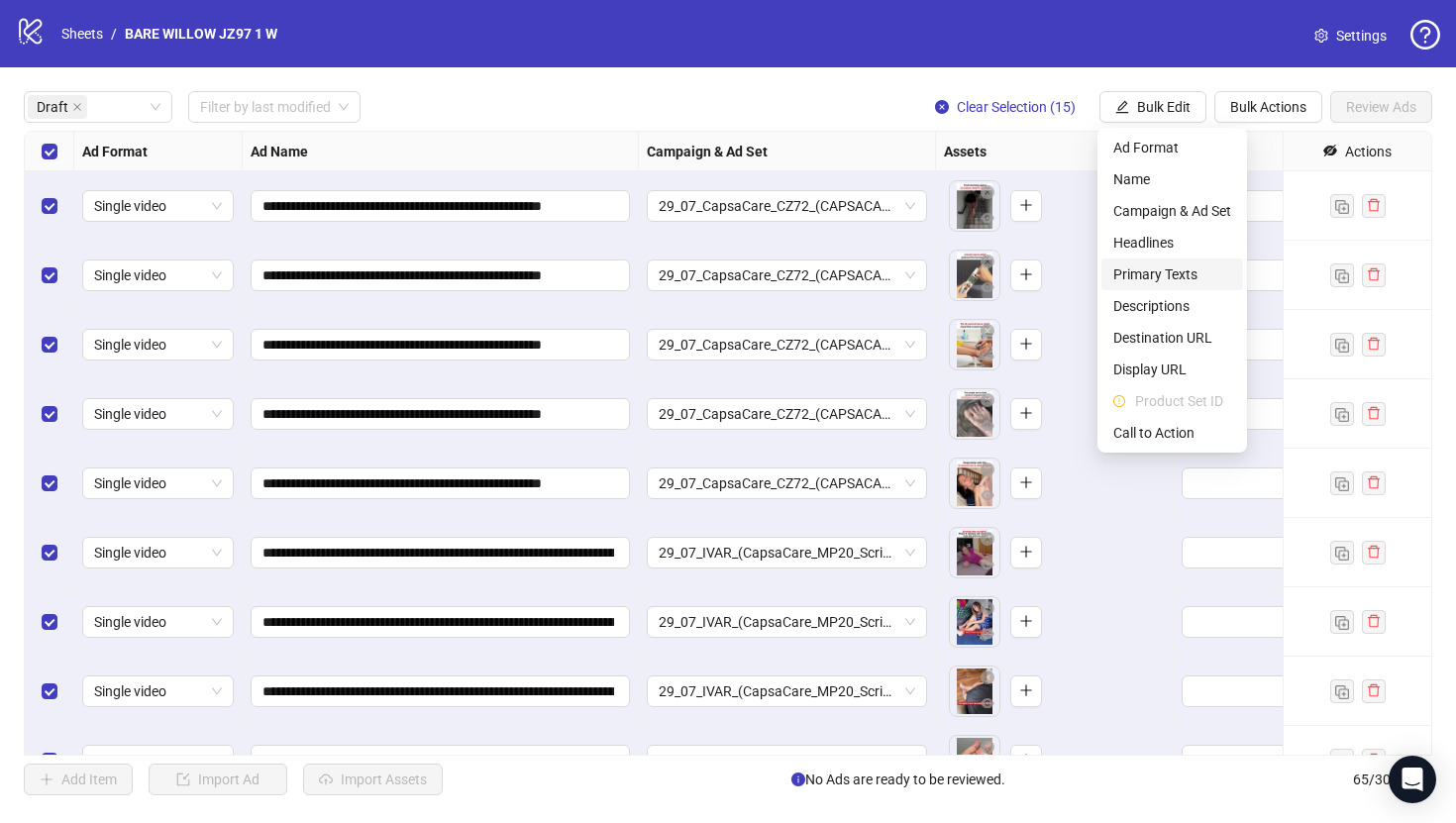 type 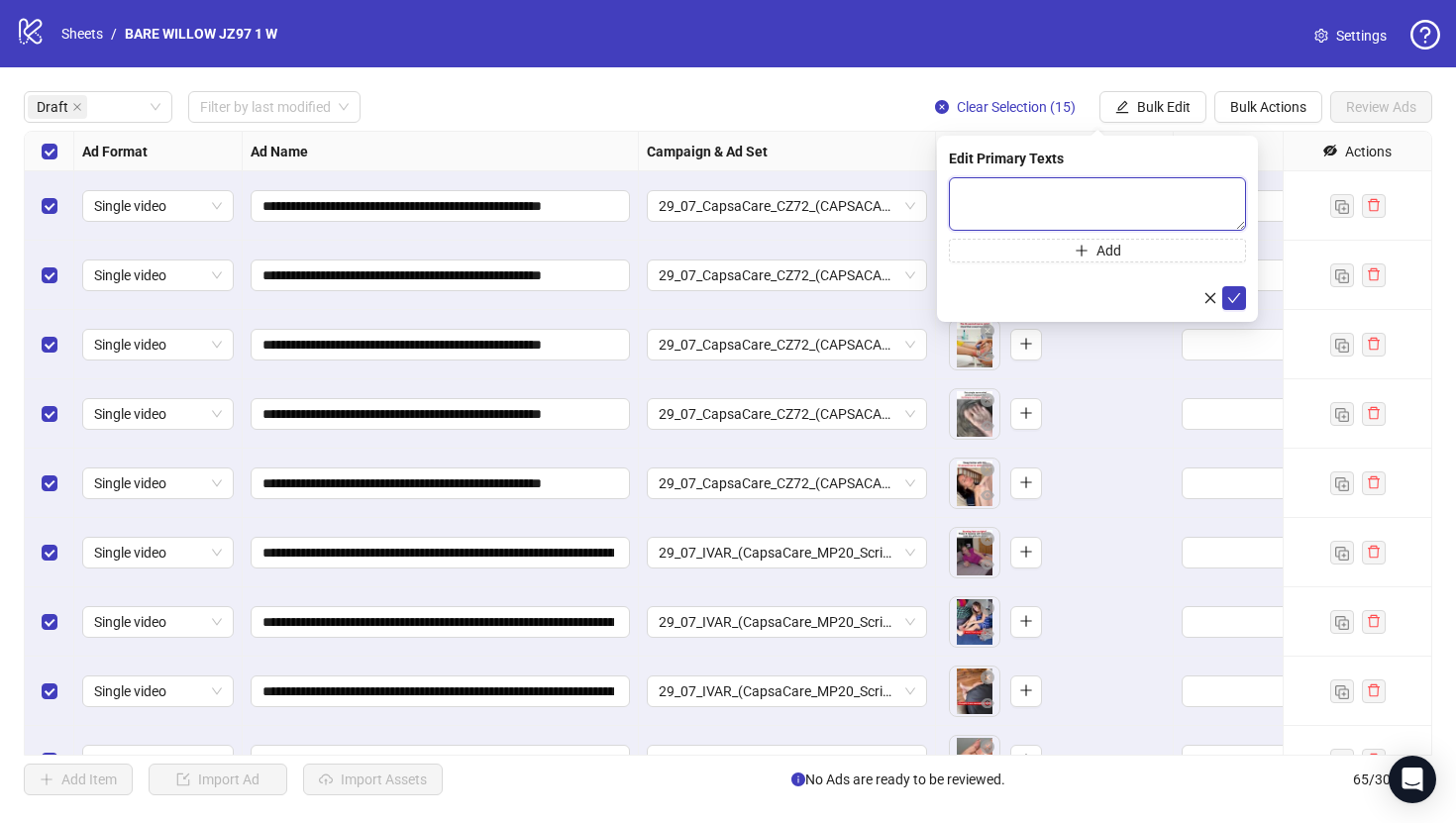 click at bounding box center [1097, 204] 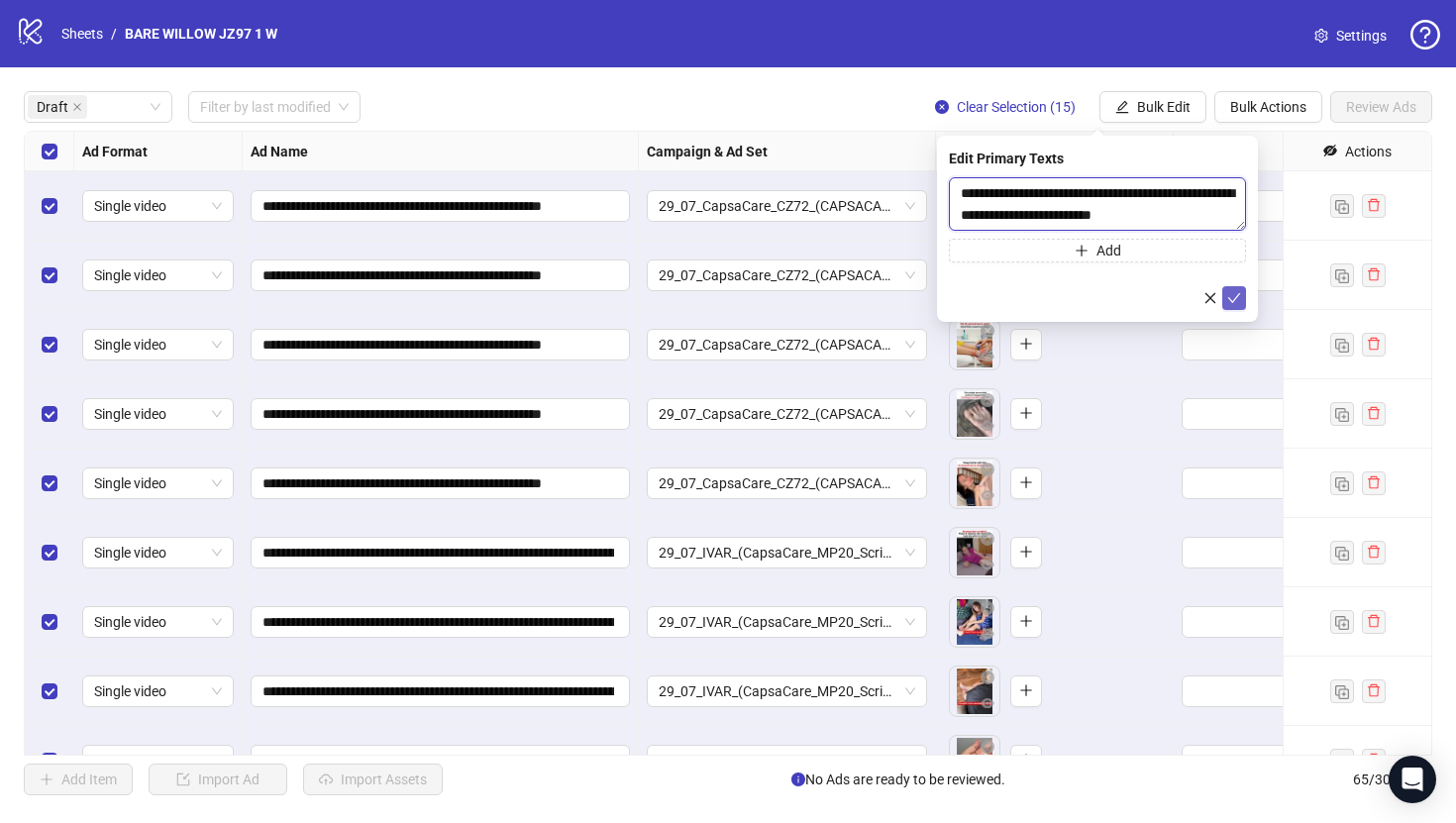 type on "**********" 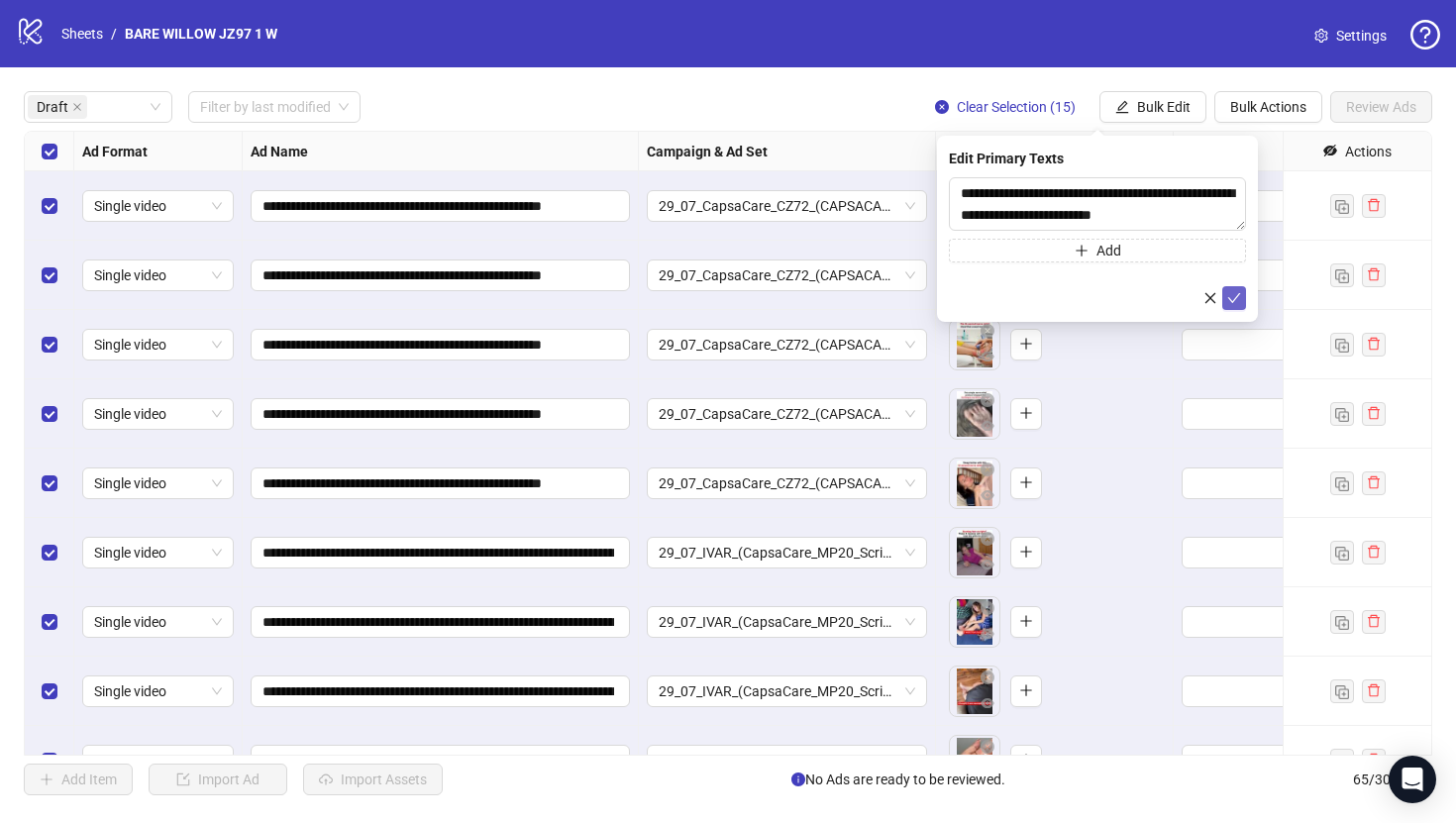 click at bounding box center [1234, 298] 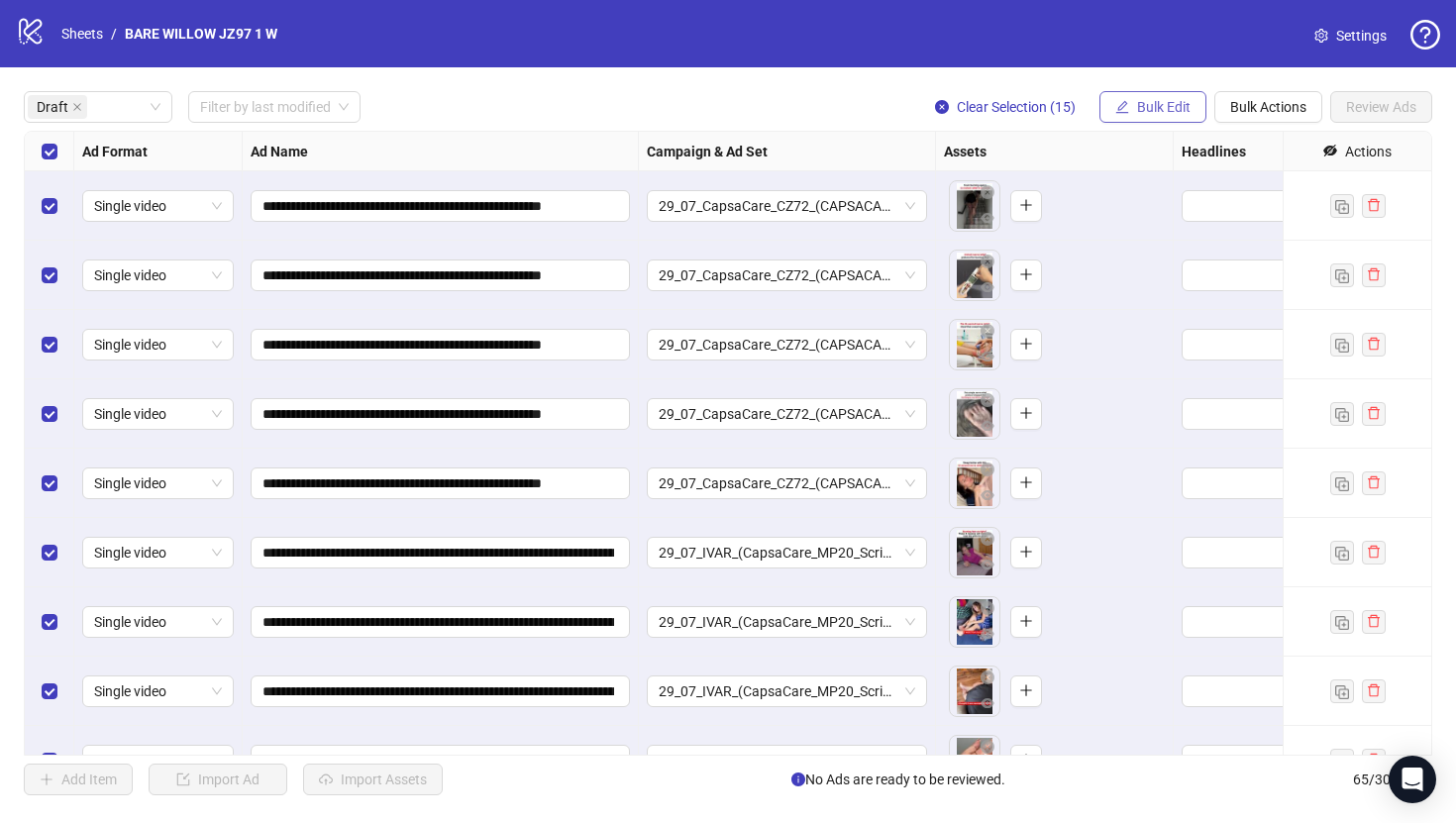 click on "Bulk Edit" at bounding box center [1164, 107] 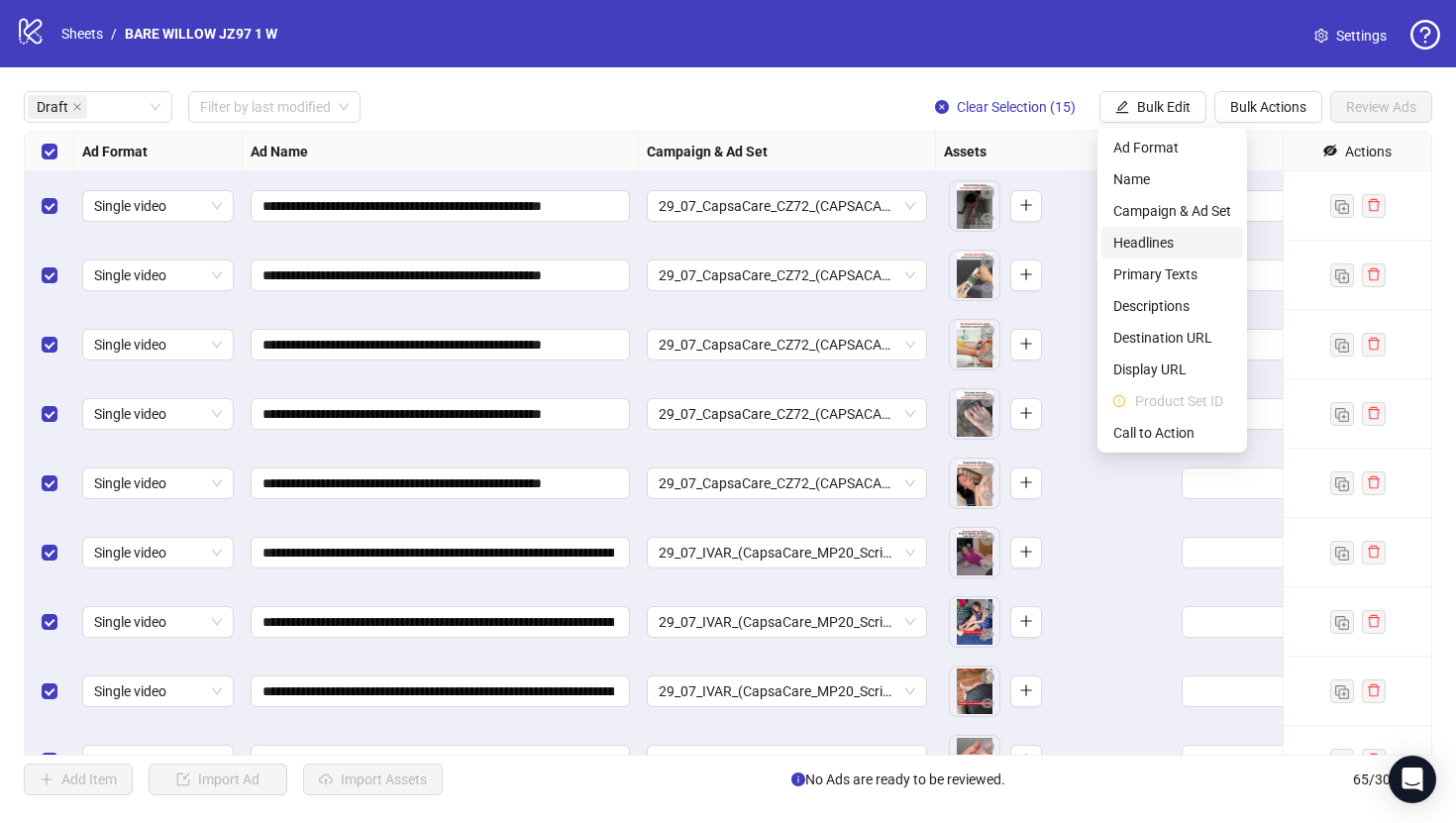 click on "Headlines" at bounding box center (1172, 243) 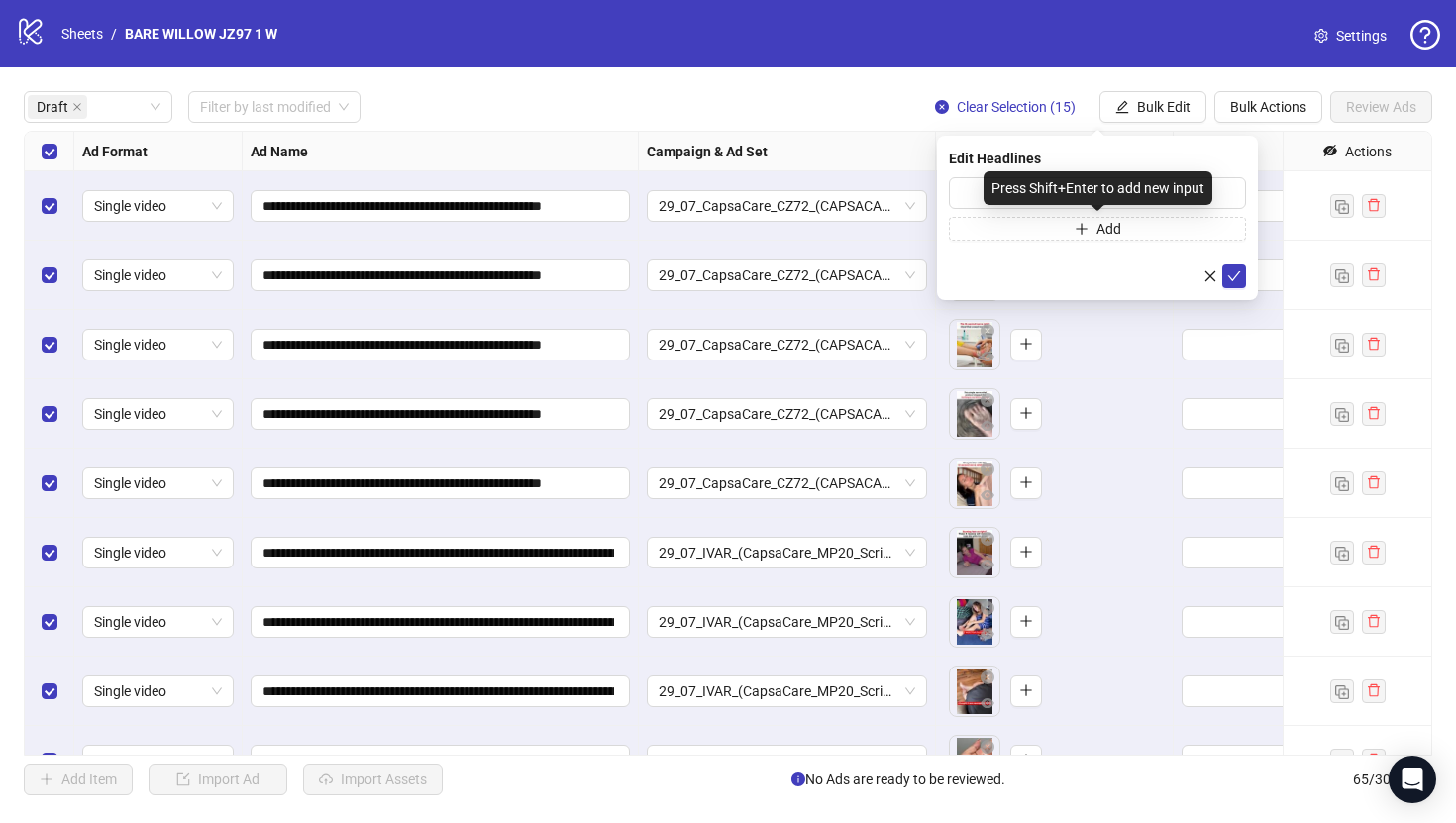 click on "Press Shift+Enter to add new input" at bounding box center (1097, 188) 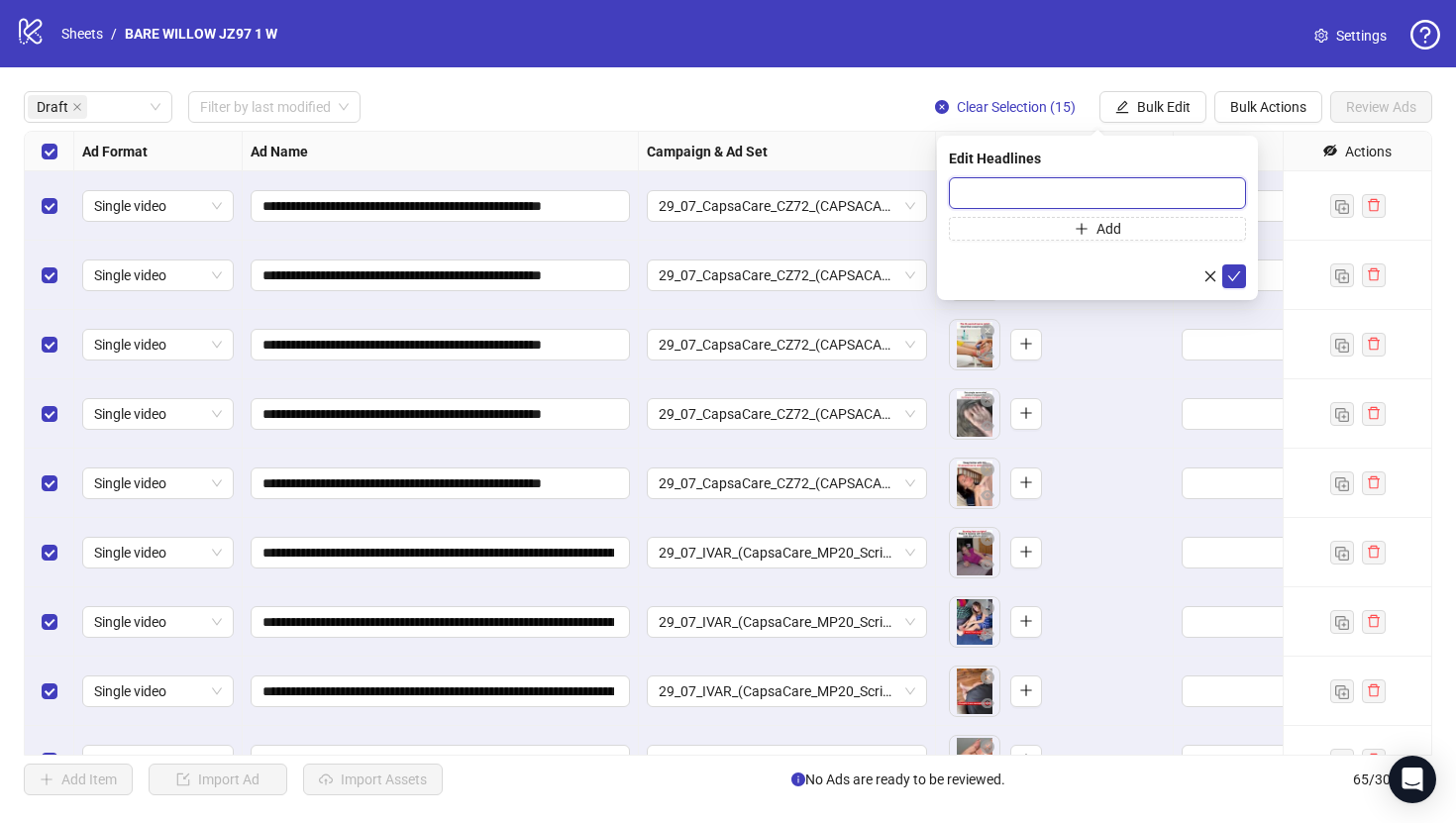click at bounding box center (1097, 193) 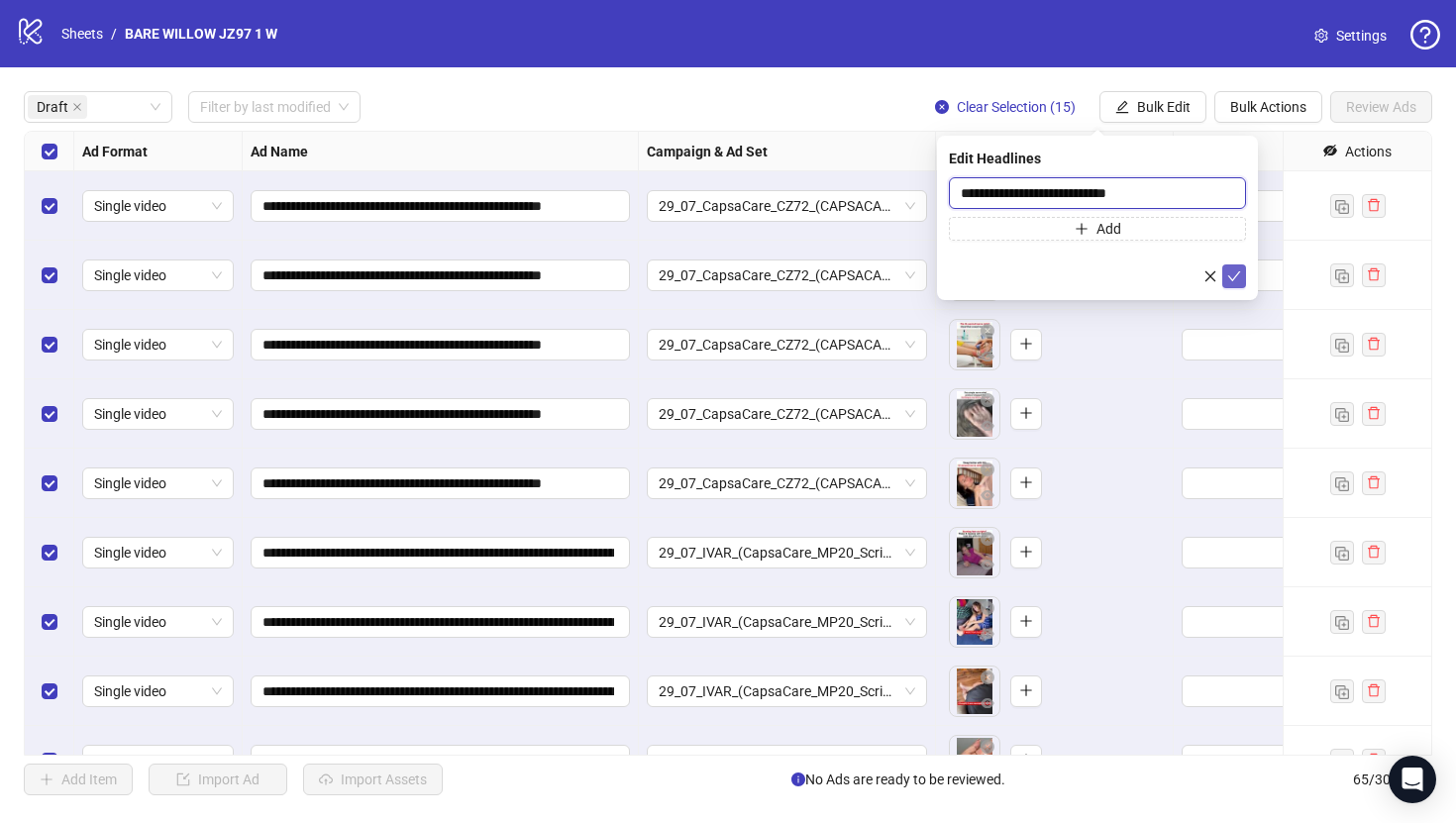 type on "**********" 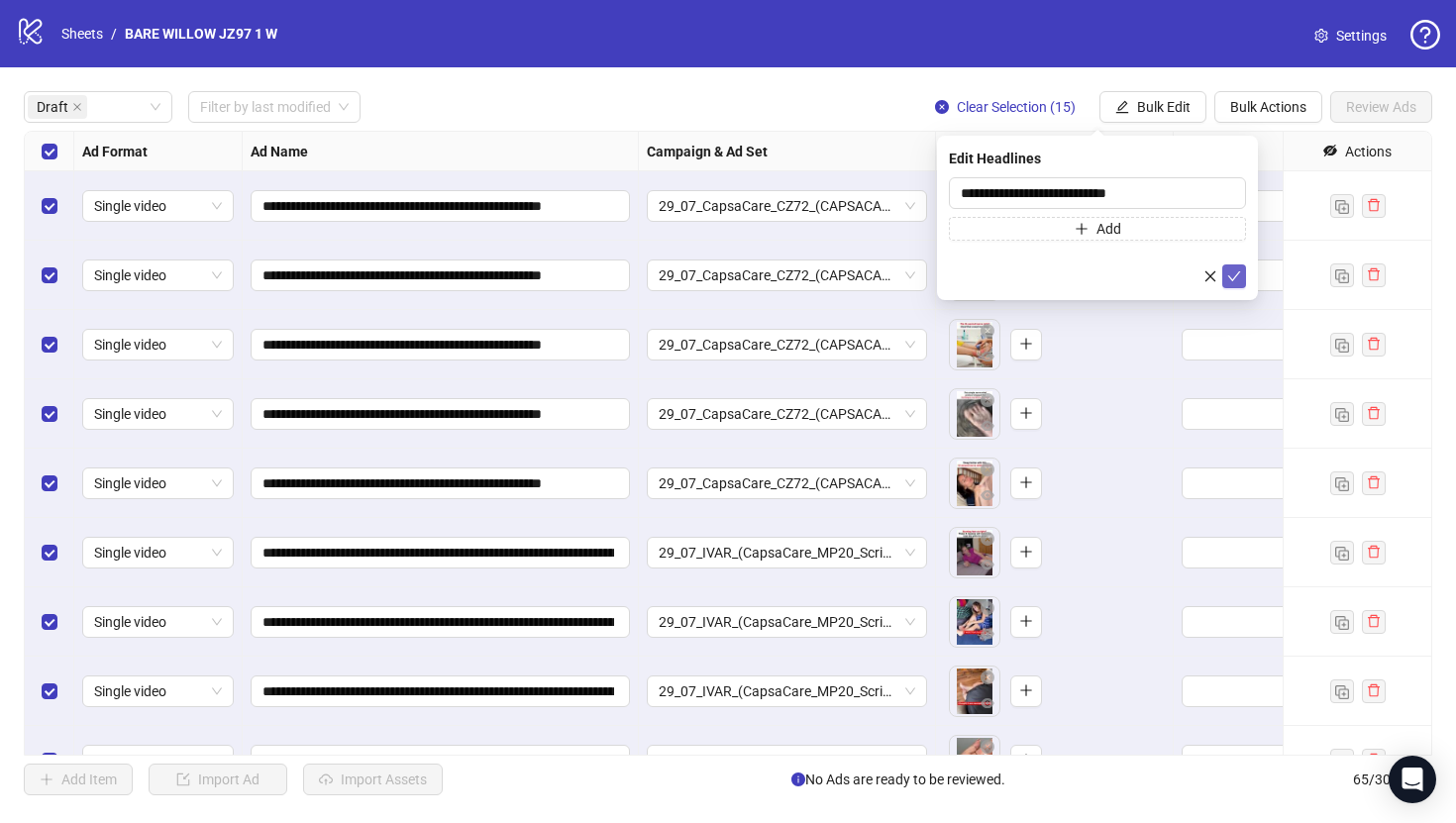 click at bounding box center (1234, 276) 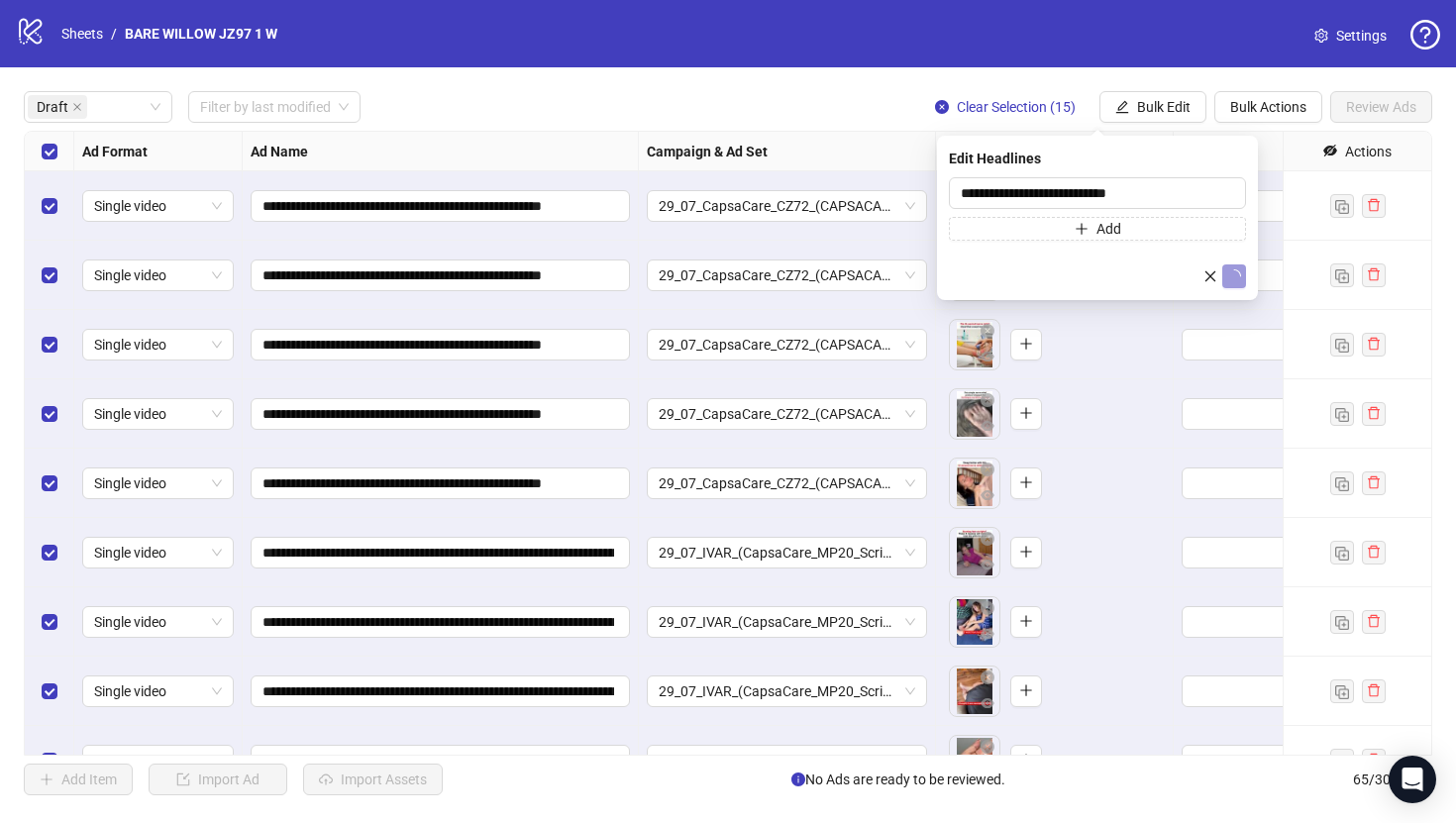 type 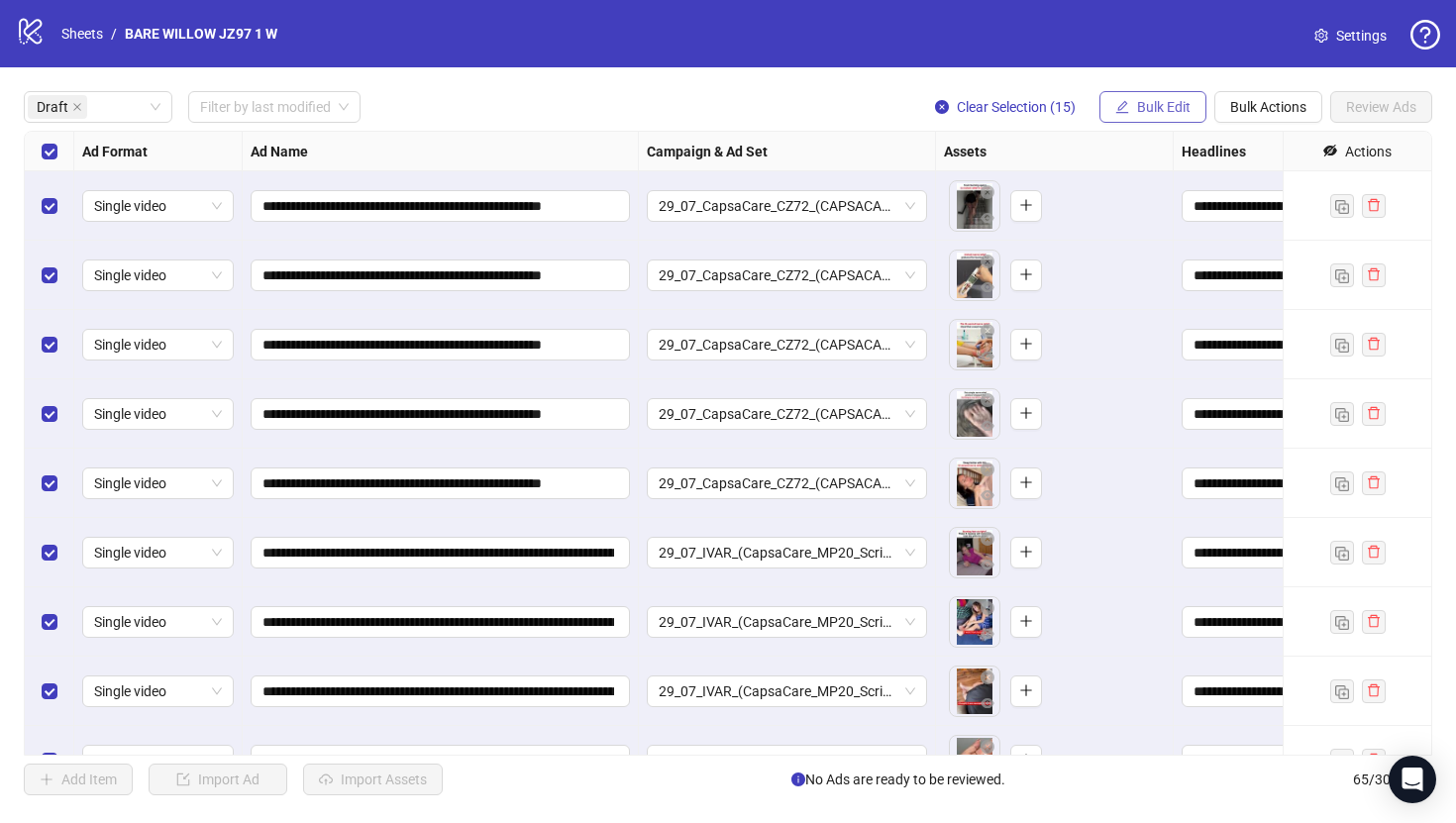 click on "Bulk Edit" at bounding box center [1164, 107] 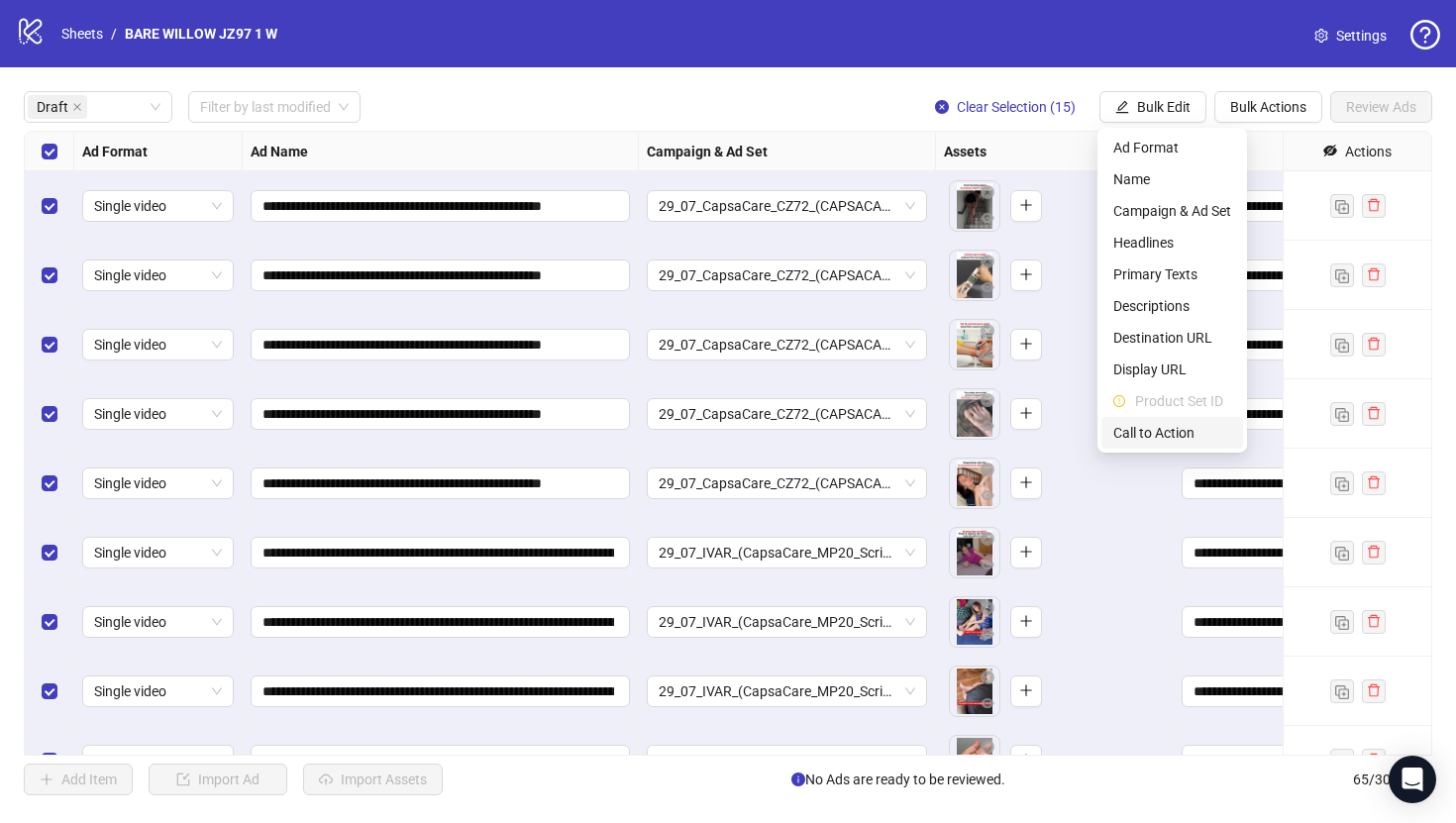 click on "Call to Action" at bounding box center (1172, 433) 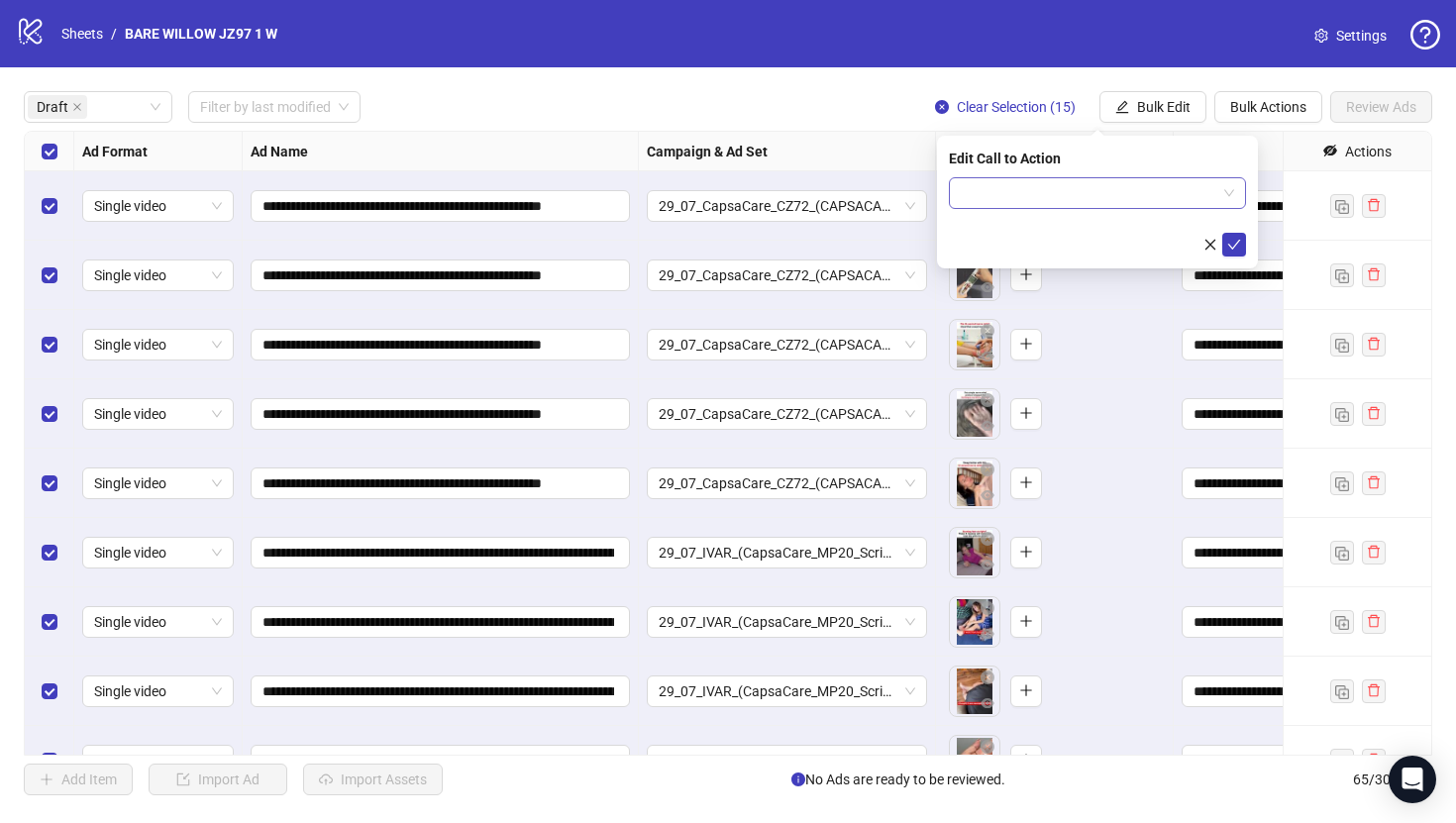click at bounding box center [1089, 193] 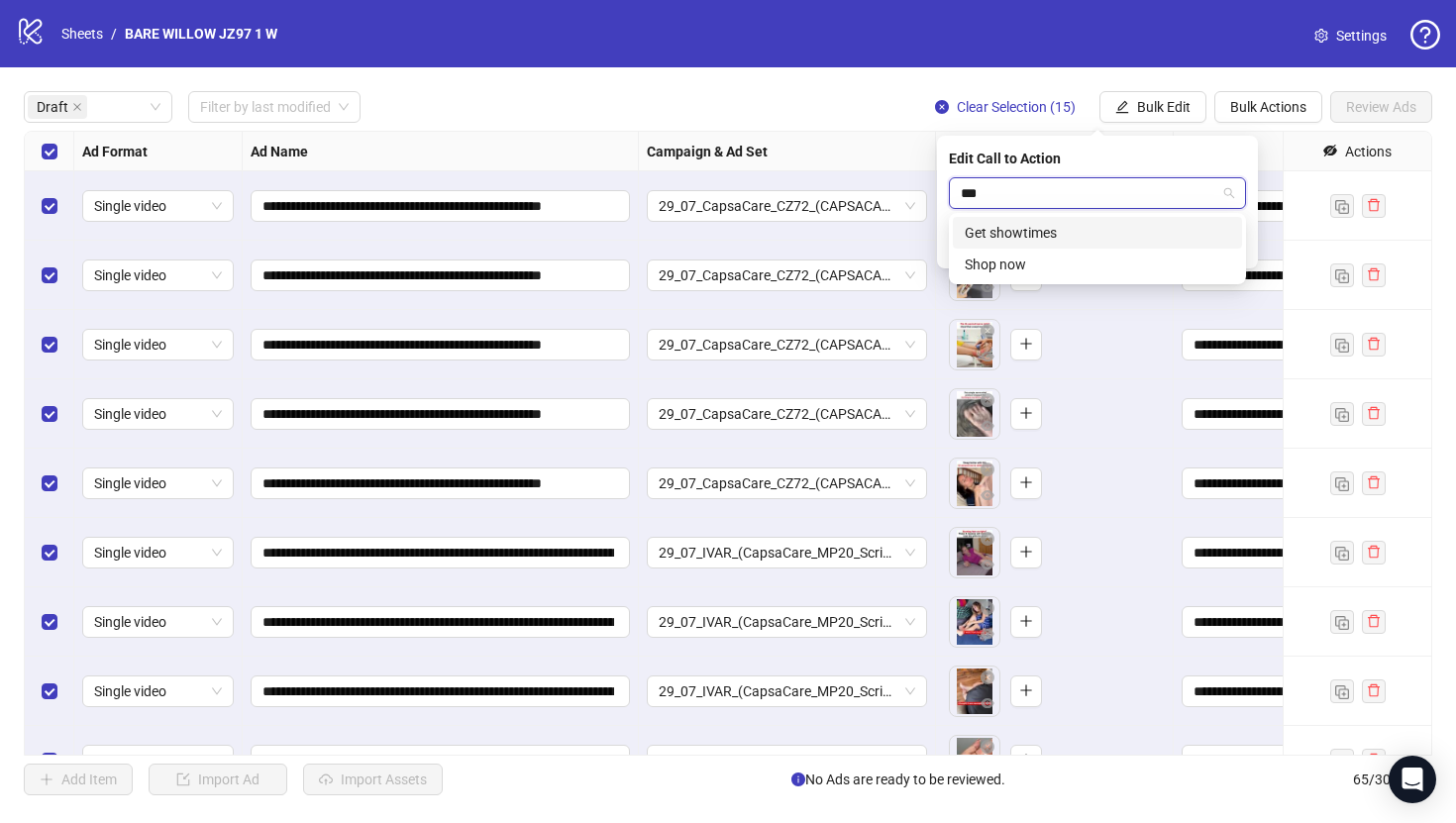 type on "****" 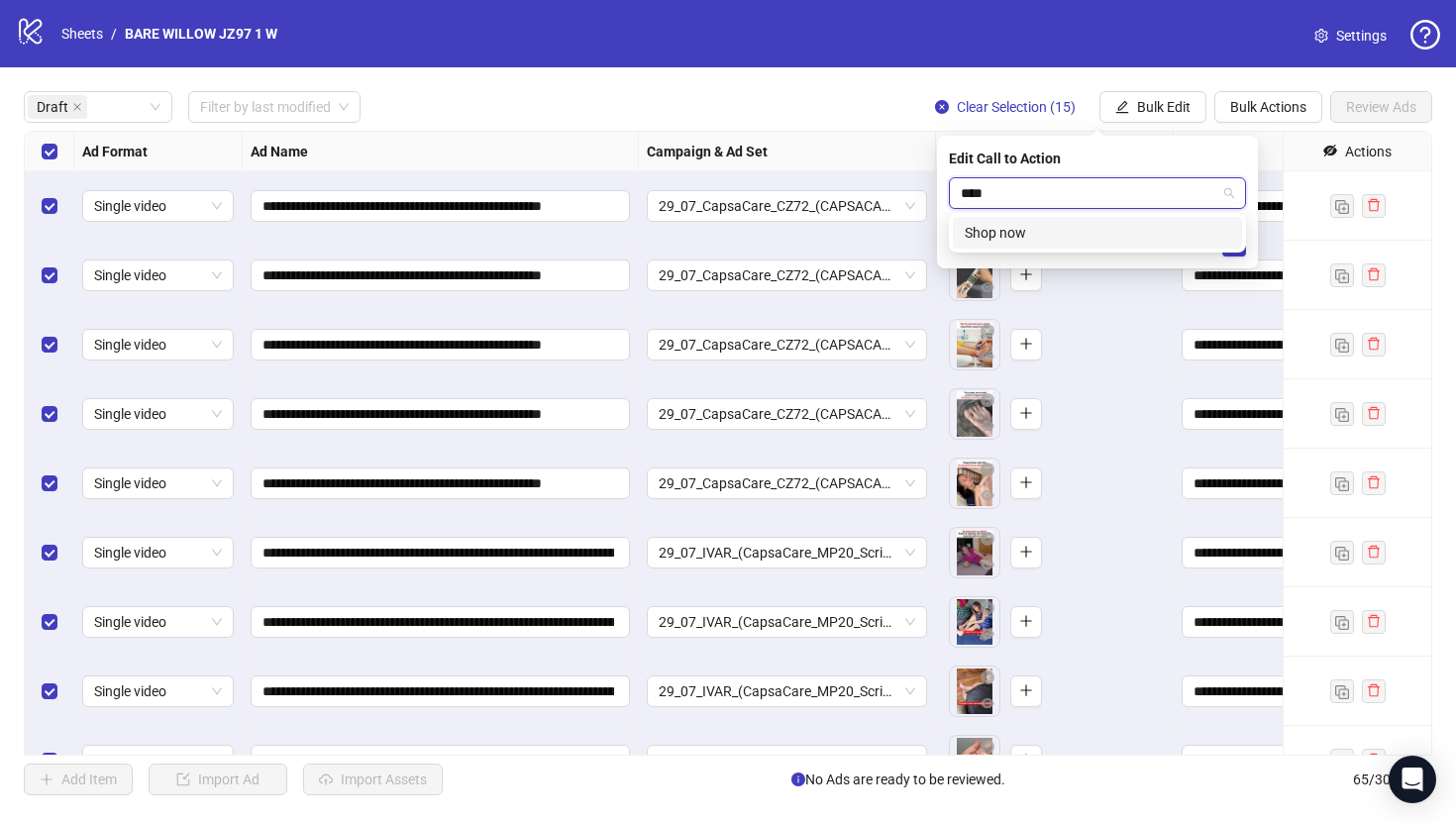type 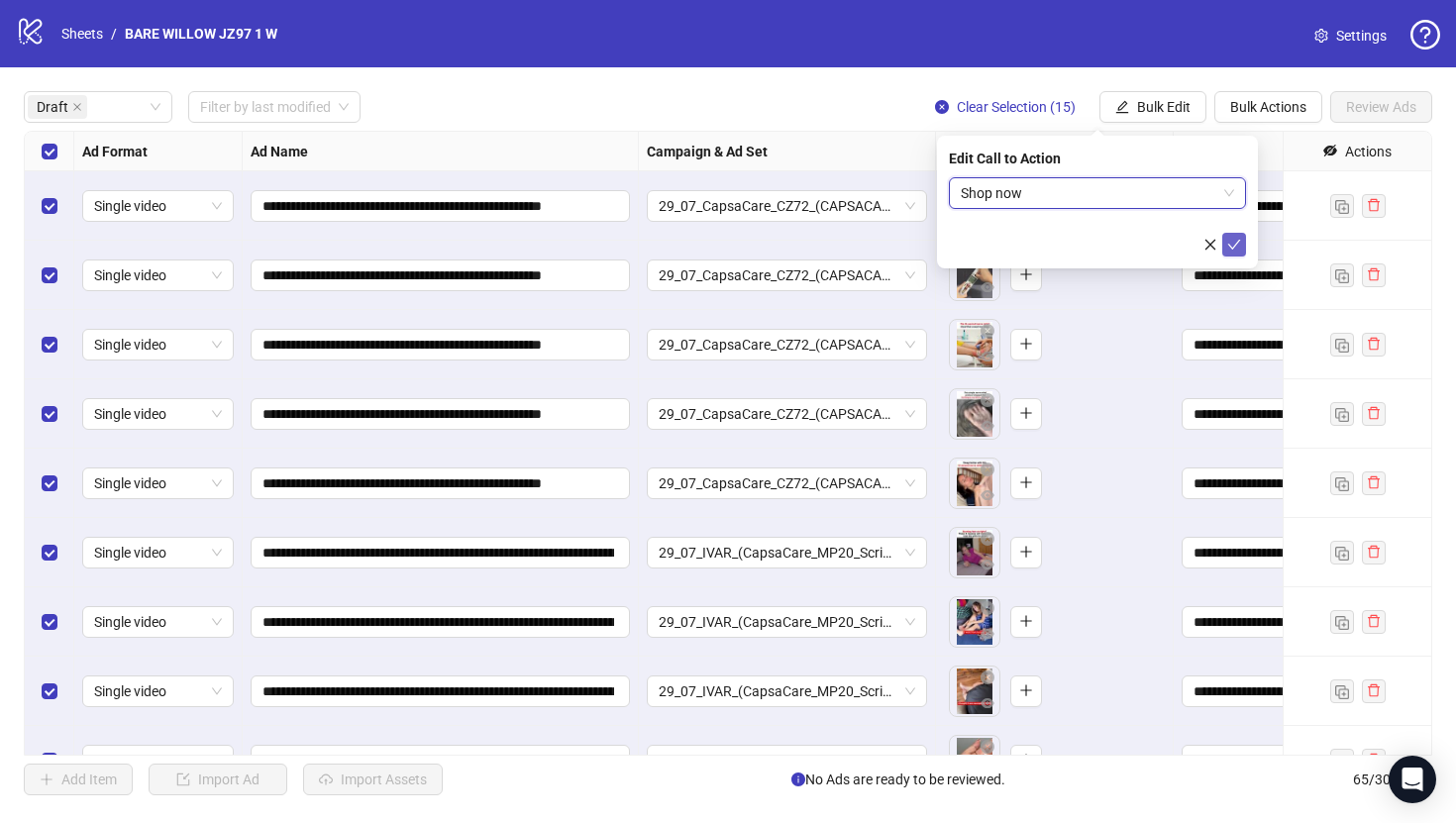 click 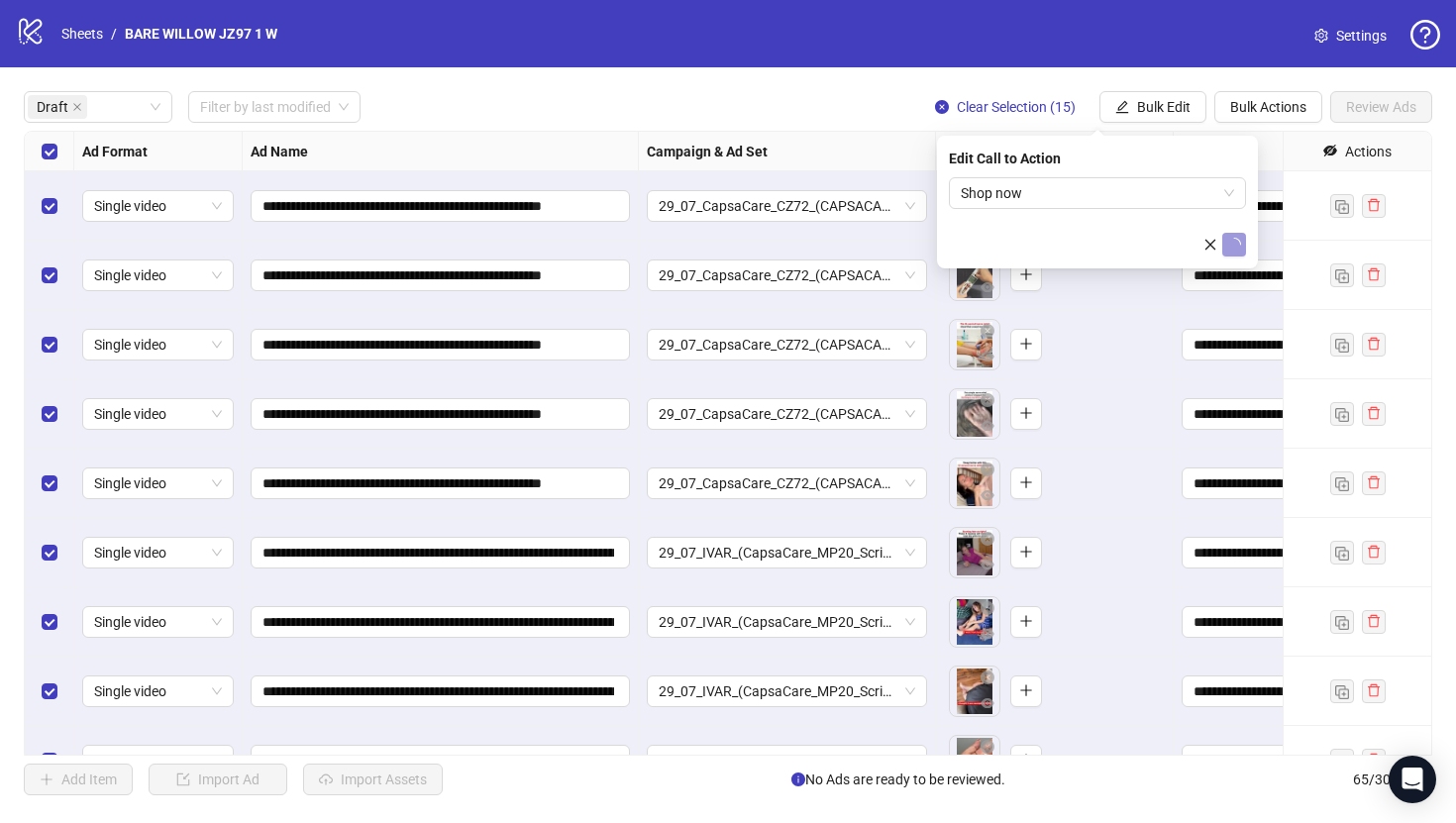 type 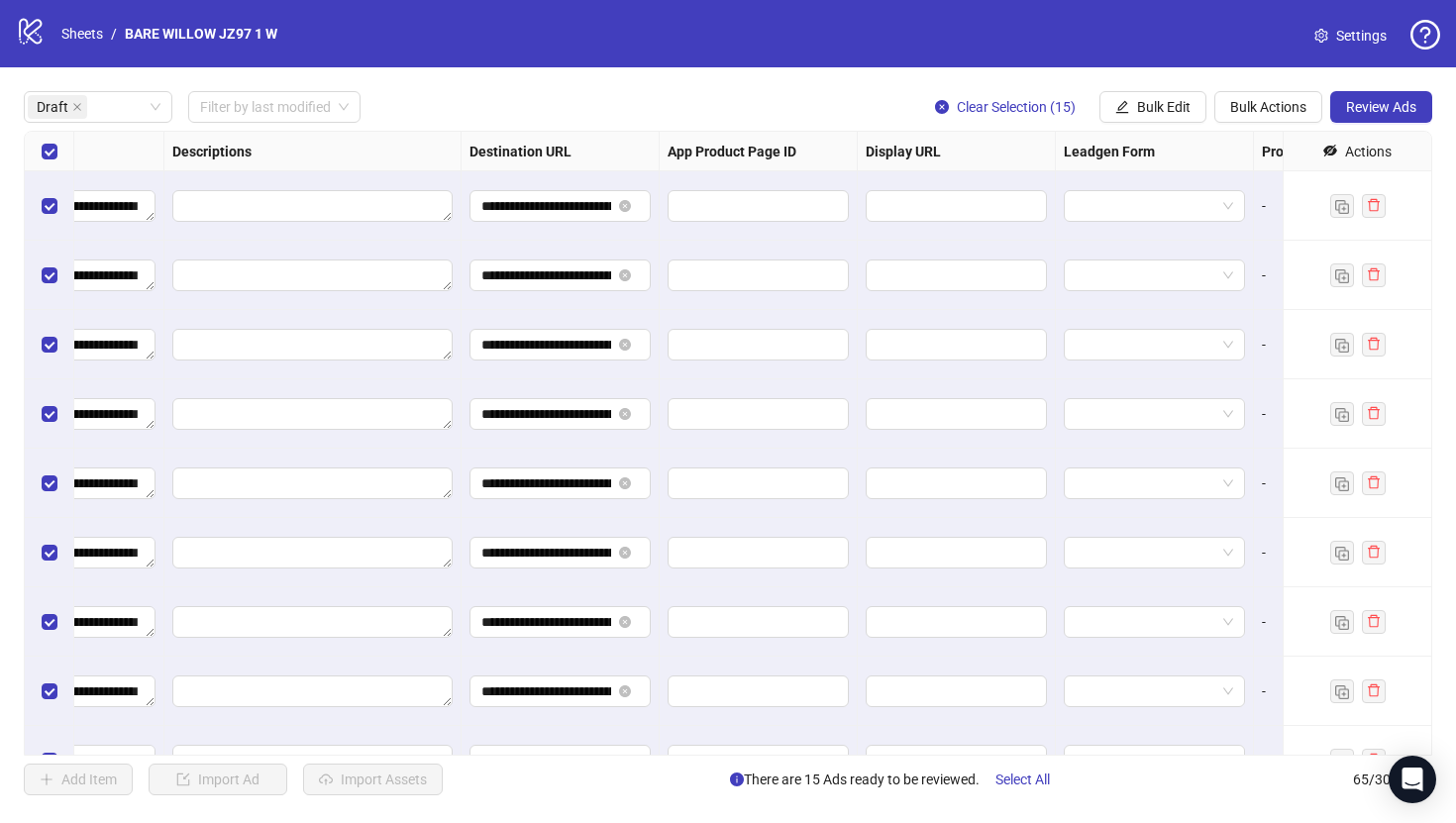 scroll, scrollTop: 0, scrollLeft: 1832, axis: horizontal 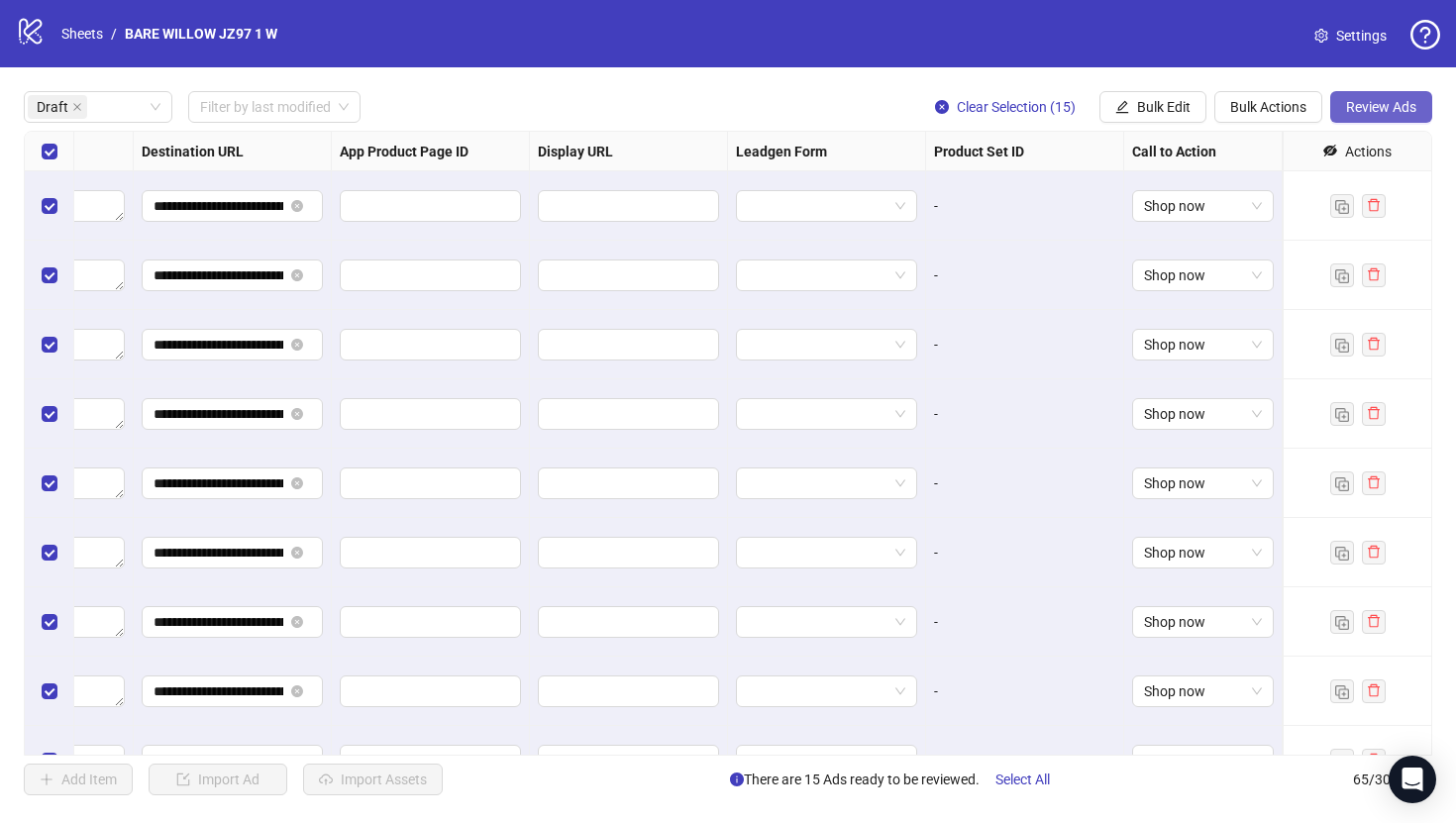 click on "Review Ads" at bounding box center (1381, 107) 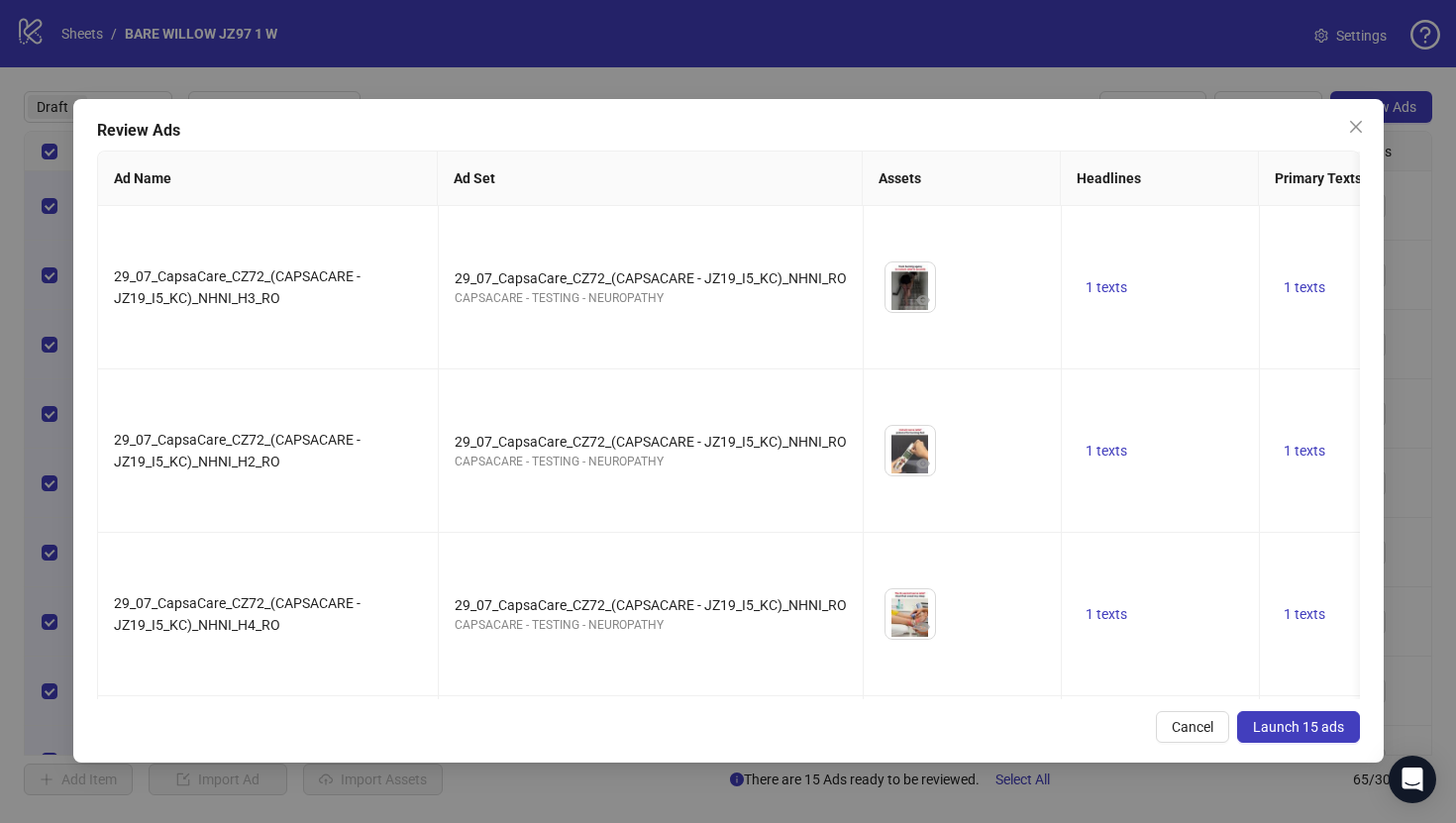 click on "Launch 15 ads" at bounding box center (1299, 727) 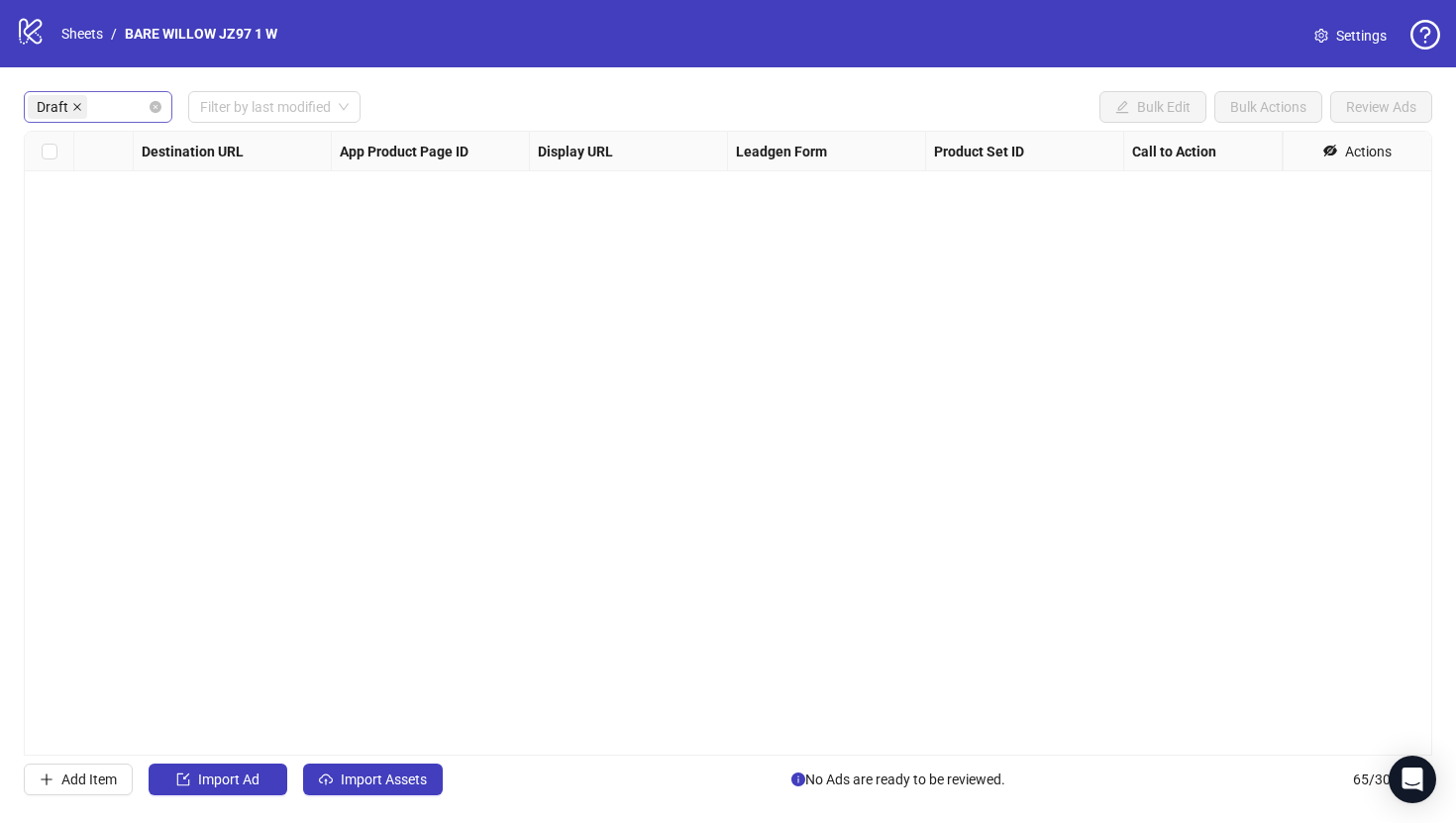 click 